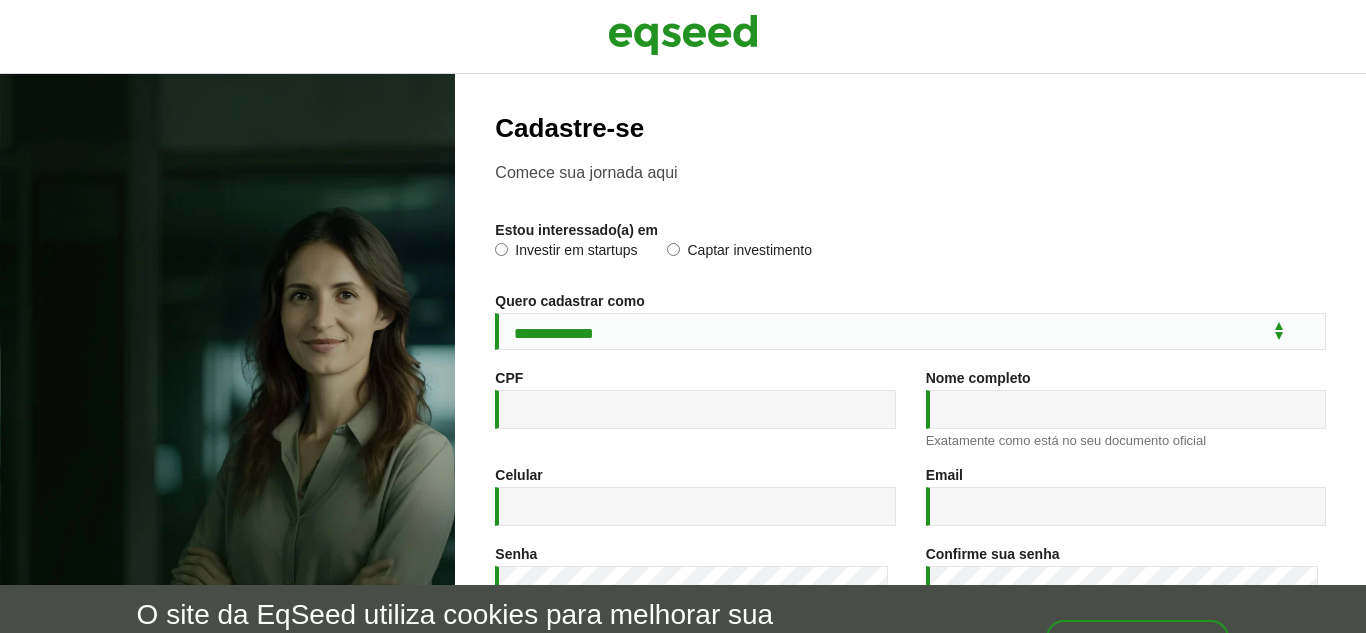 scroll, scrollTop: 0, scrollLeft: 0, axis: both 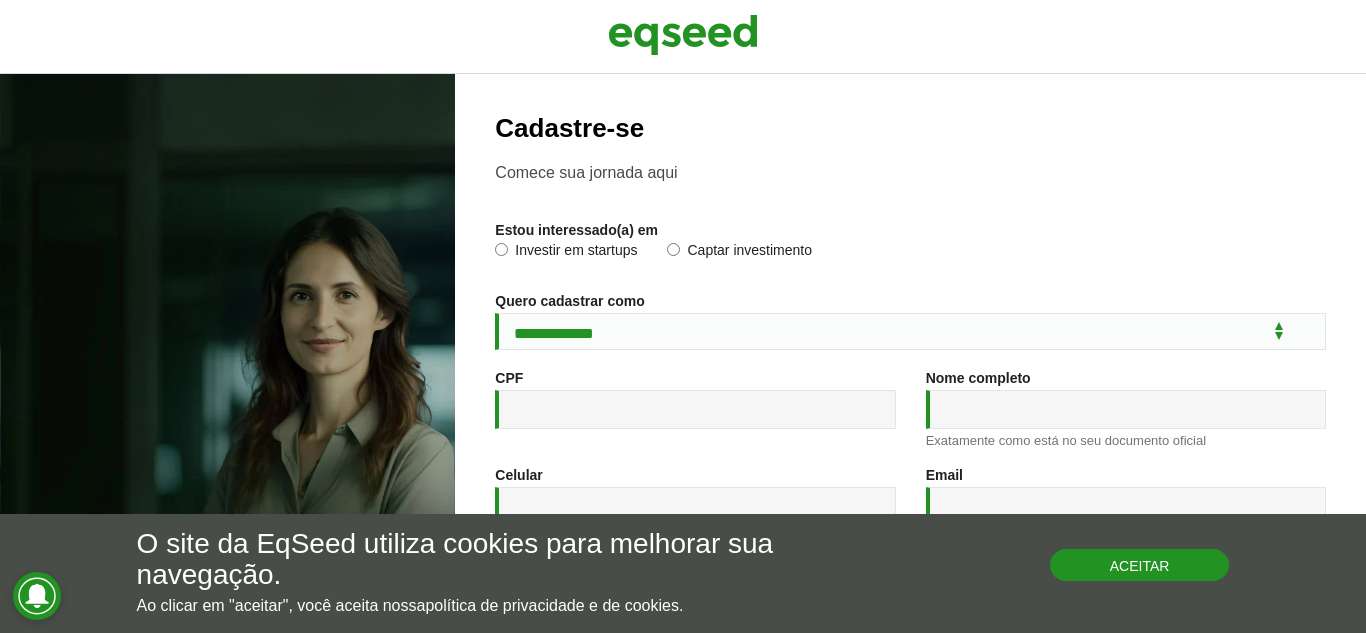 click on "Aceitar" at bounding box center (1140, 565) 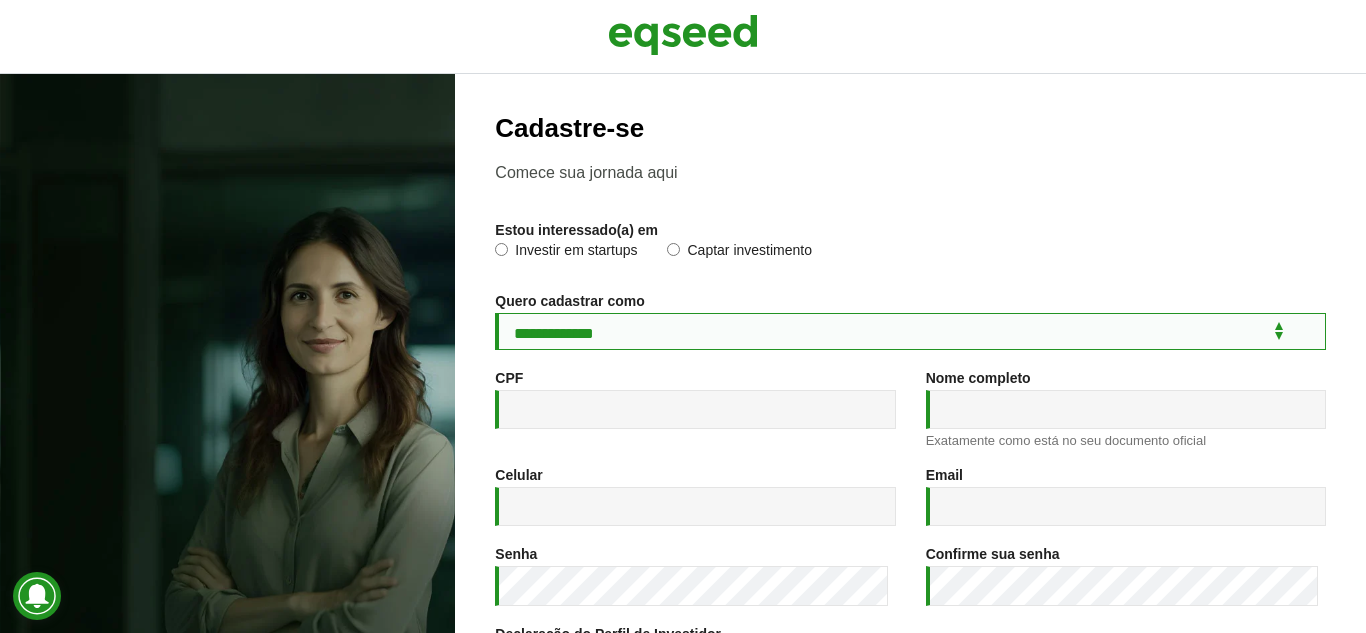 click on "**********" at bounding box center (910, 331) 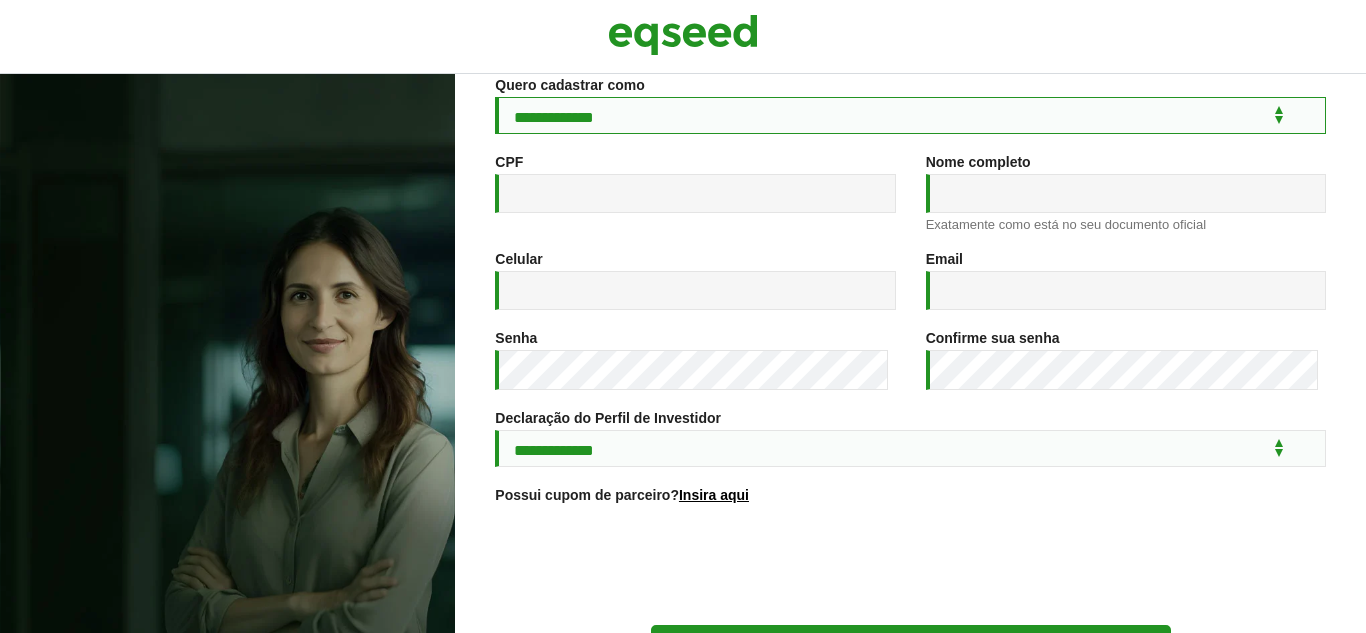 scroll, scrollTop: 220, scrollLeft: 0, axis: vertical 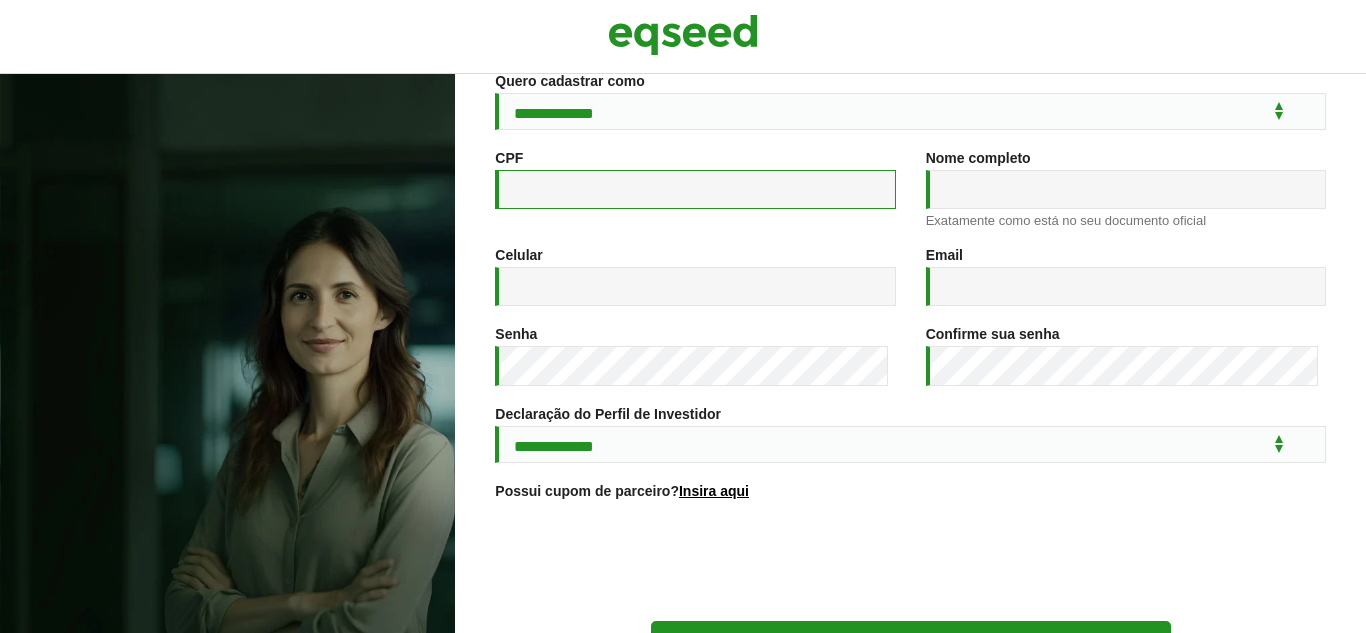 click on "CPF  *" at bounding box center (695, 189) 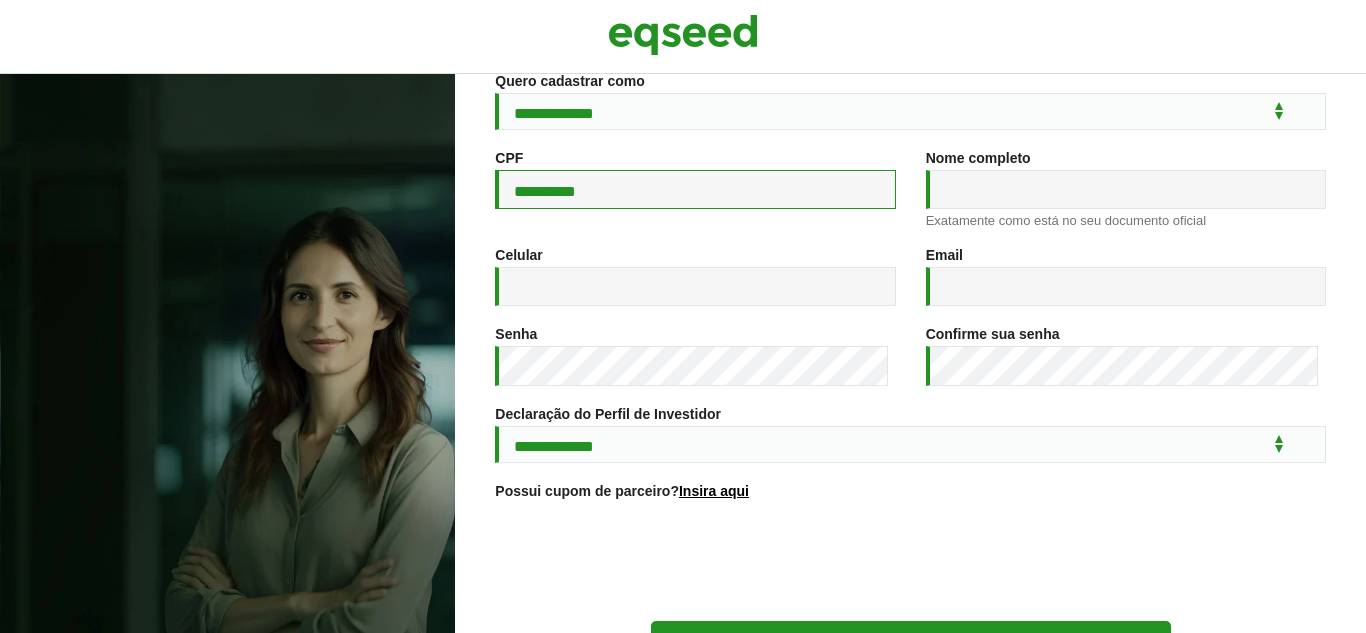 type on "**********" 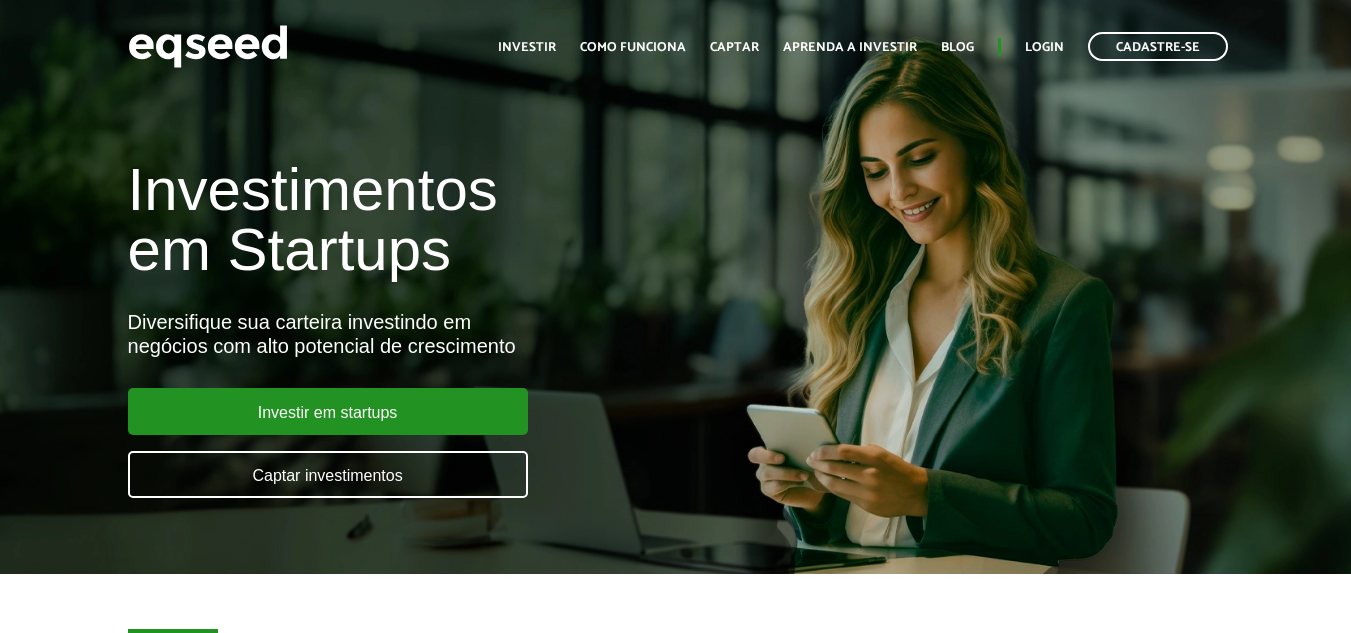 scroll, scrollTop: 0, scrollLeft: 0, axis: both 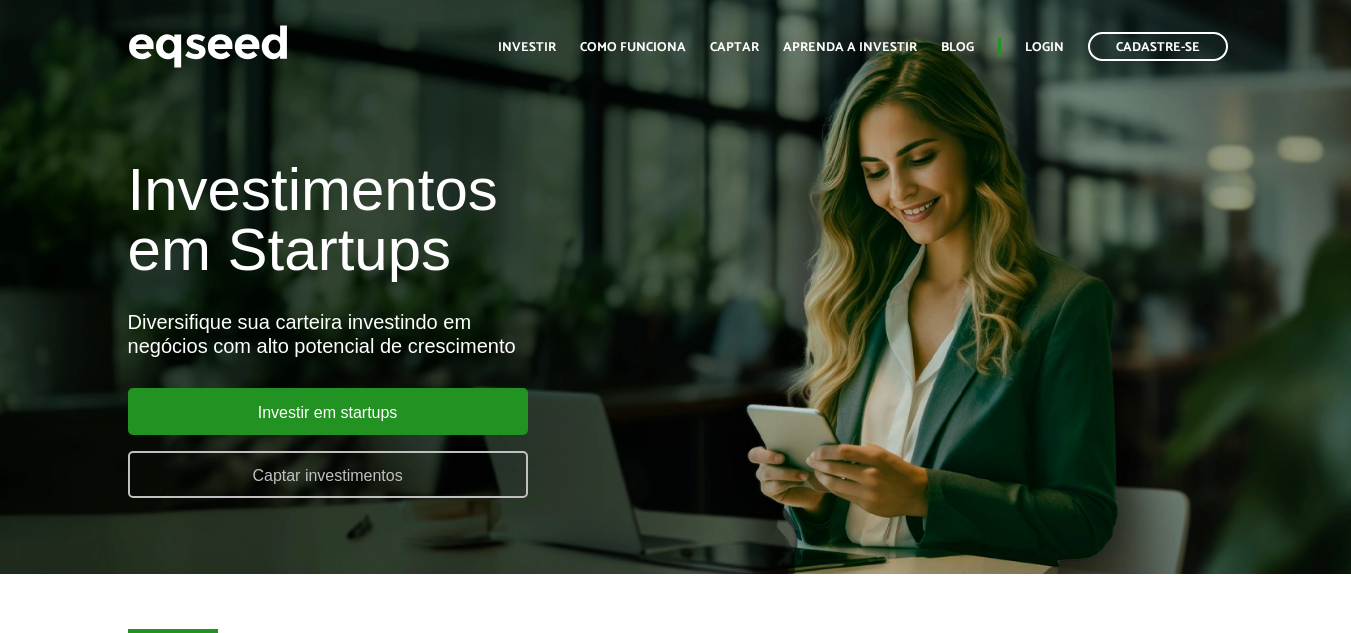click on "Captar investimentos" at bounding box center [328, 474] 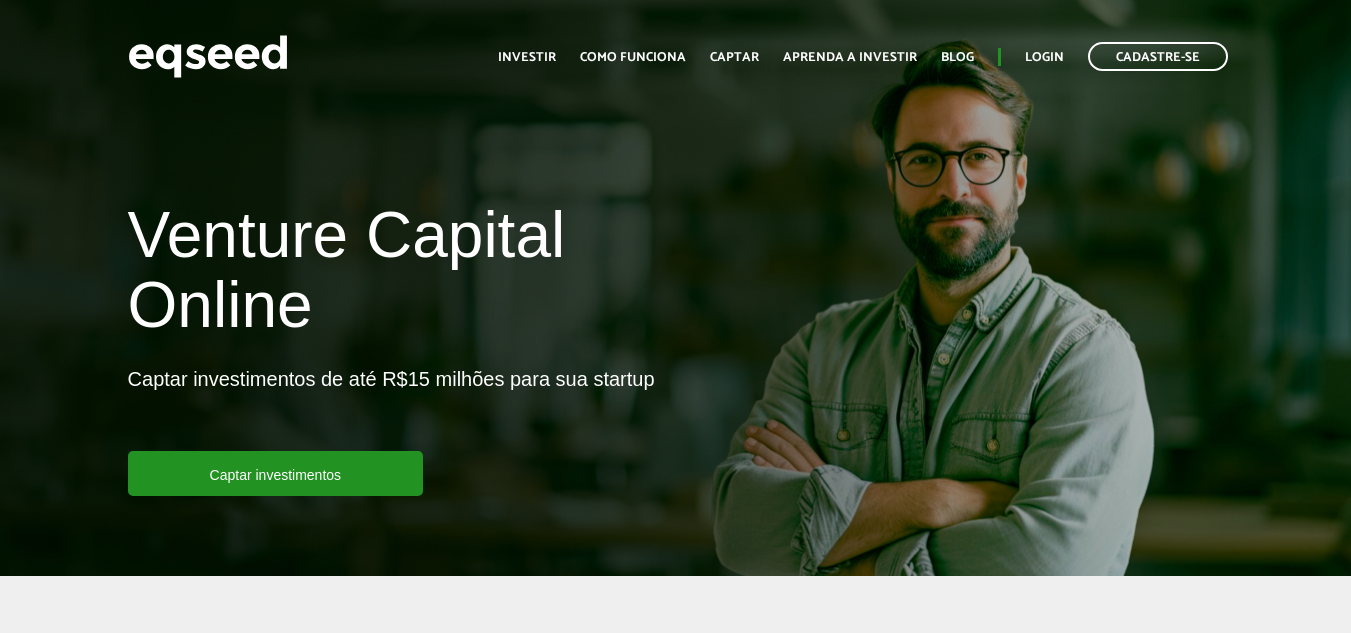 scroll, scrollTop: 0, scrollLeft: 0, axis: both 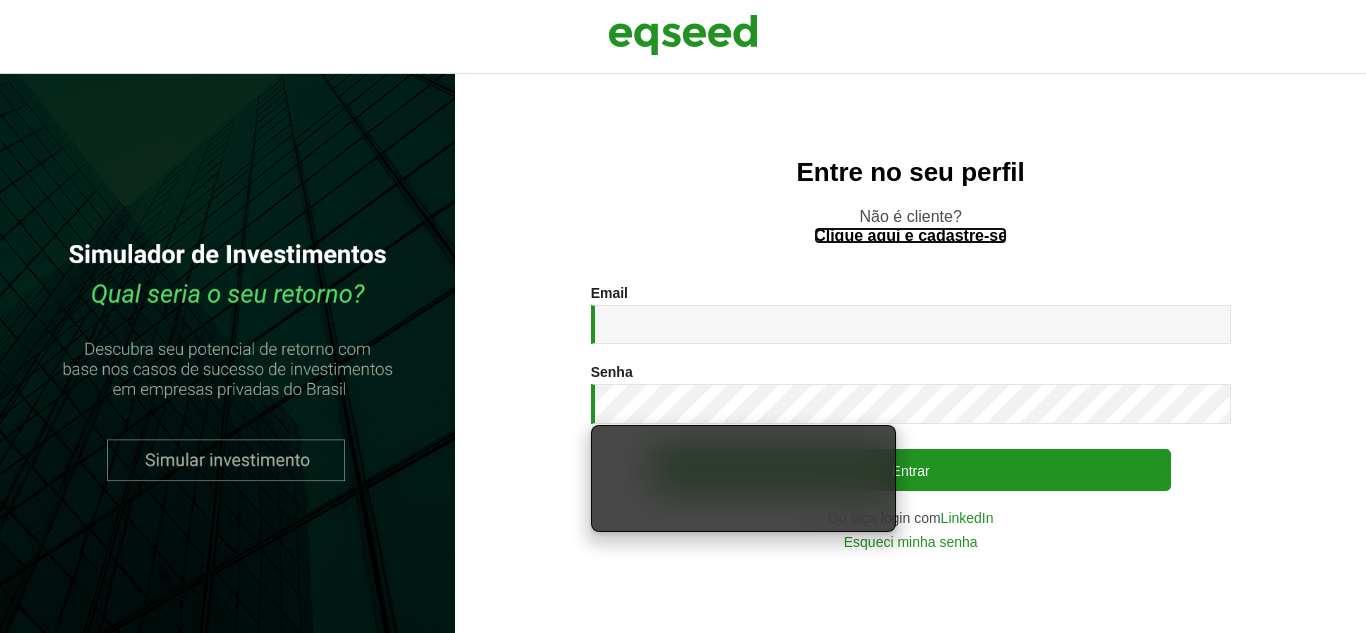click on "Clique aqui e cadastre-se" at bounding box center [910, 236] 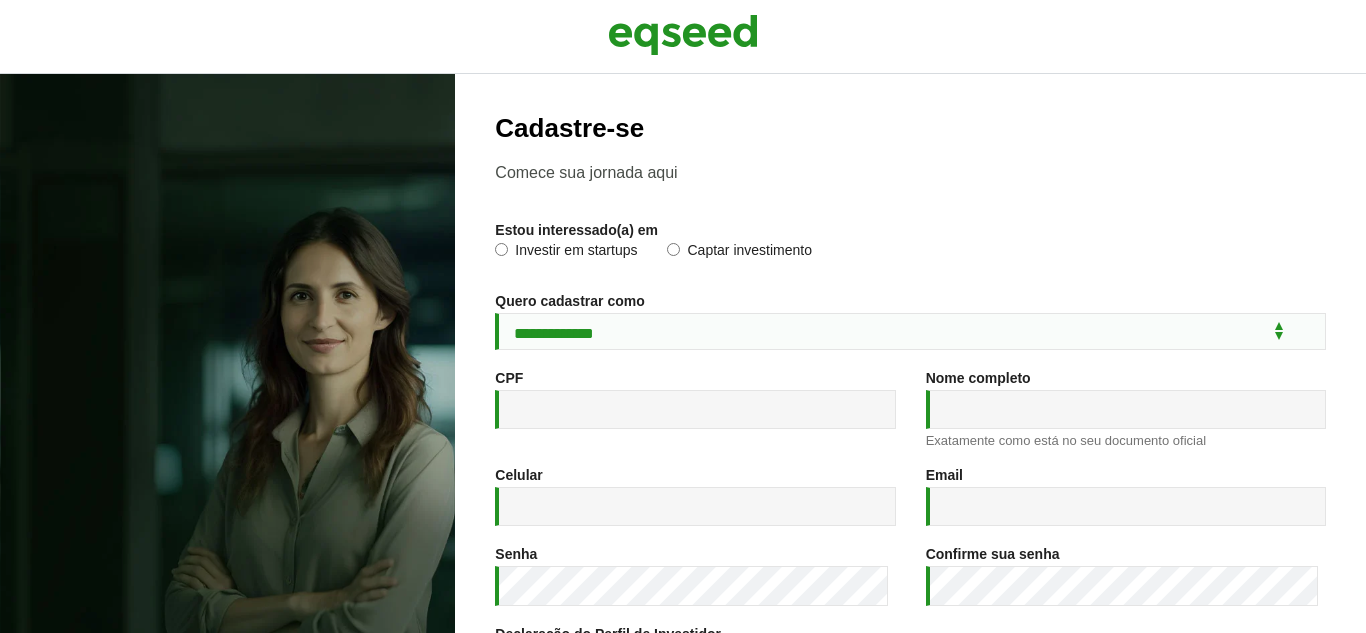scroll, scrollTop: 0, scrollLeft: 0, axis: both 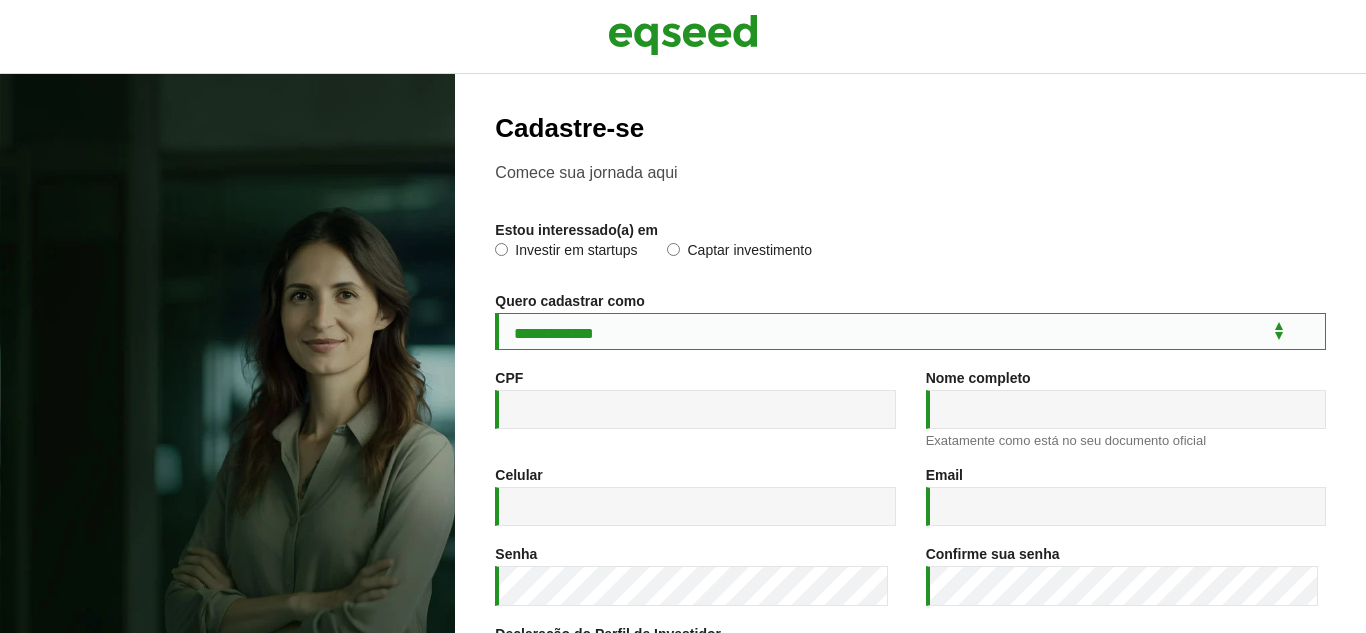 click on "**********" at bounding box center (910, 331) 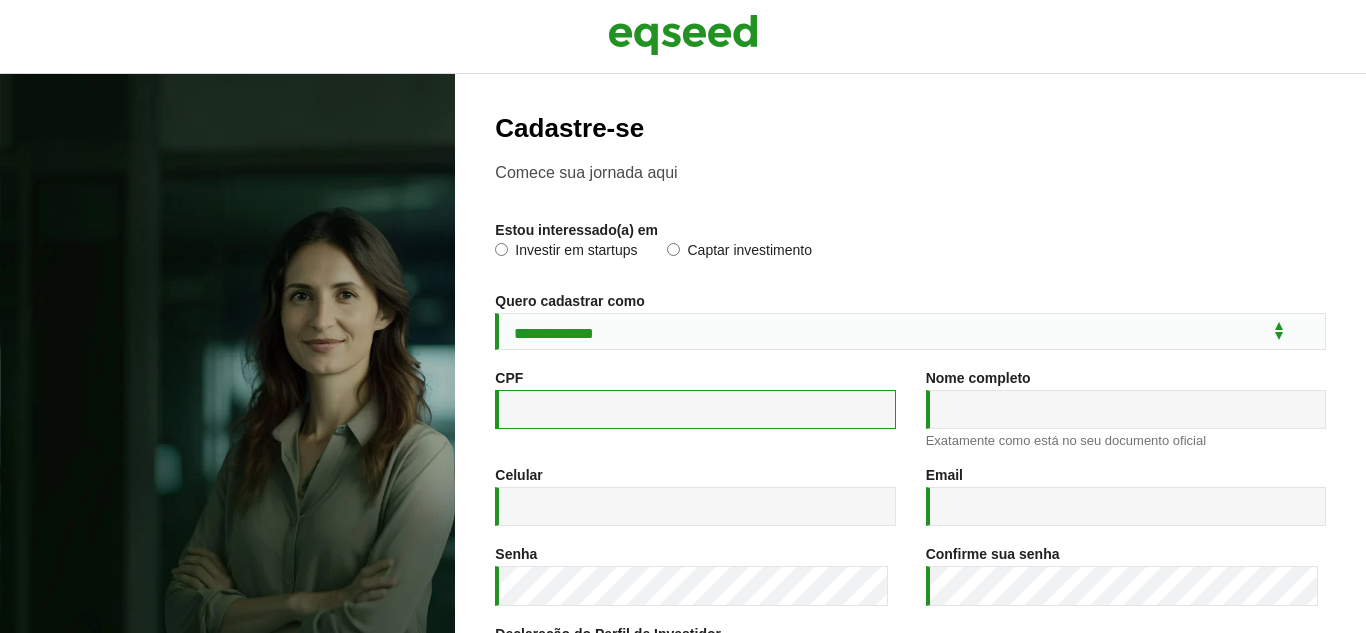 click on "CPF  *" at bounding box center (695, 409) 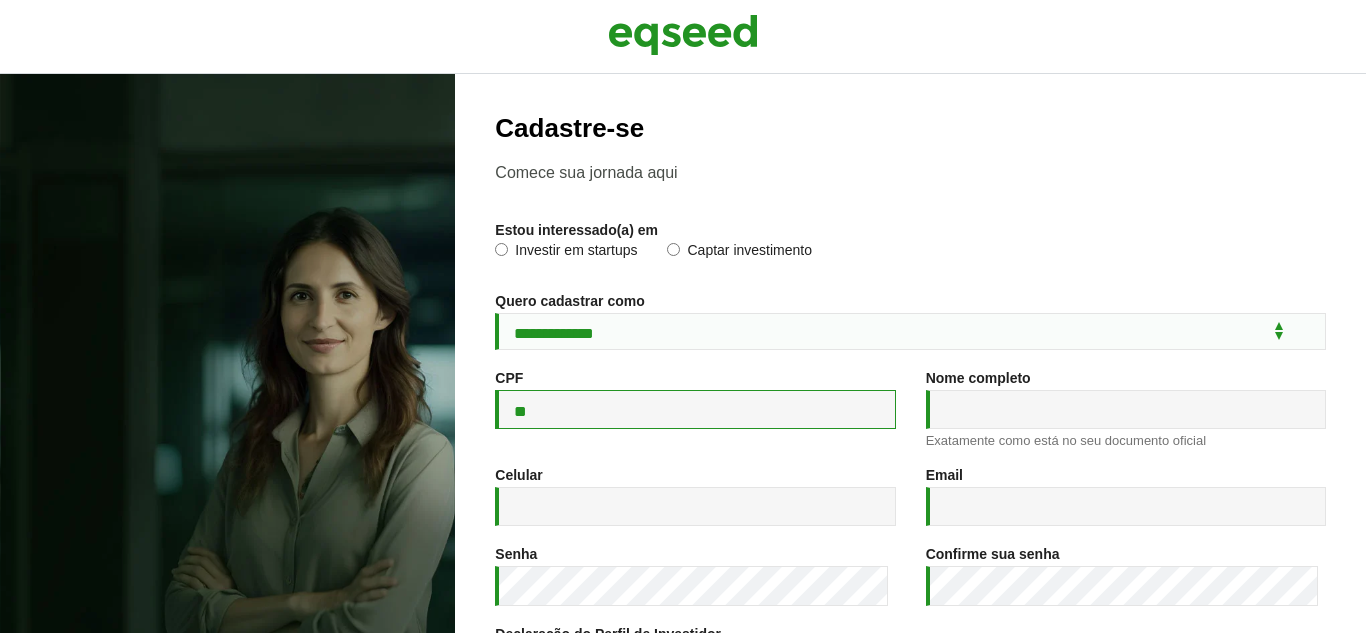type on "*" 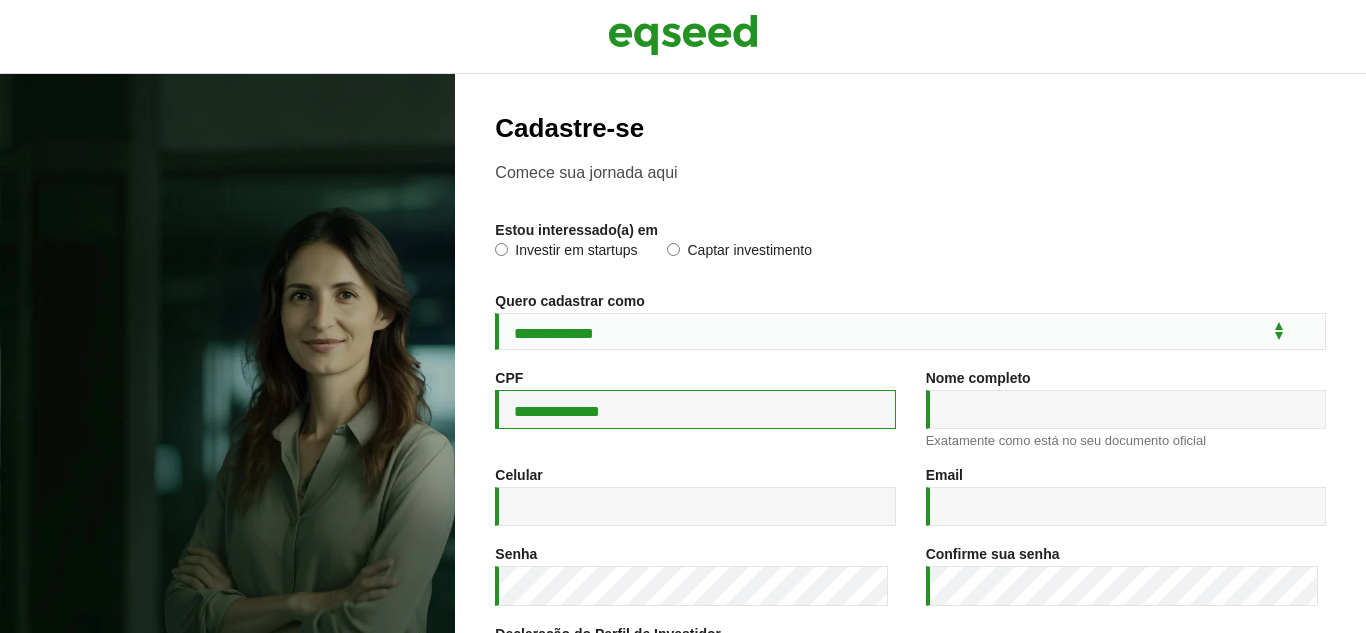 type on "**********" 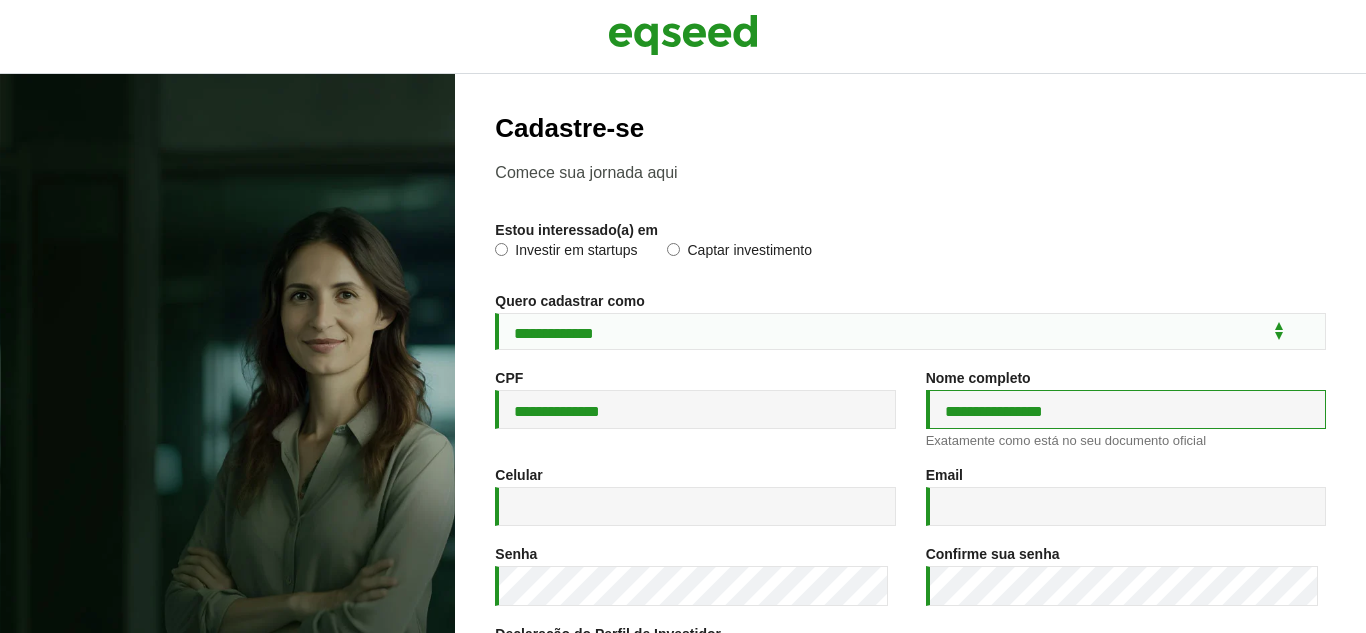type on "**********" 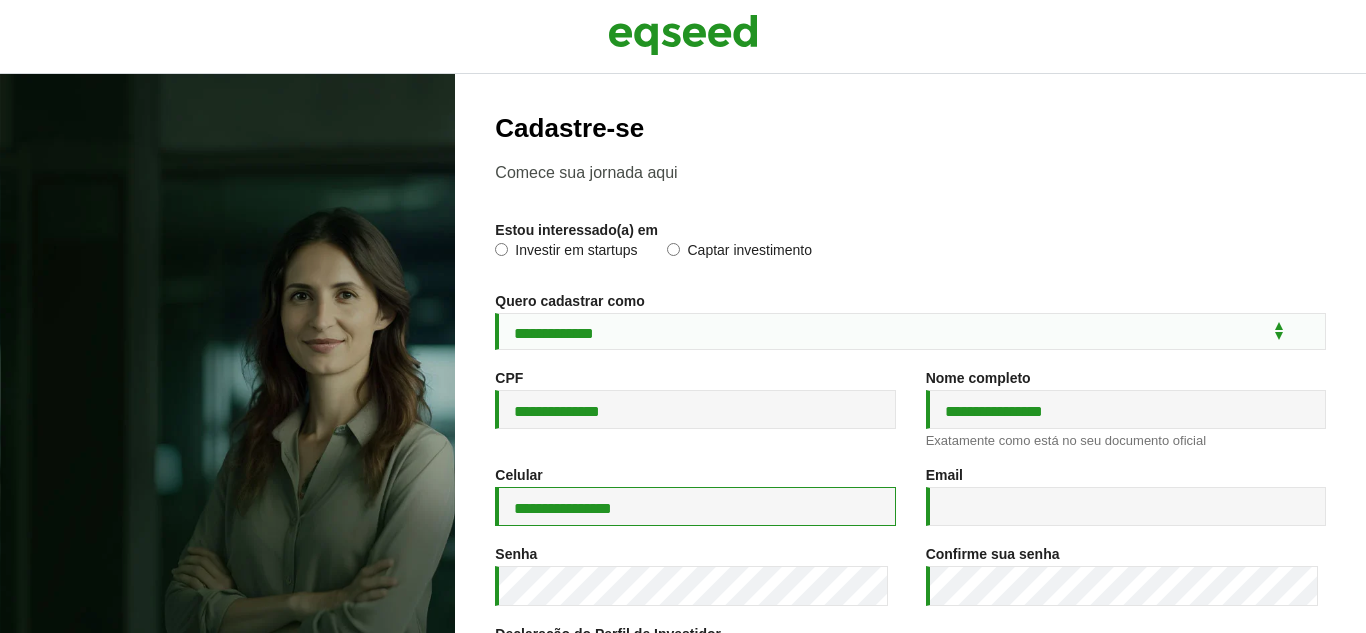 type on "**********" 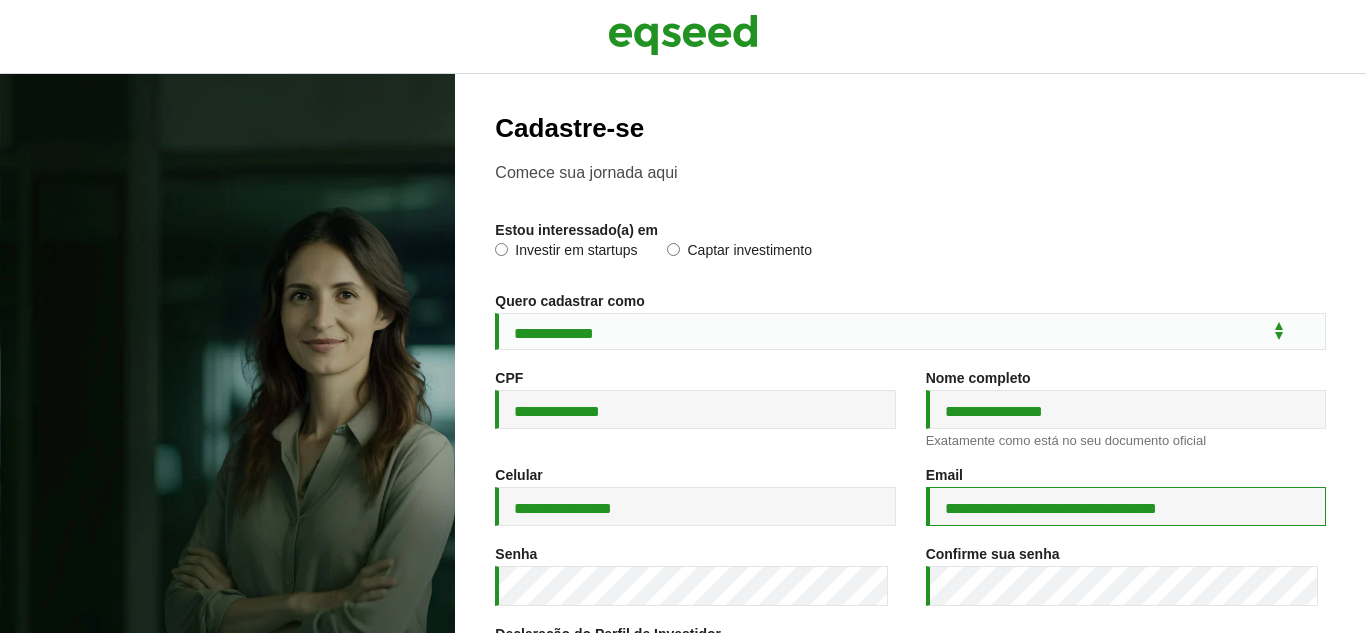 type on "**********" 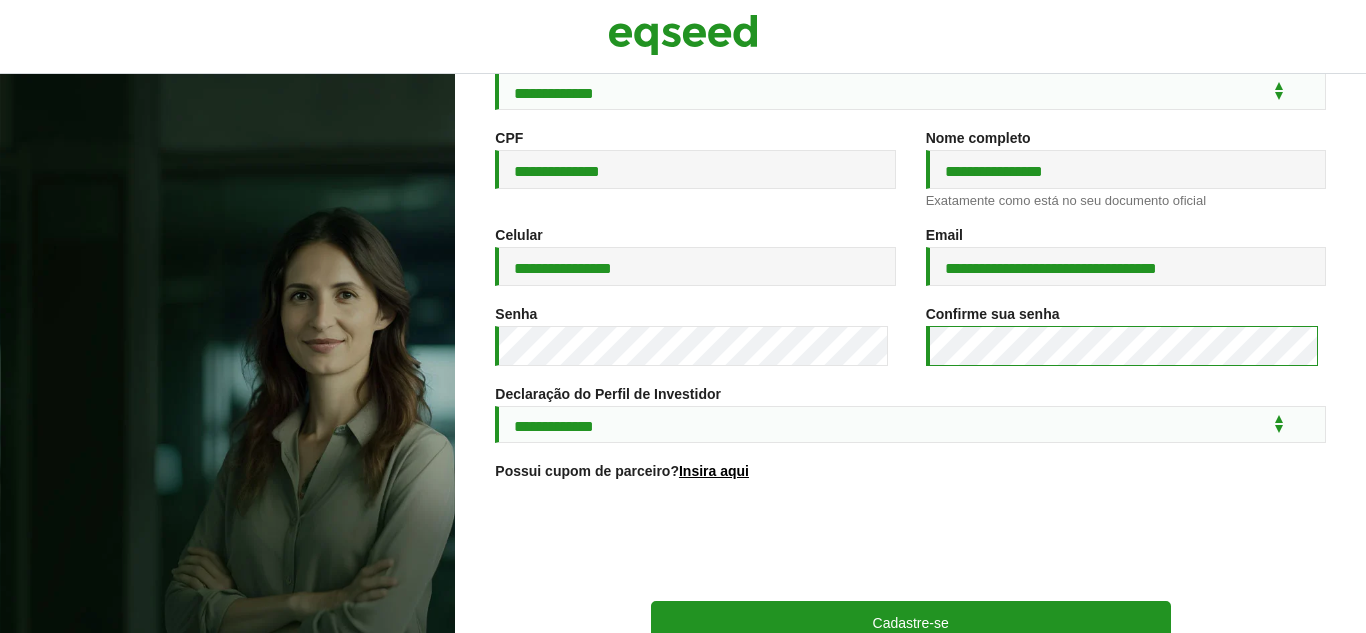 scroll, scrollTop: 242, scrollLeft: 0, axis: vertical 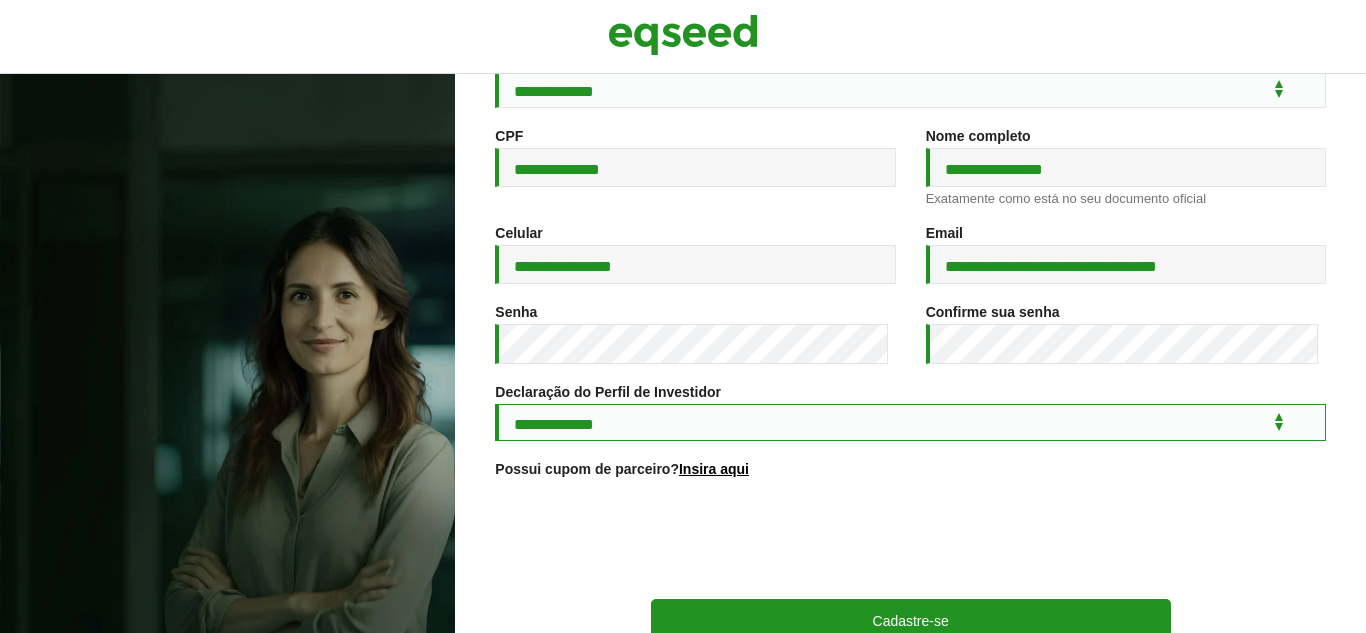 click on "**********" at bounding box center (910, 422) 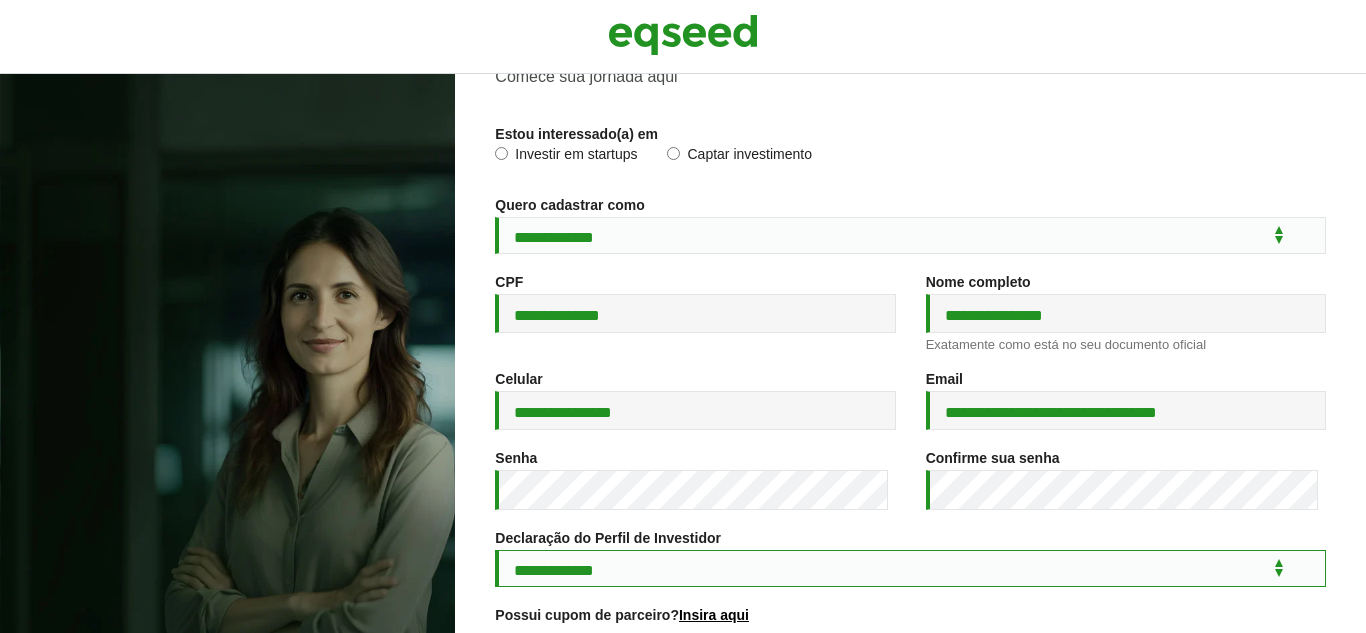scroll, scrollTop: 0, scrollLeft: 0, axis: both 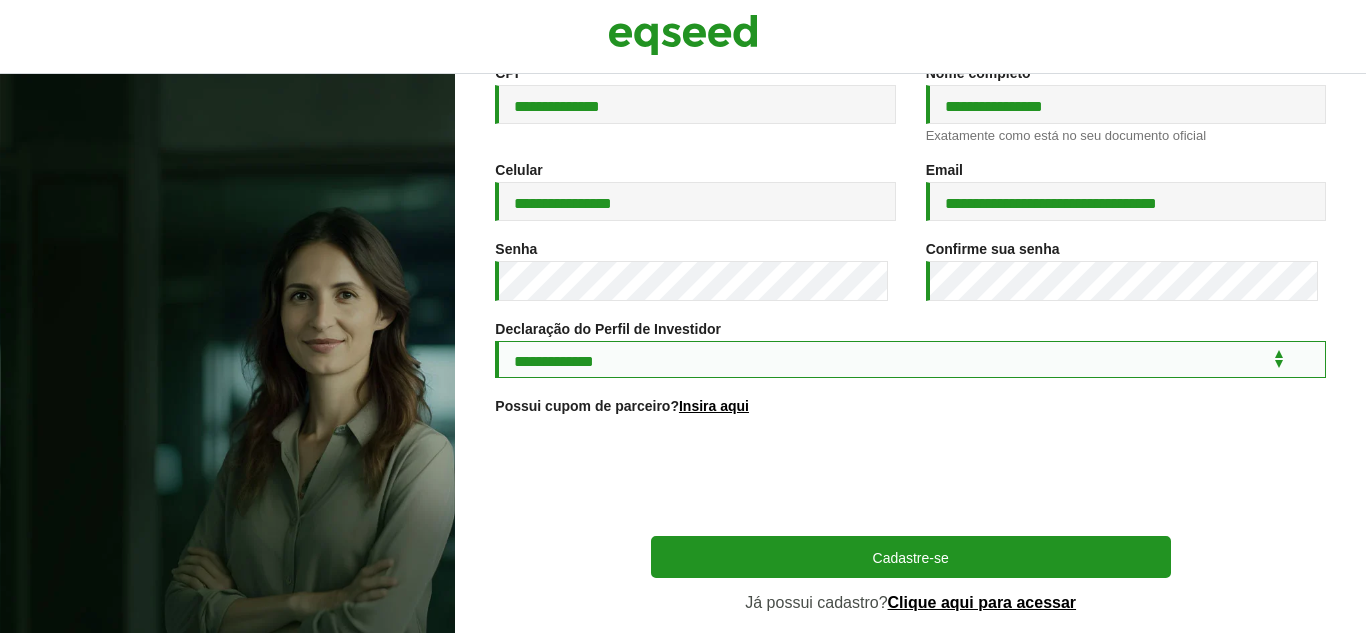click on "**********" at bounding box center [910, 359] 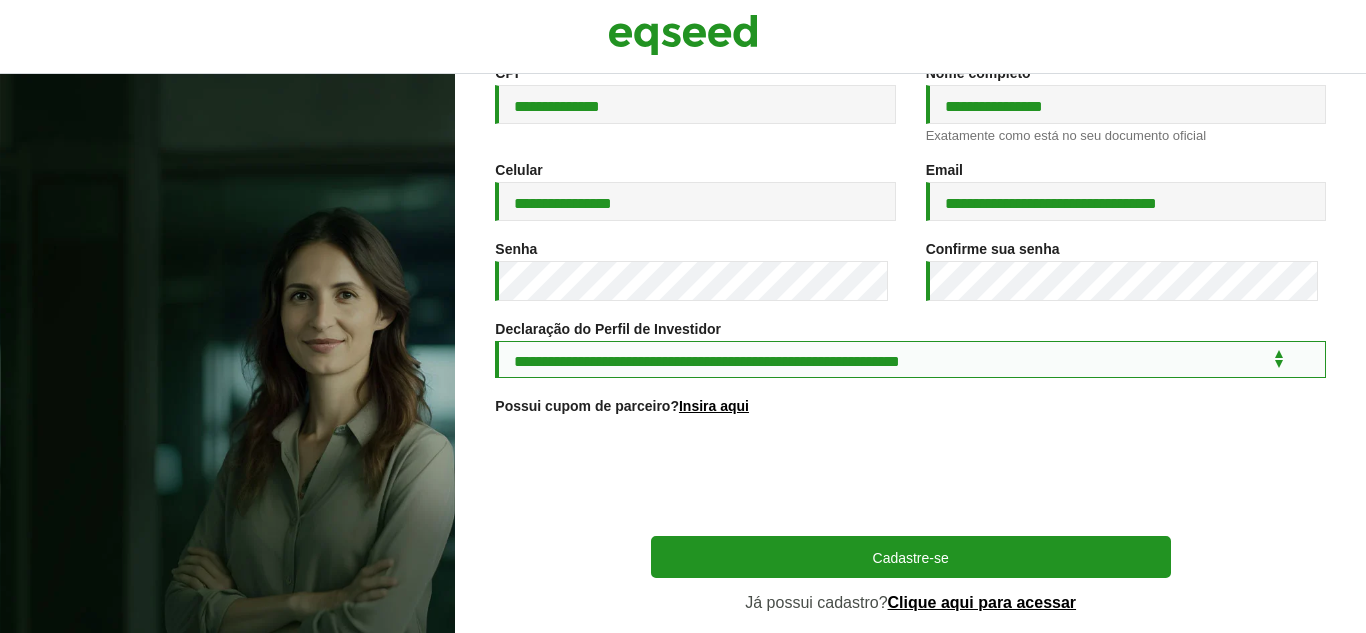 click on "**********" at bounding box center [910, 359] 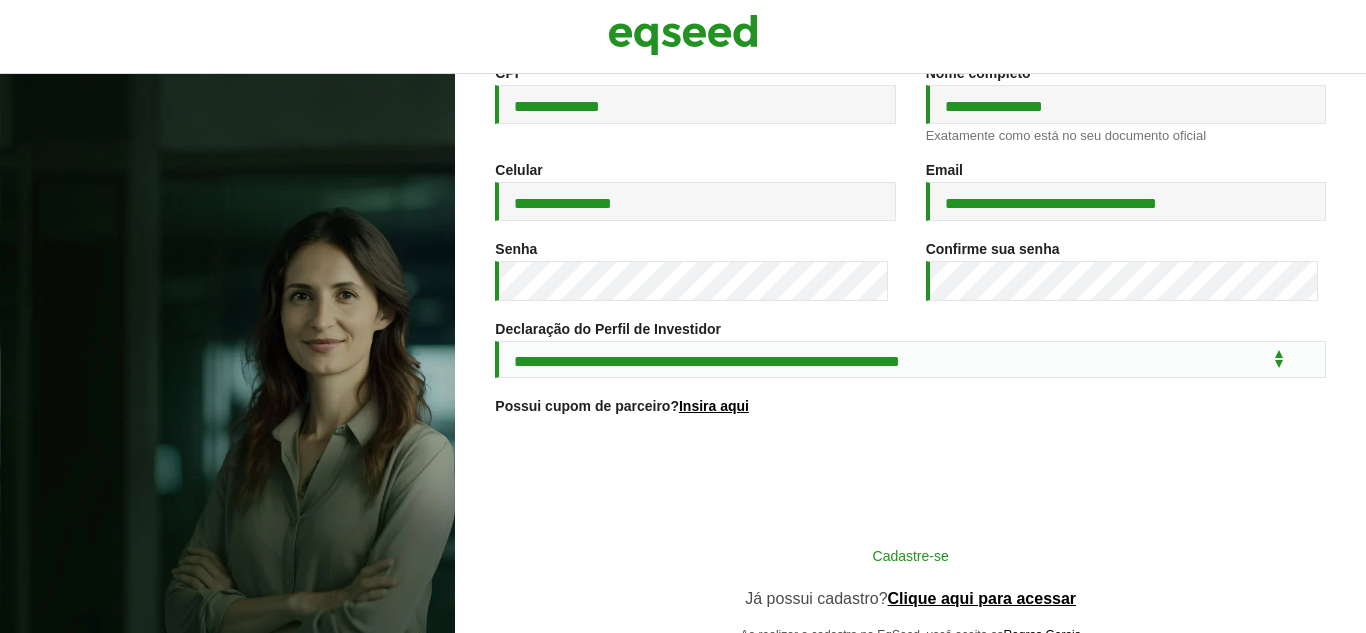 click on "Cadastre-se" at bounding box center [911, 555] 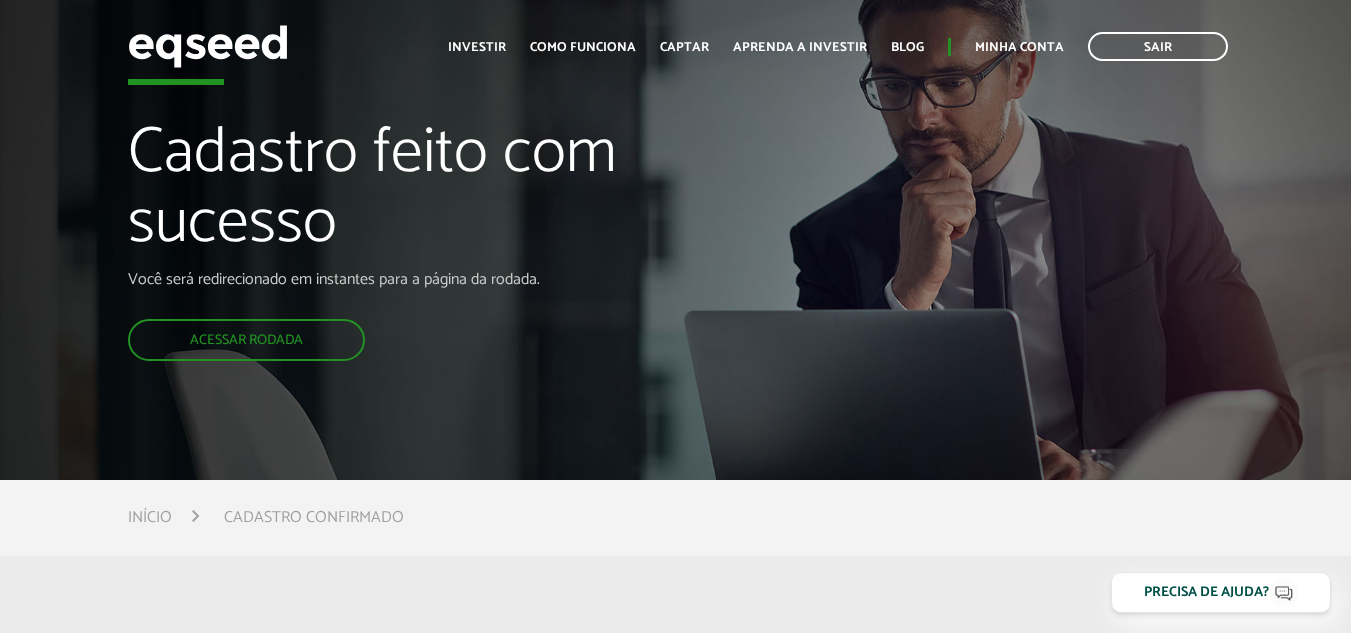 scroll, scrollTop: 0, scrollLeft: 0, axis: both 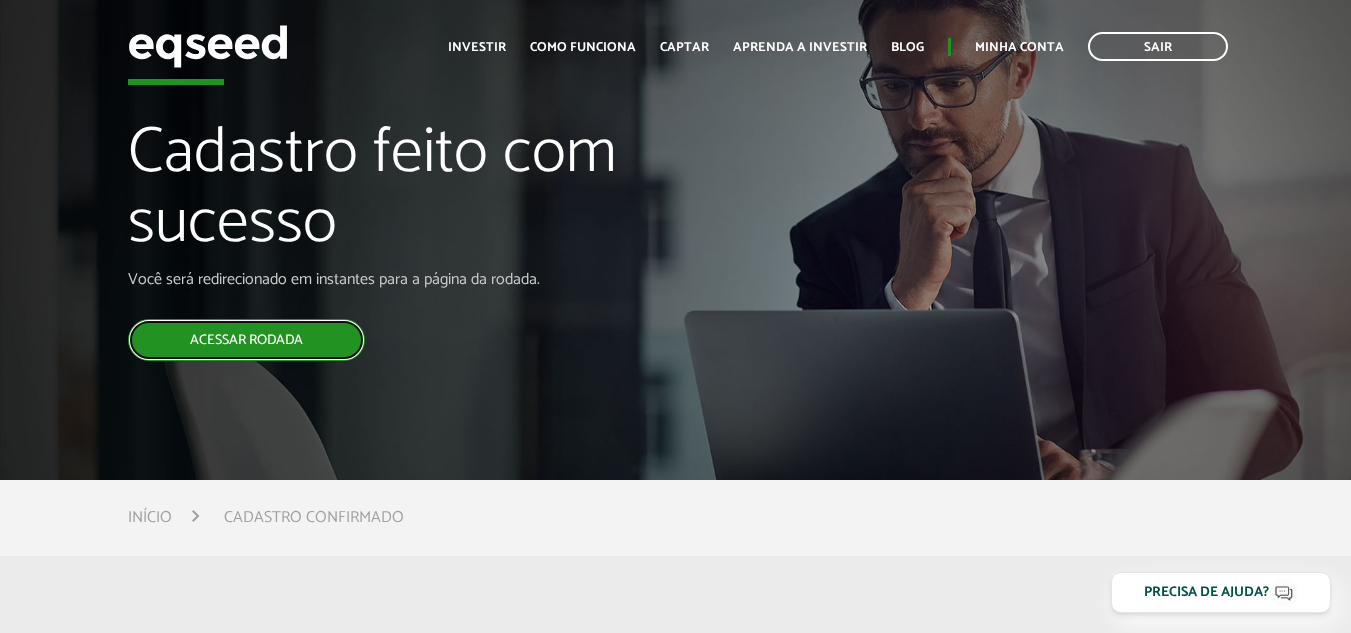 click on "Acessar rodada" at bounding box center [246, 340] 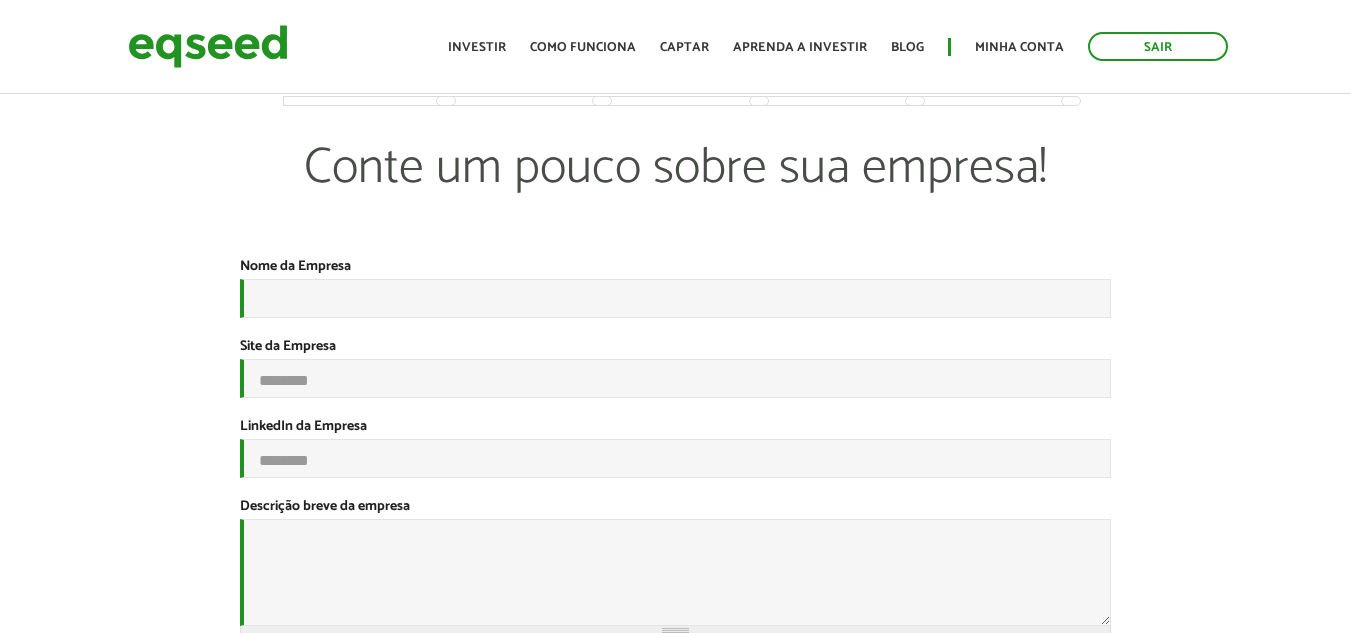 scroll, scrollTop: 0, scrollLeft: 0, axis: both 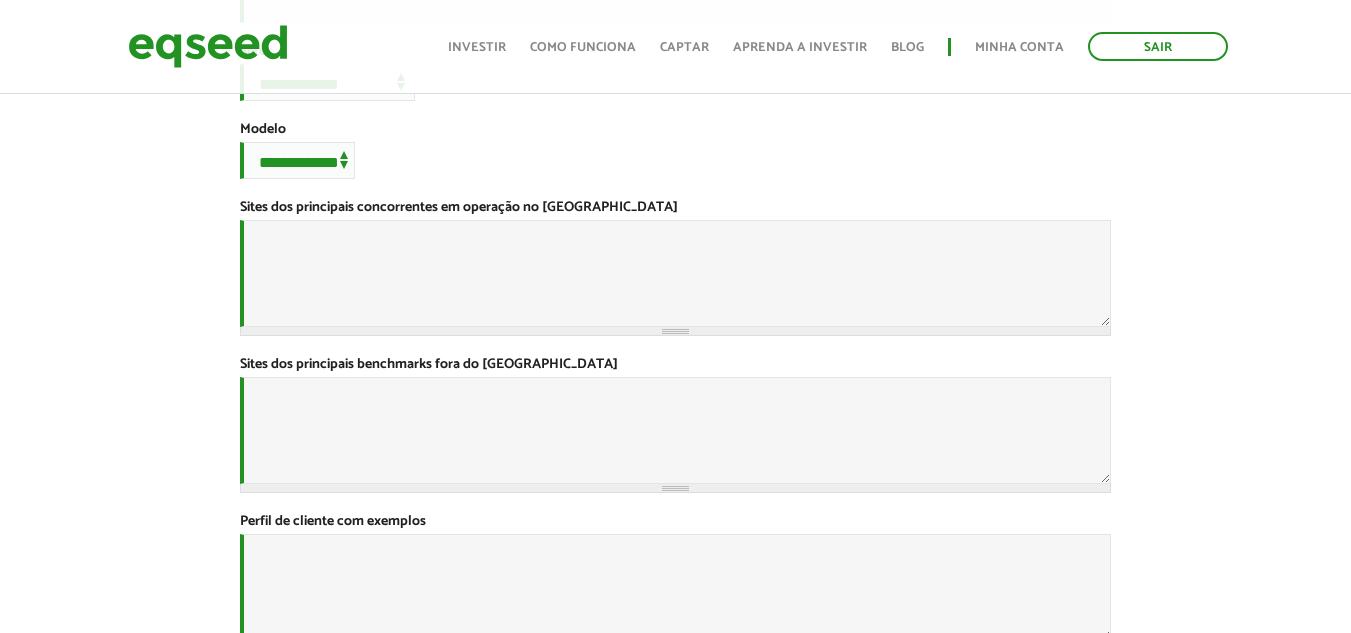 drag, startPoint x: 1350, startPoint y: 251, endPoint x: 1364, endPoint y: 255, distance: 14.56022 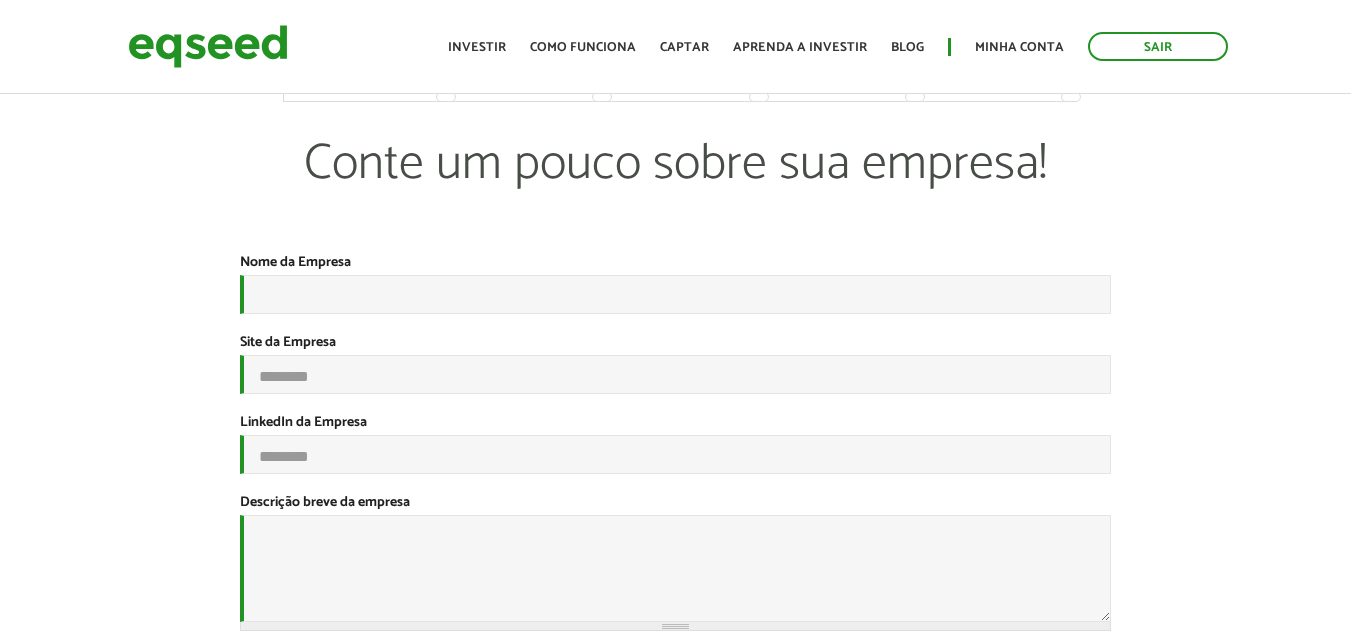 scroll, scrollTop: 0, scrollLeft: 0, axis: both 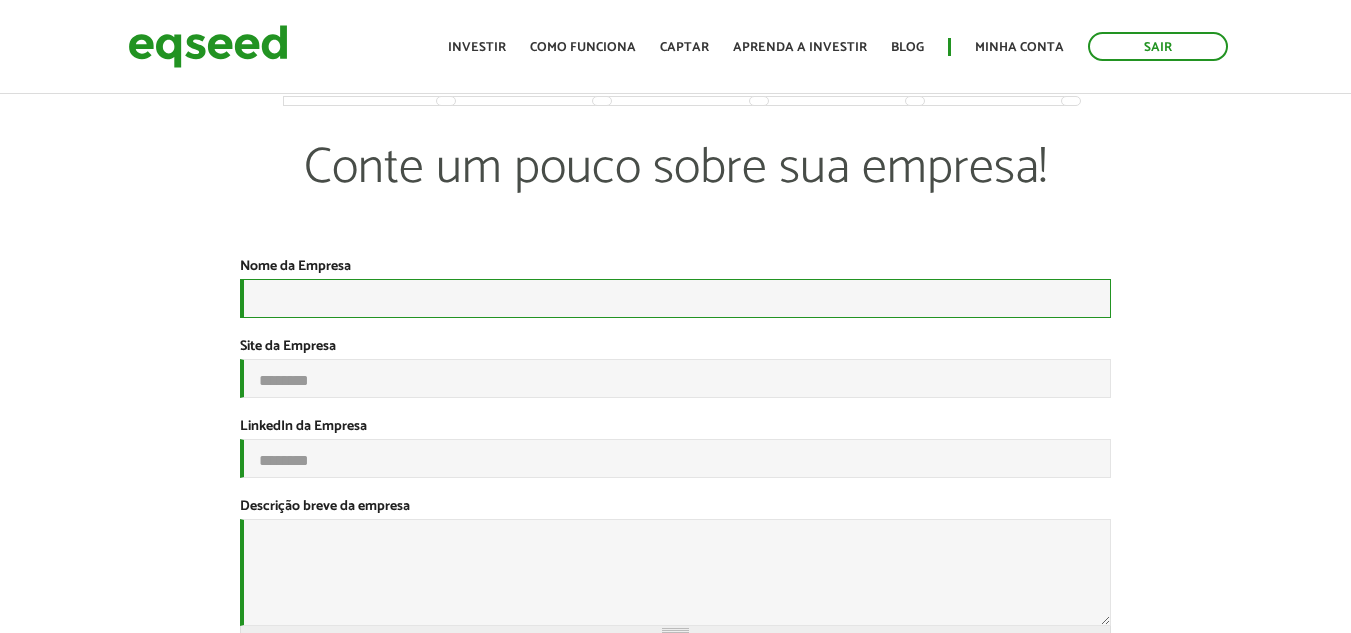 click on "Nome da Empresa  *" at bounding box center [675, 298] 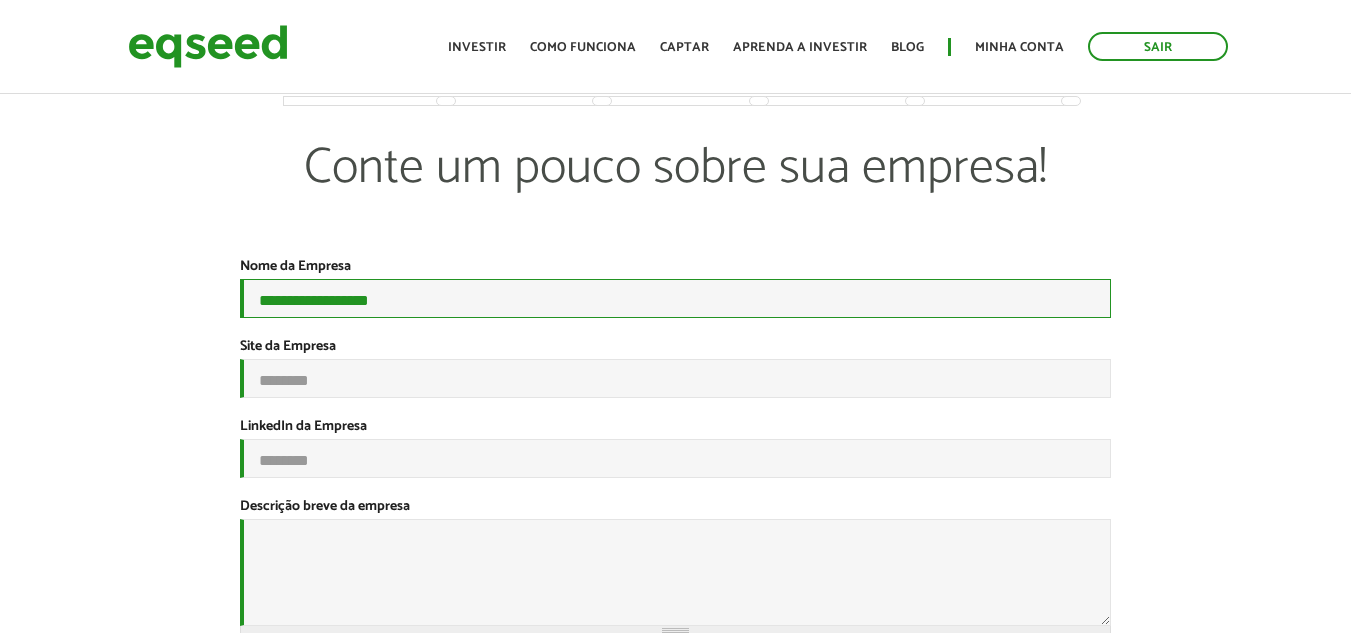type on "**********" 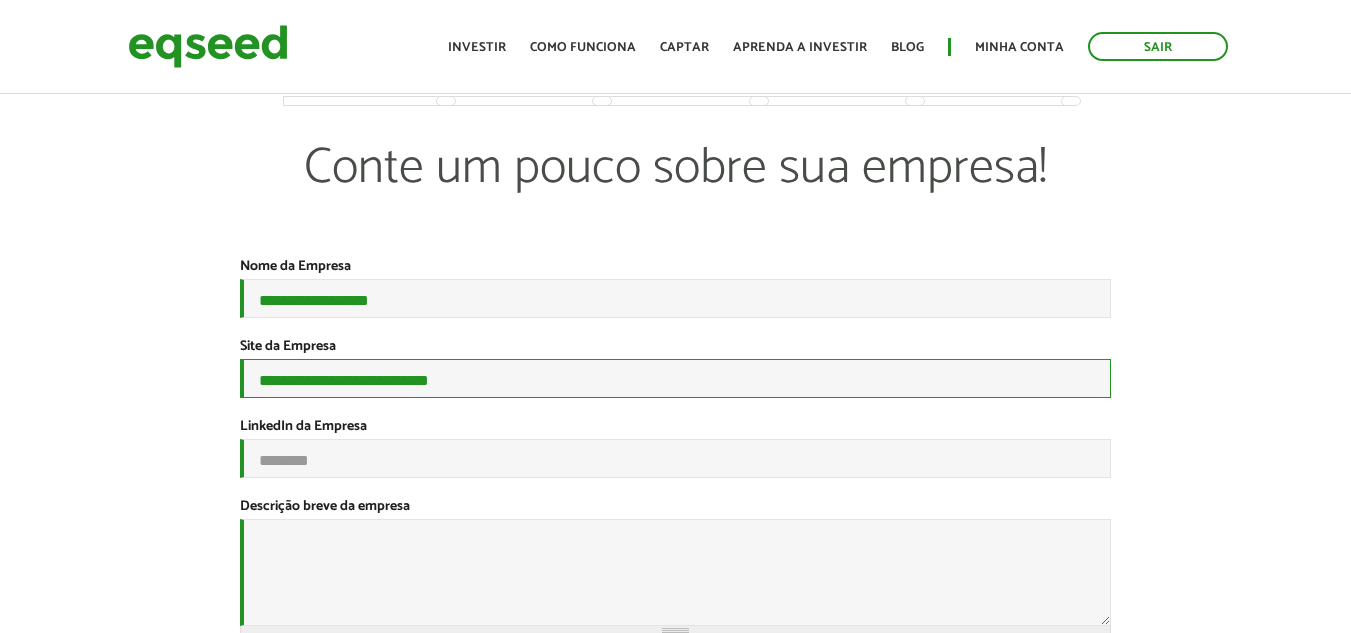 type on "**********" 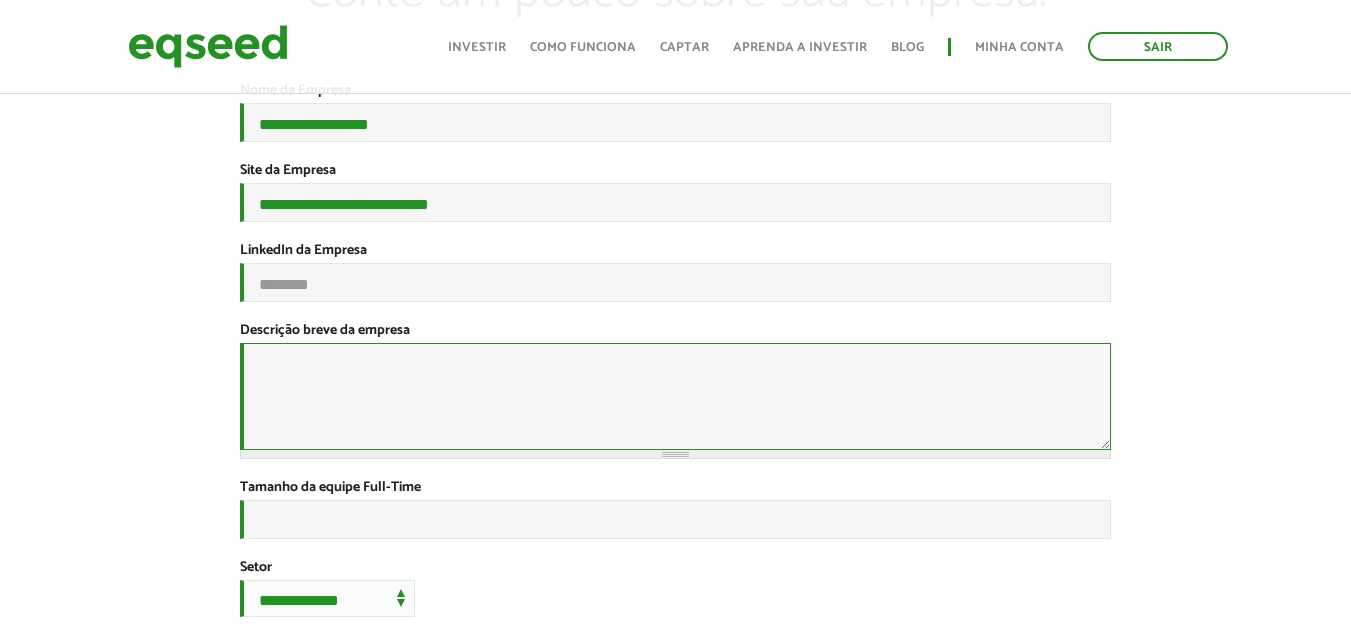 scroll, scrollTop: 185, scrollLeft: 0, axis: vertical 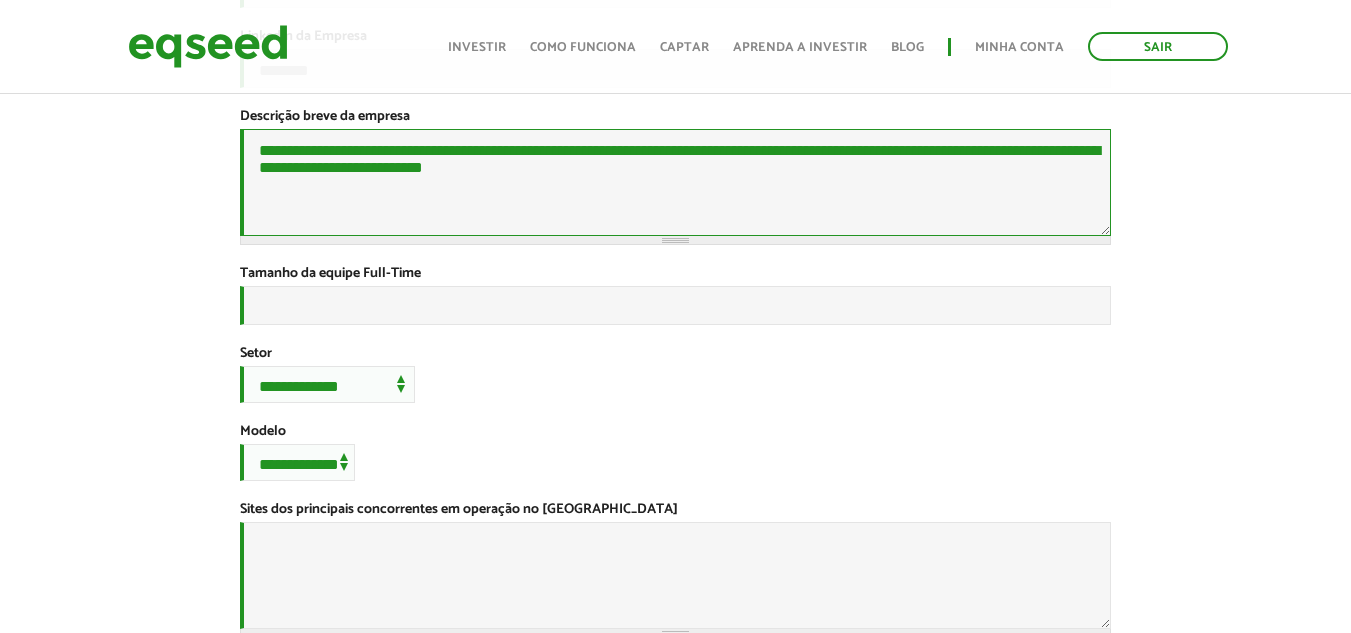 type on "**********" 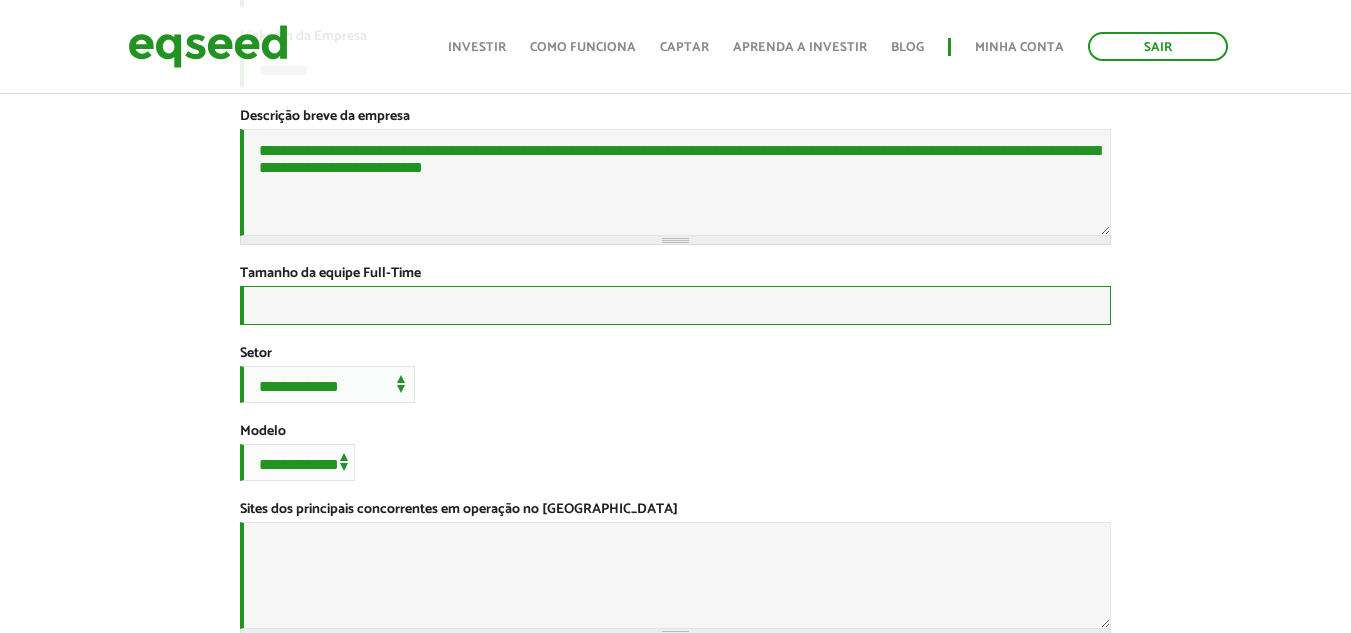 click on "Tamanho da equipe Full-Time  *" at bounding box center (675, 305) 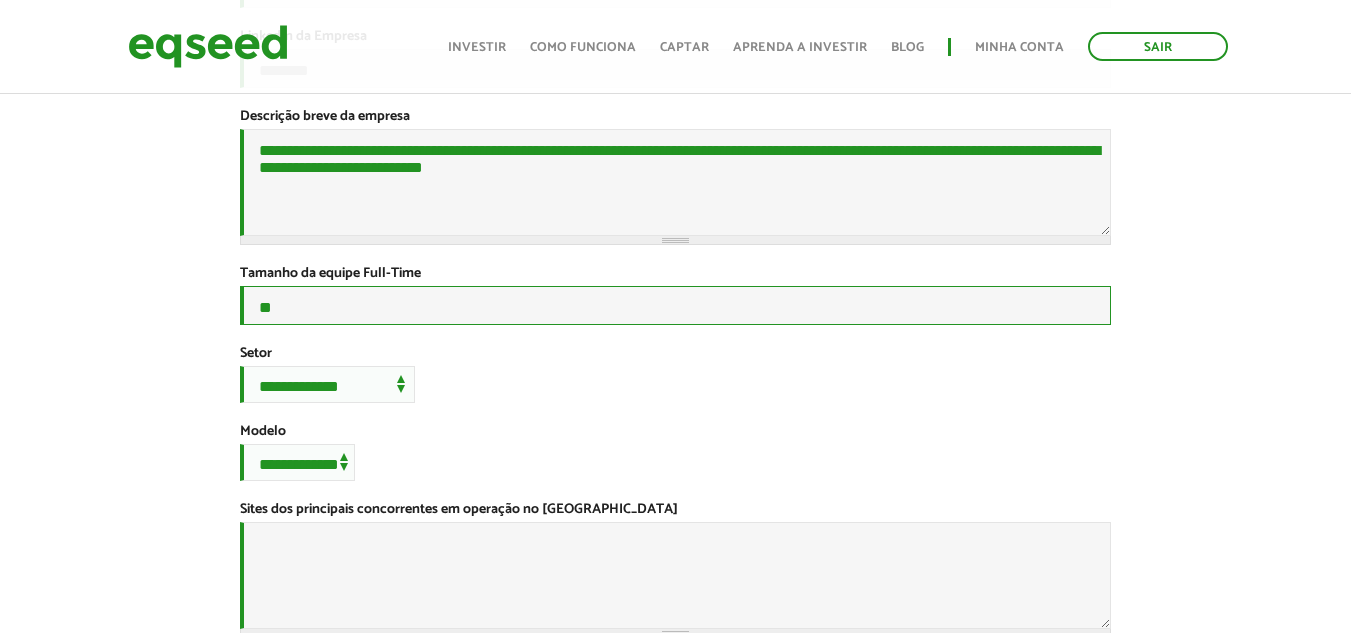 type on "**" 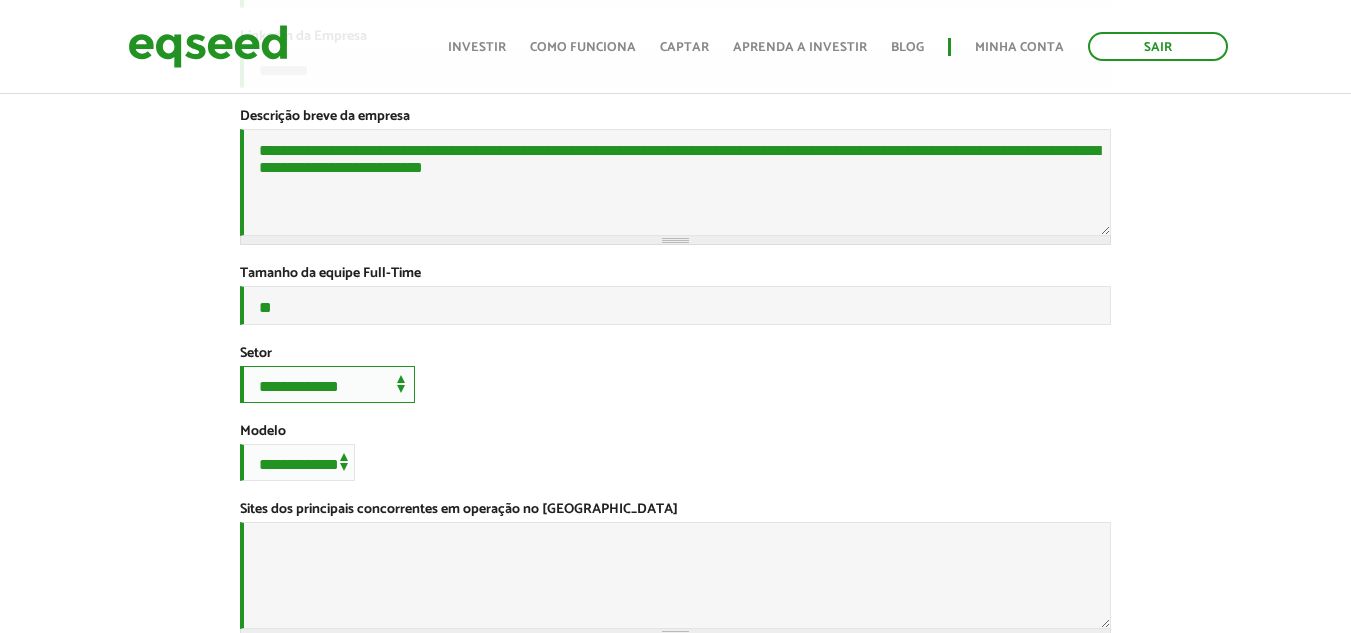 click on "**********" at bounding box center (327, 384) 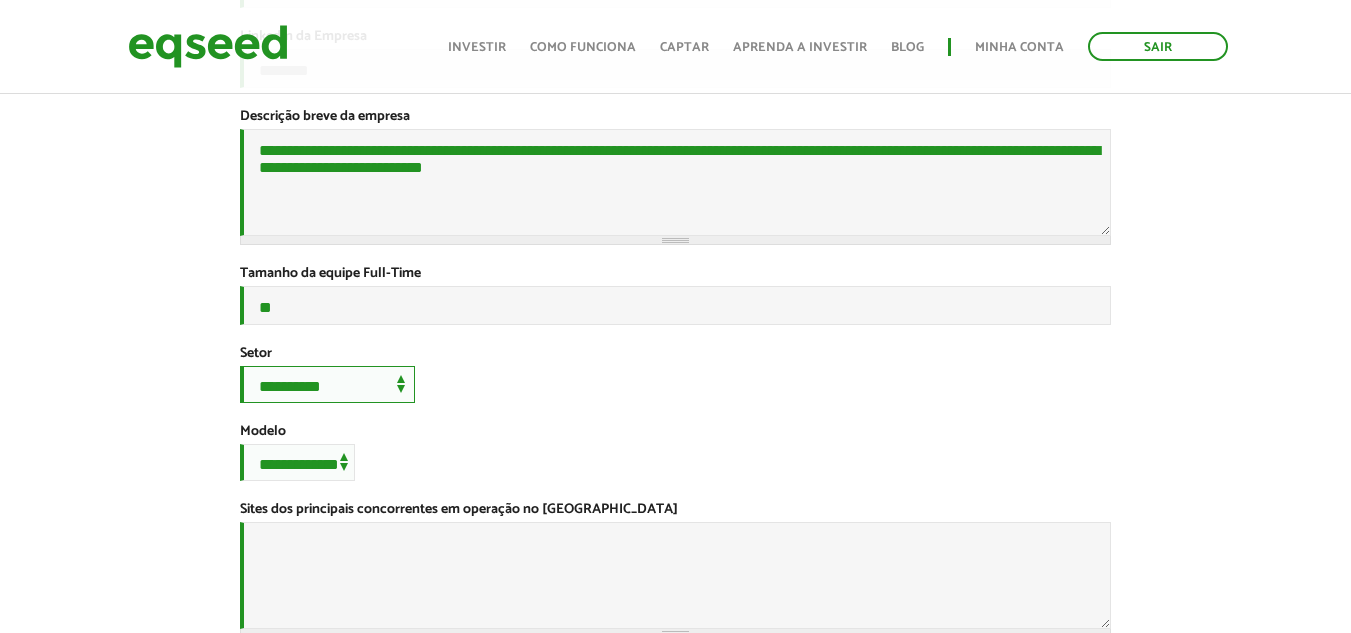 click on "**********" at bounding box center (327, 384) 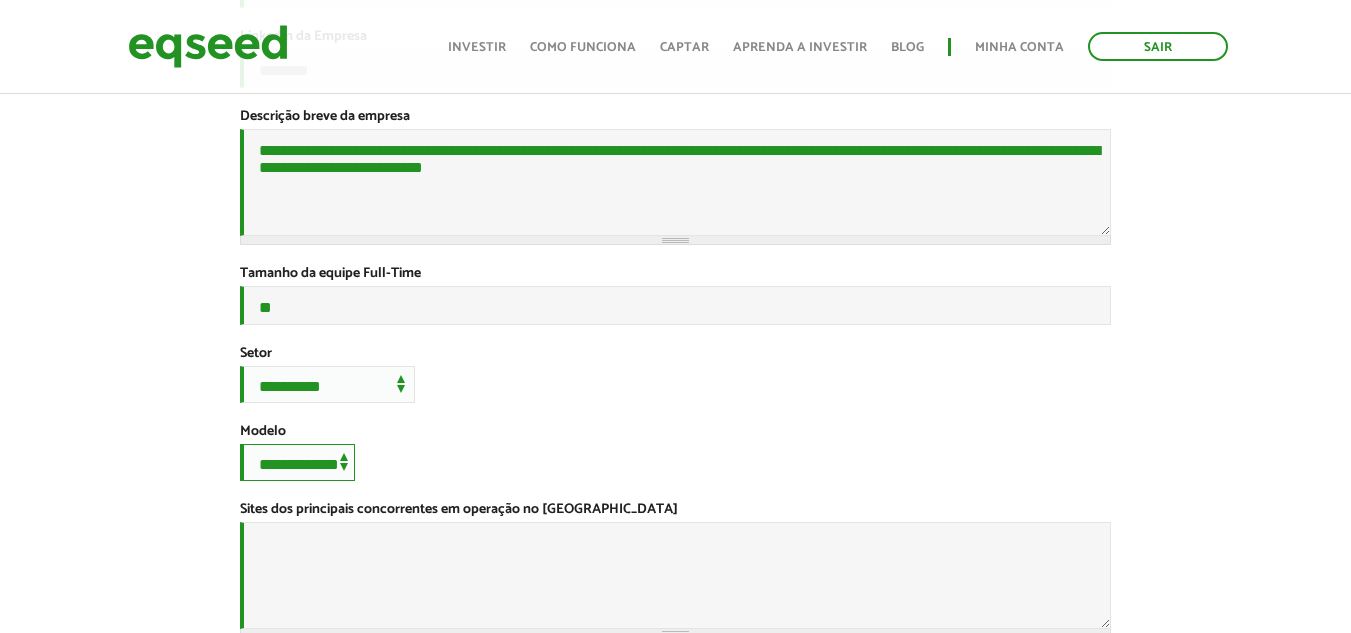 click on "**********" at bounding box center [297, 462] 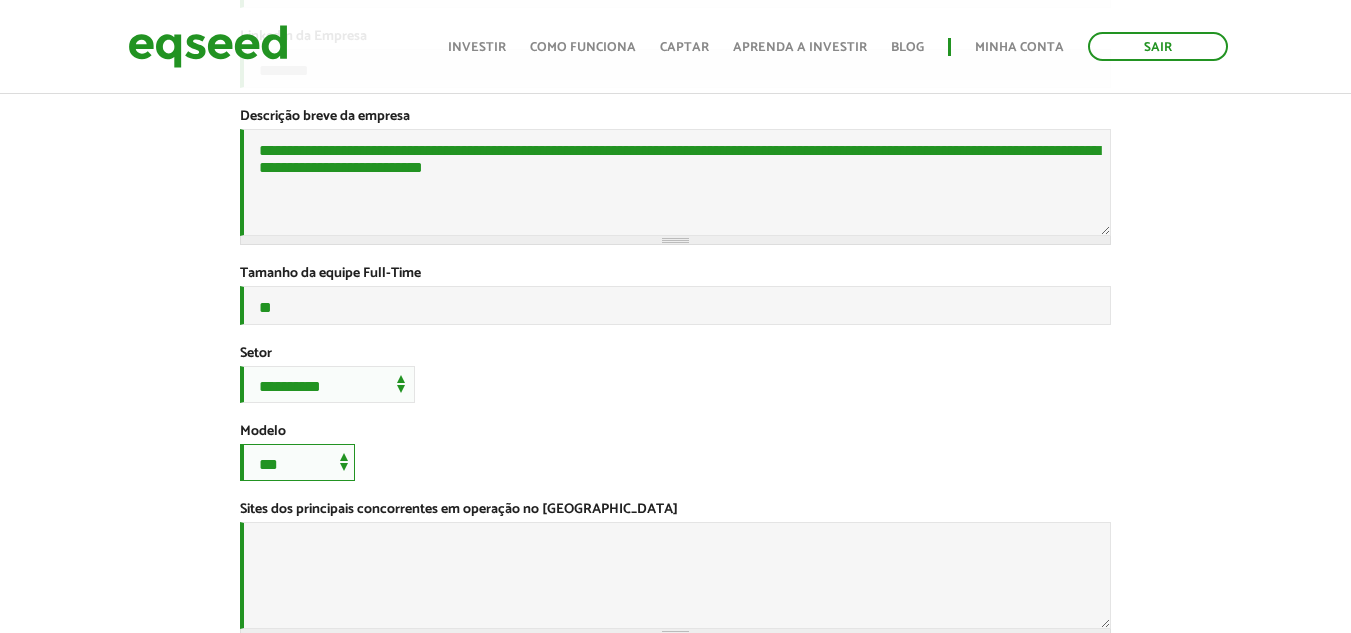 click on "**********" at bounding box center (297, 462) 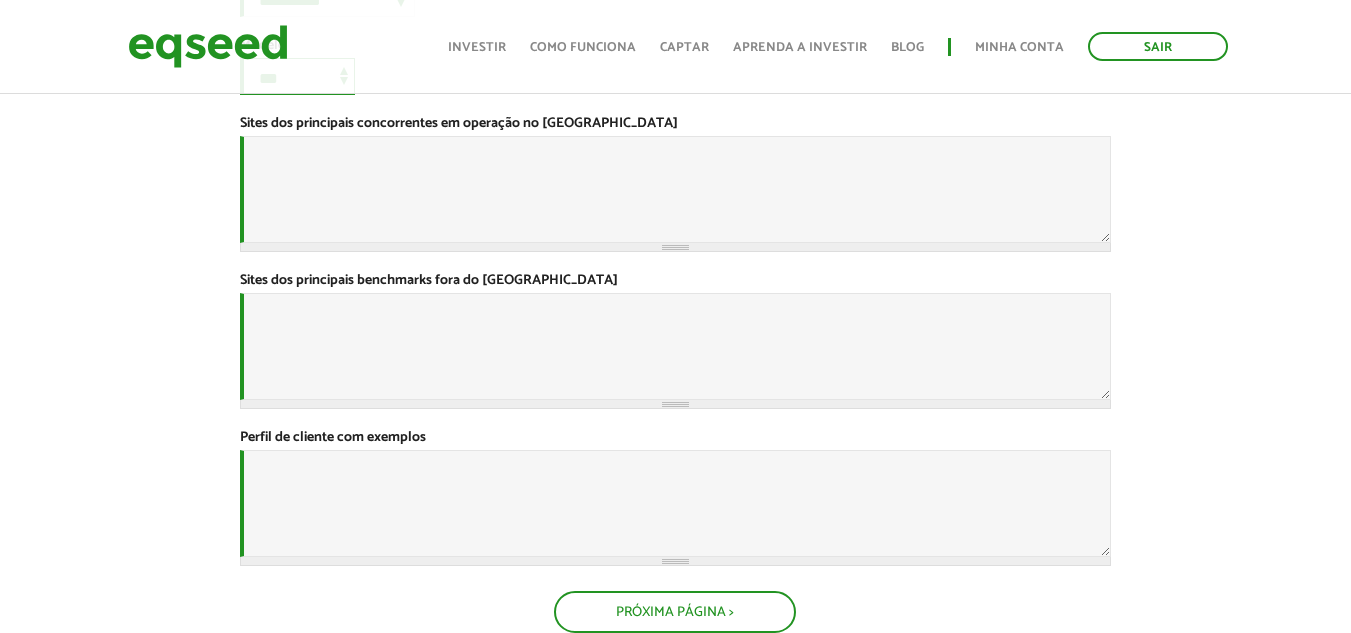 scroll, scrollTop: 784, scrollLeft: 0, axis: vertical 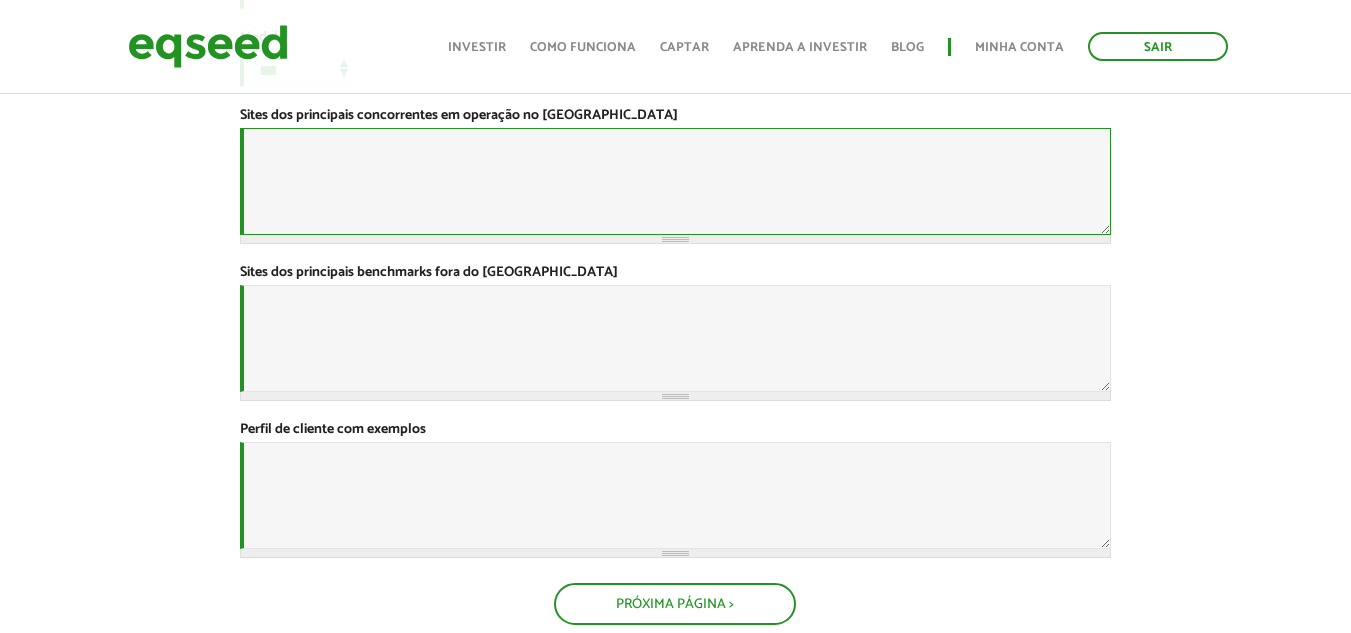 click on "Sites dos principais concorrentes em operação no Brasil  *" at bounding box center [675, 181] 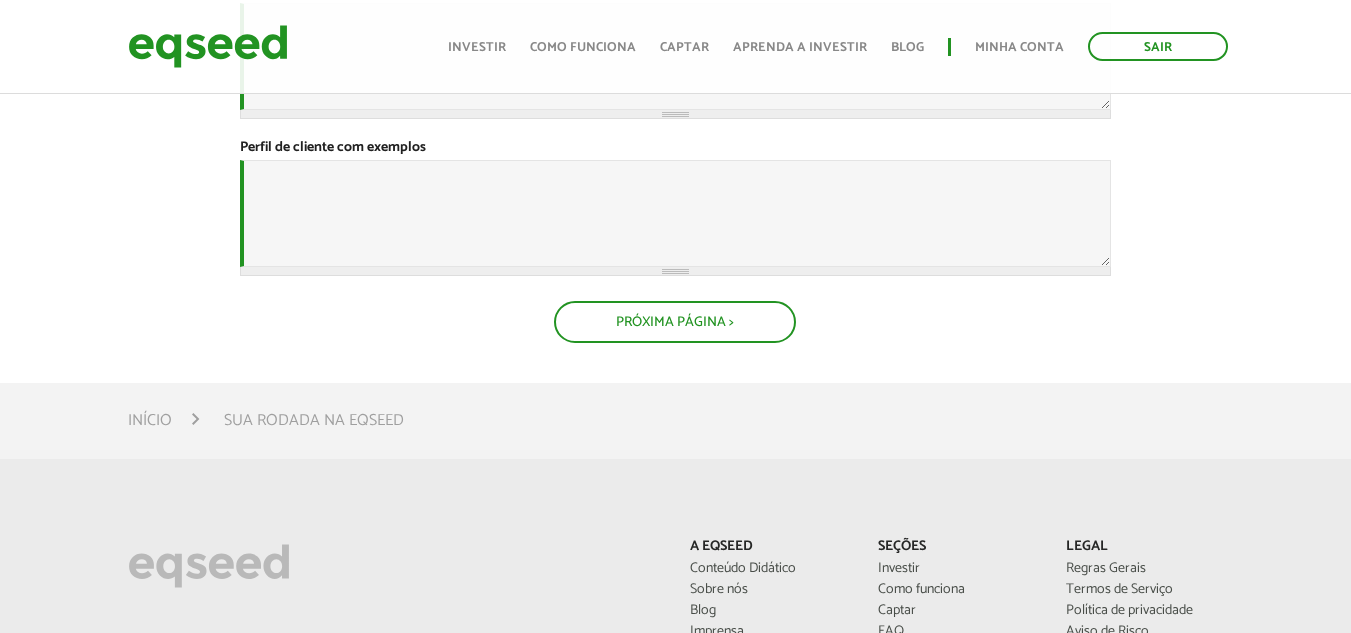 scroll, scrollTop: 1070, scrollLeft: 0, axis: vertical 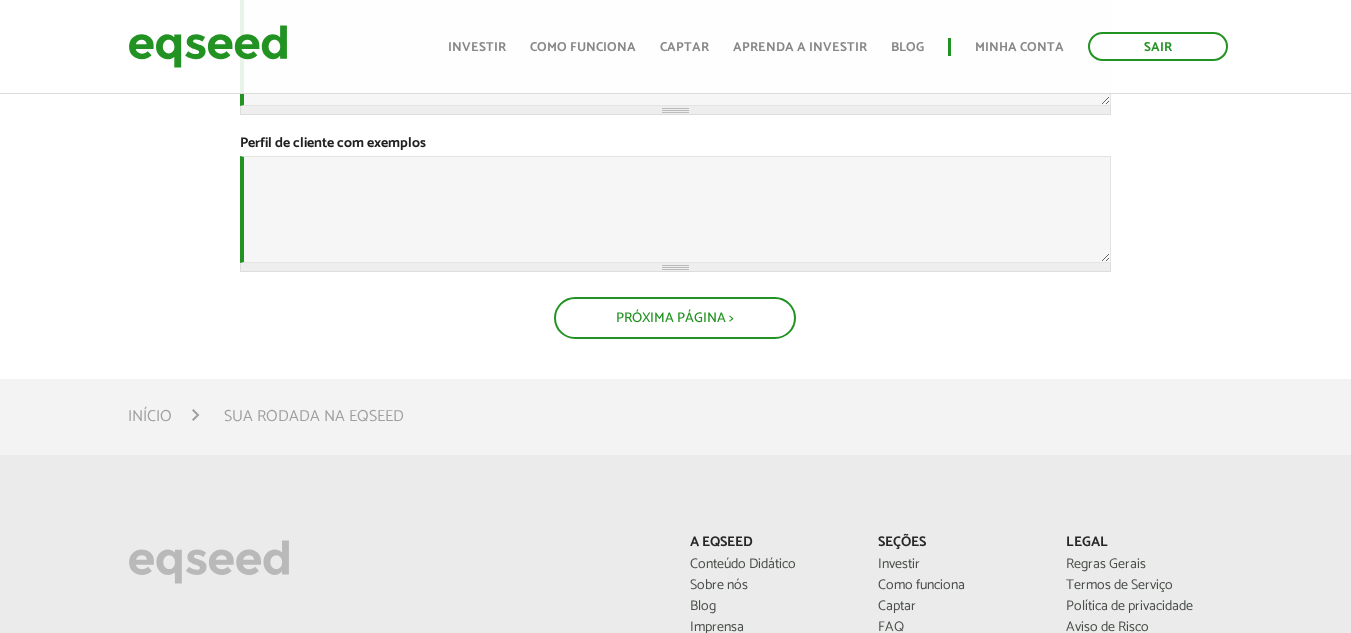 type on "**********" 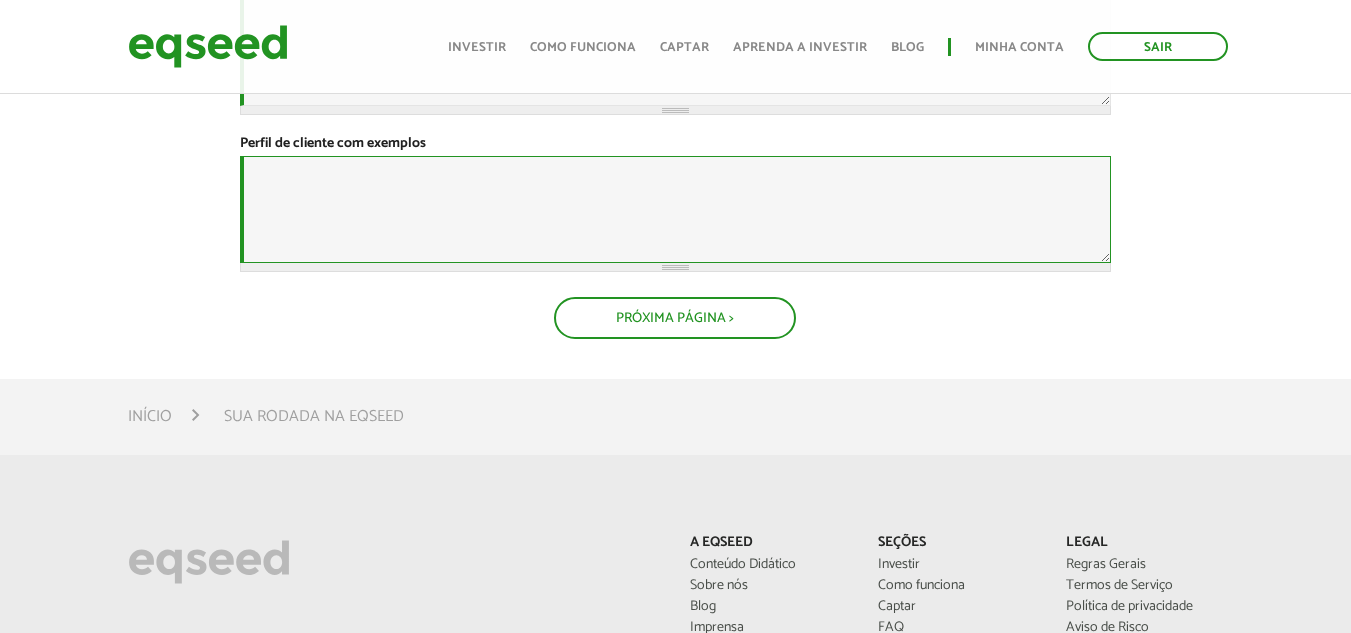 click on "Perfil de cliente com exemplos  *" at bounding box center (675, 209) 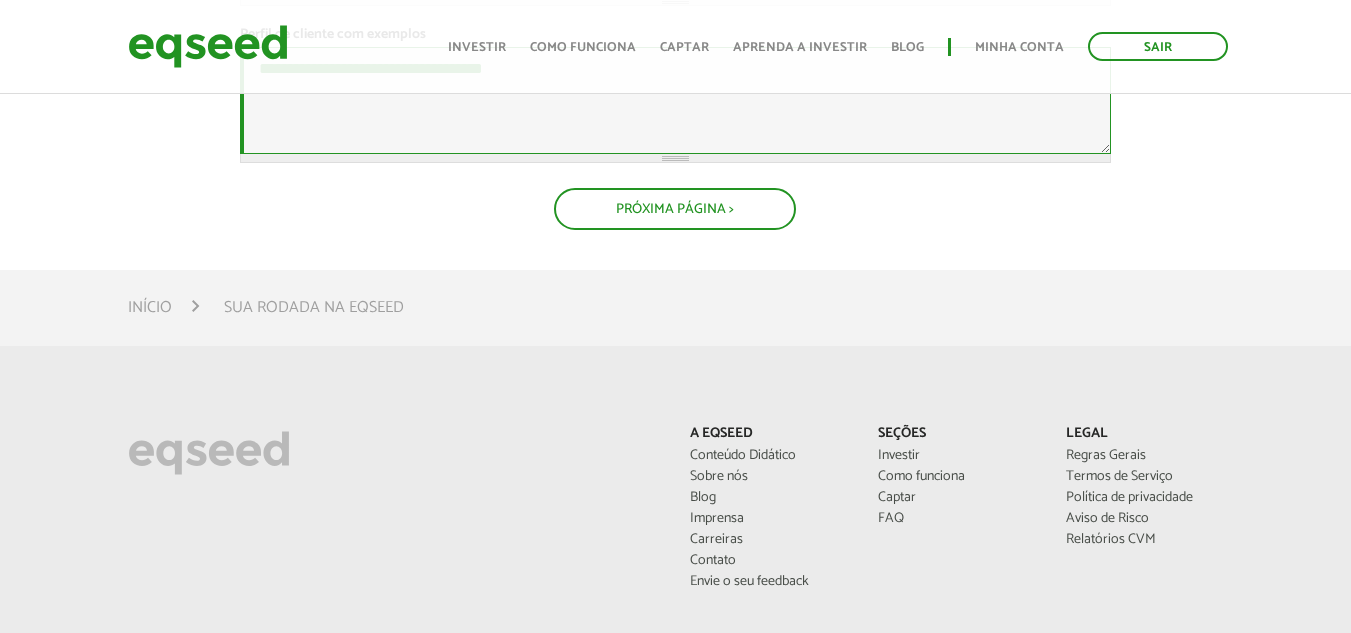 scroll, scrollTop: 1183, scrollLeft: 0, axis: vertical 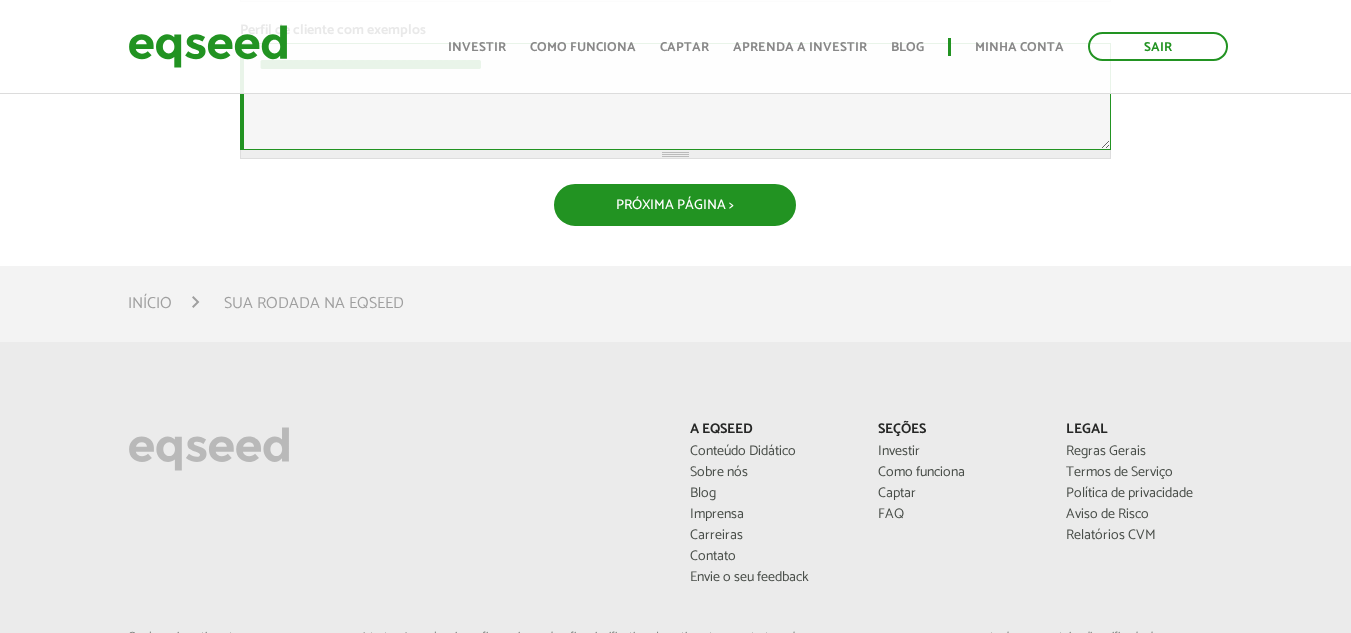 type on "**********" 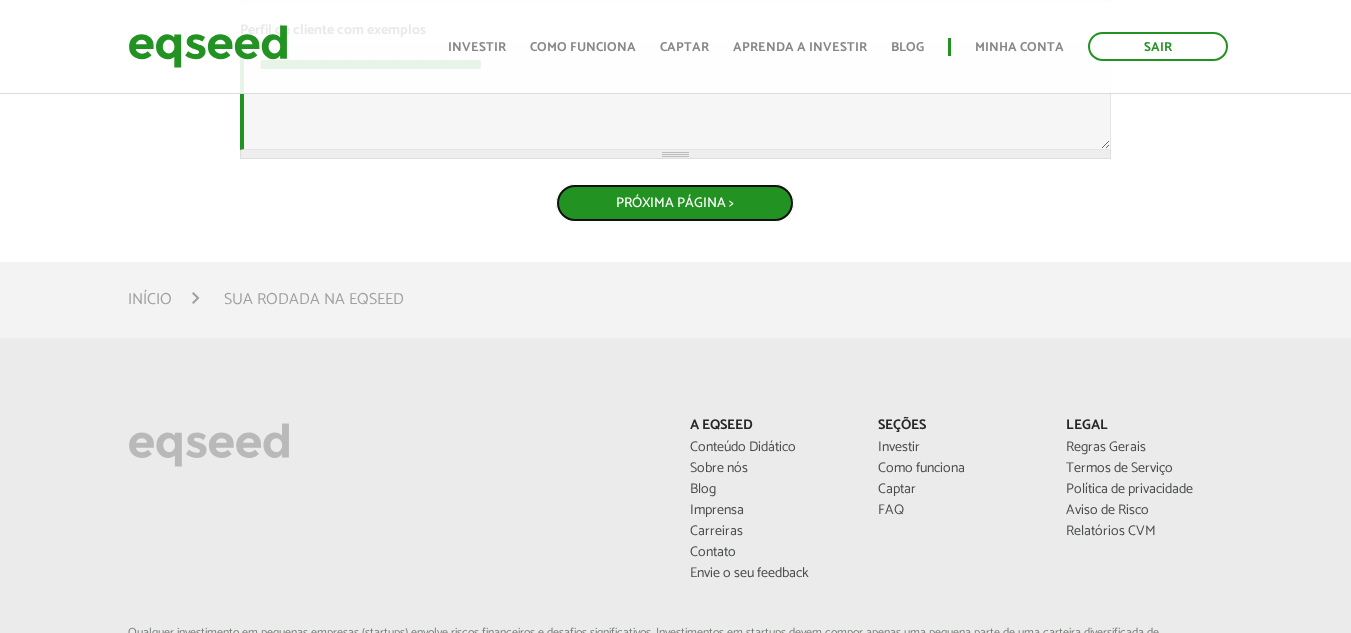click on "Próxima Página >" at bounding box center [675, 203] 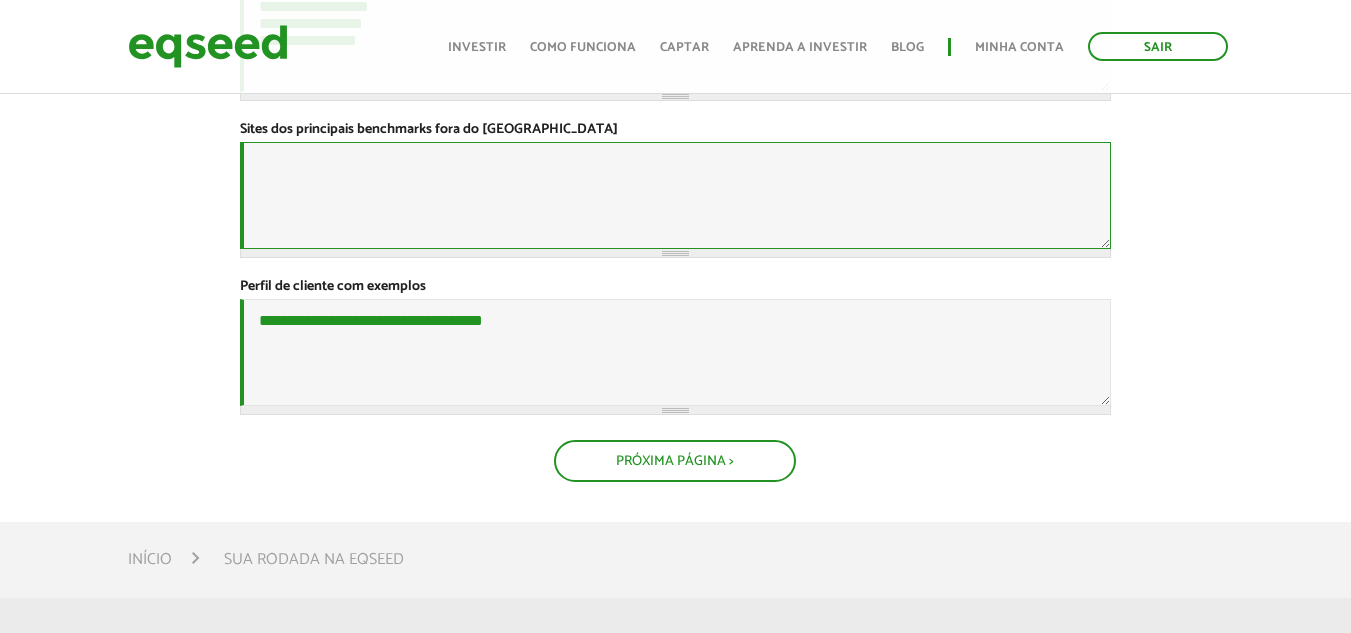 scroll, scrollTop: 898, scrollLeft: 0, axis: vertical 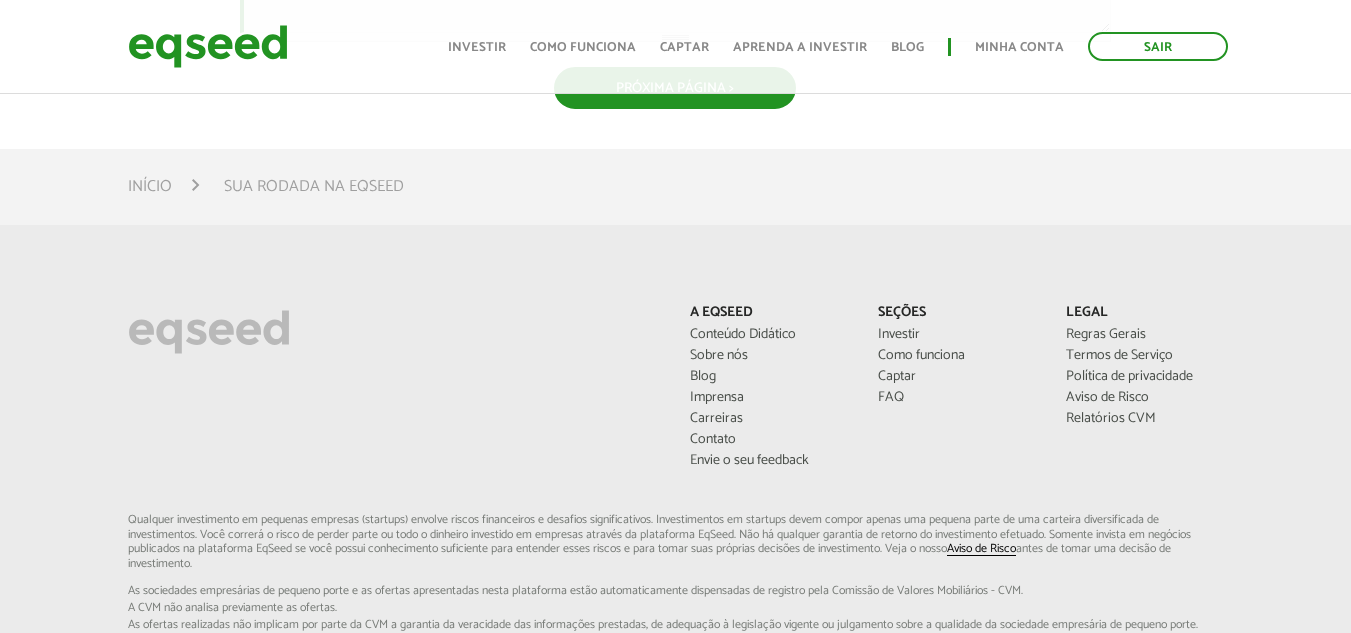 type on "**********" 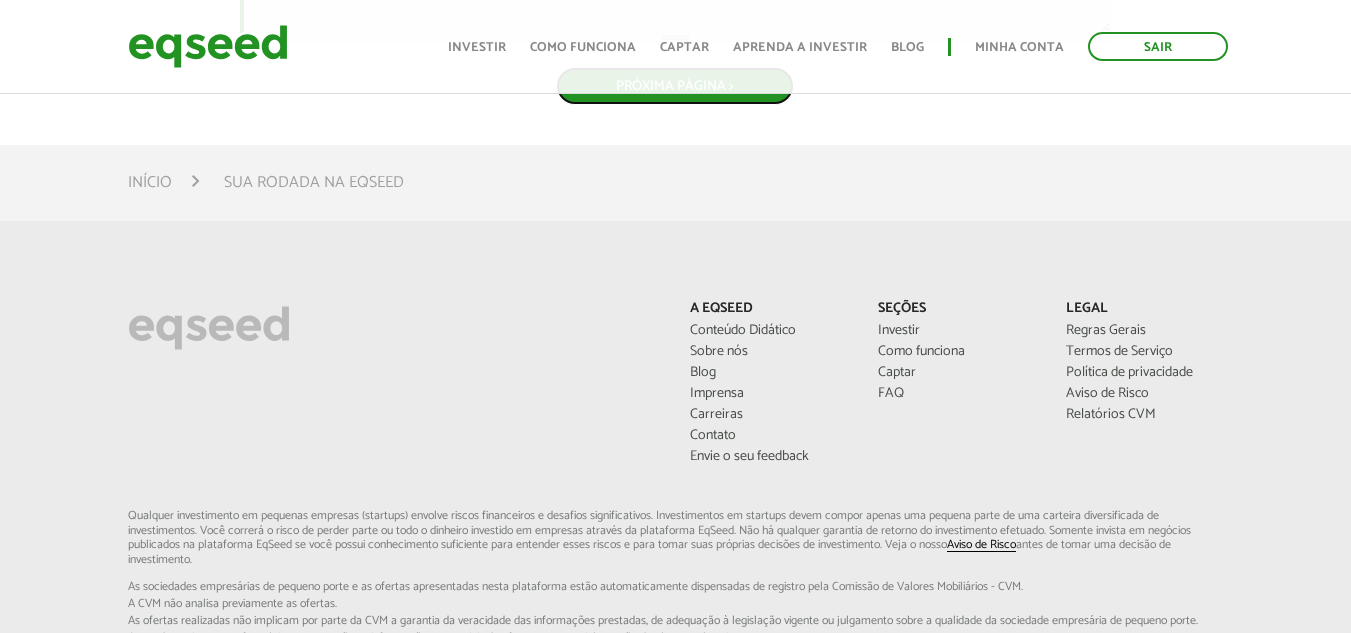 click on "Próxima Página >" at bounding box center [675, 86] 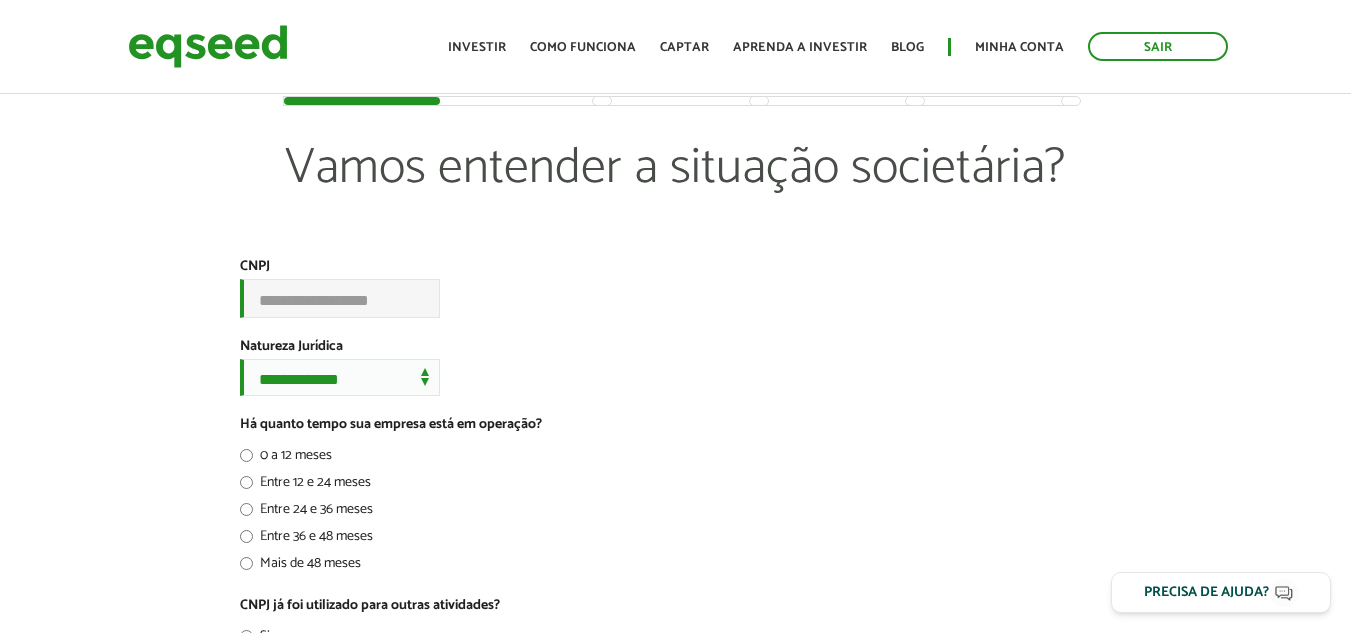 scroll, scrollTop: 0, scrollLeft: 0, axis: both 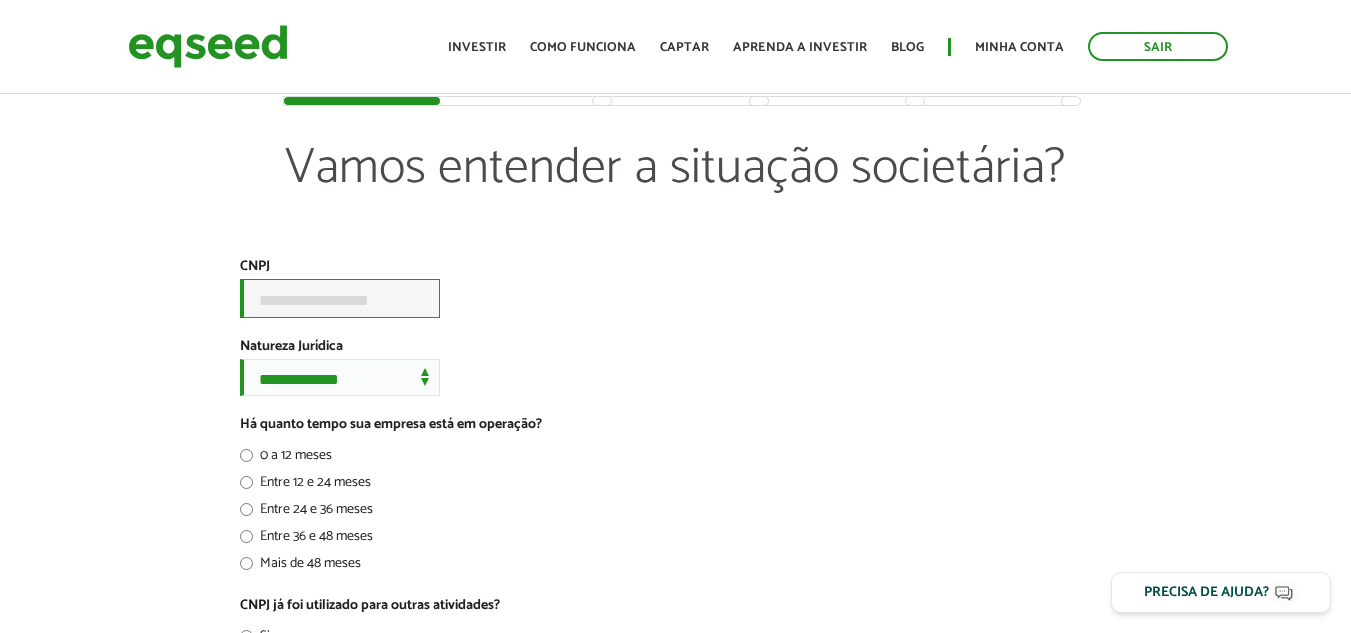 click on "CNPJ  *" at bounding box center (340, 298) 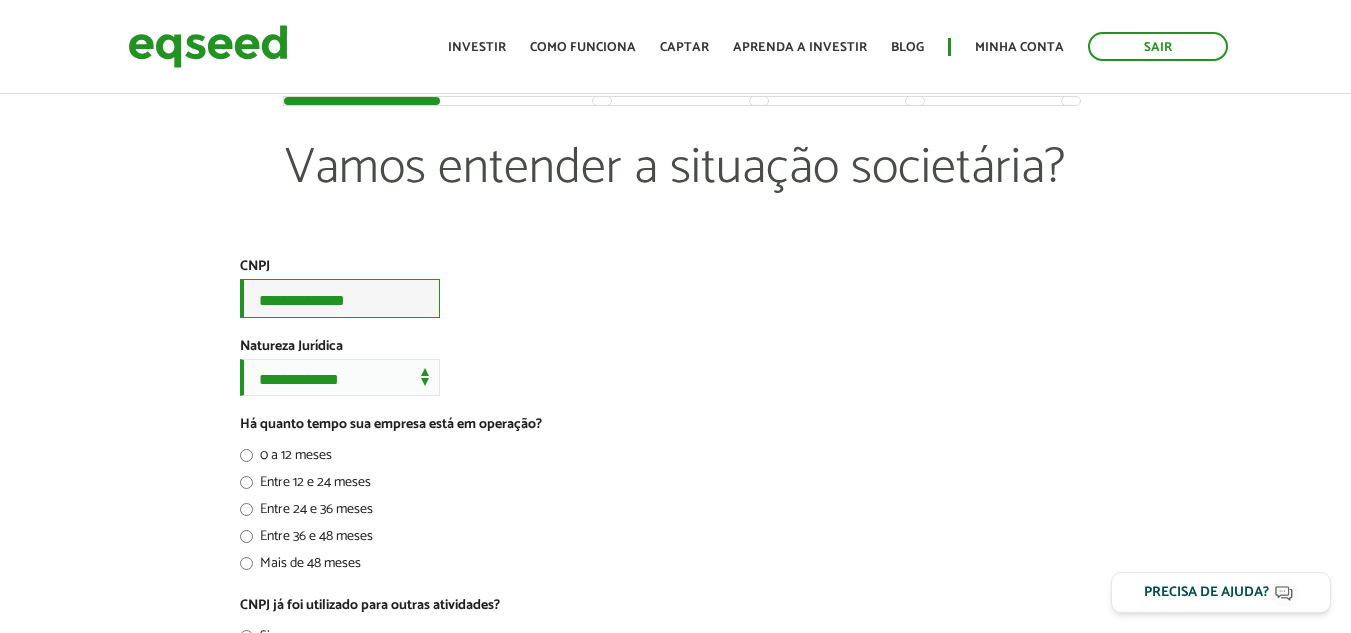 type on "**********" 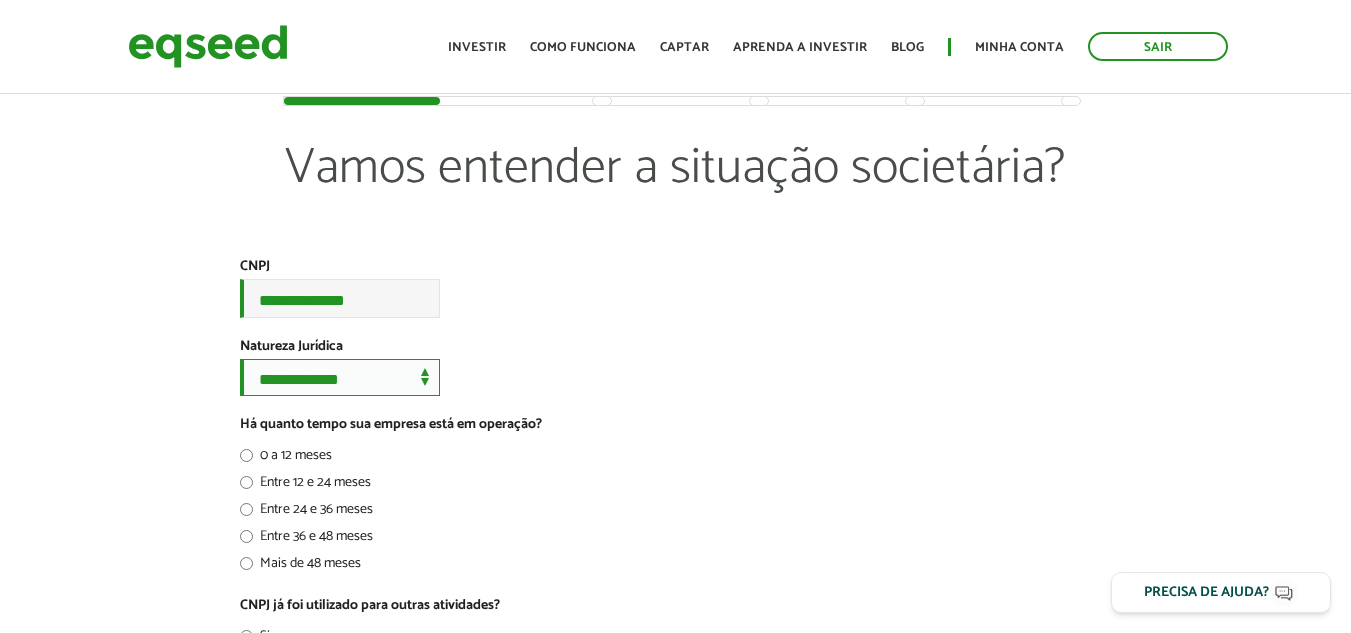 click on "**********" at bounding box center (340, 377) 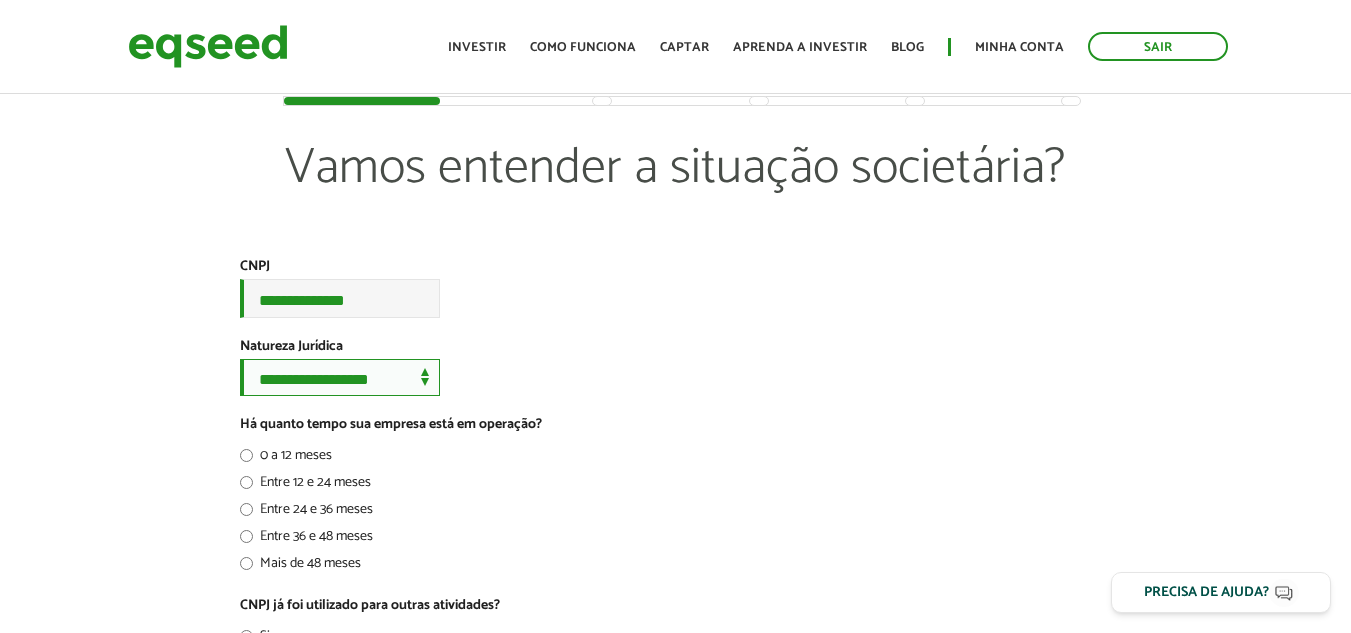 click on "**********" at bounding box center (340, 377) 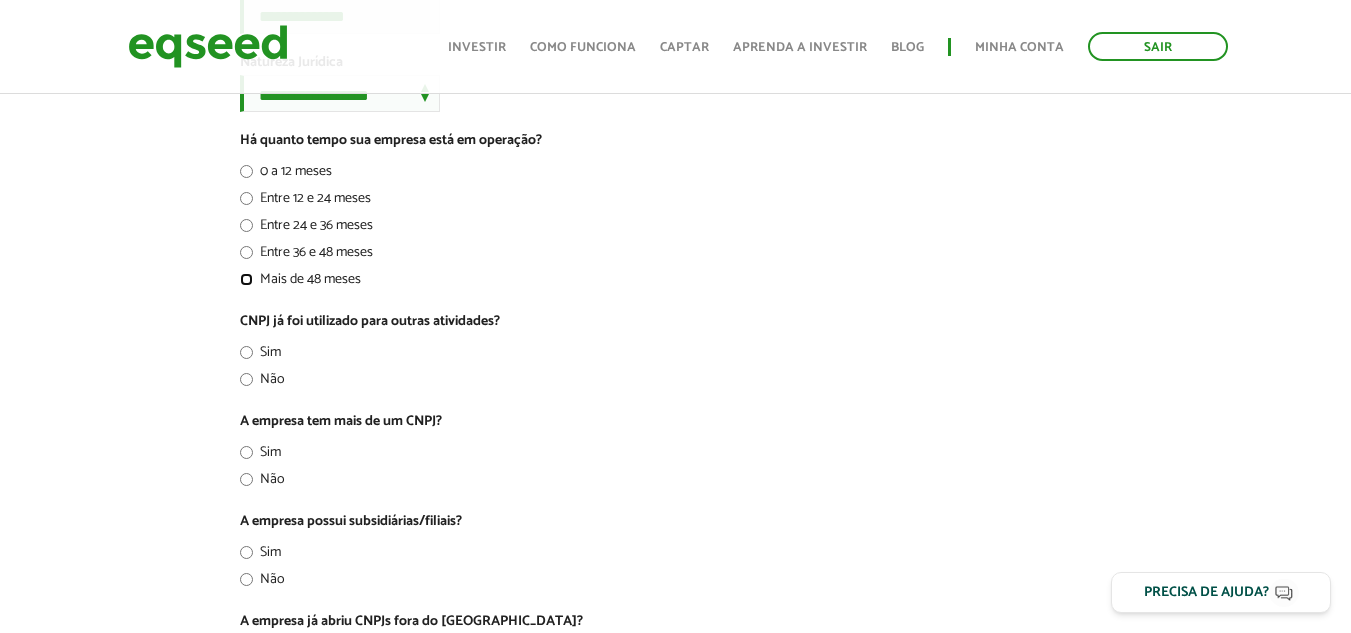 scroll, scrollTop: 309, scrollLeft: 0, axis: vertical 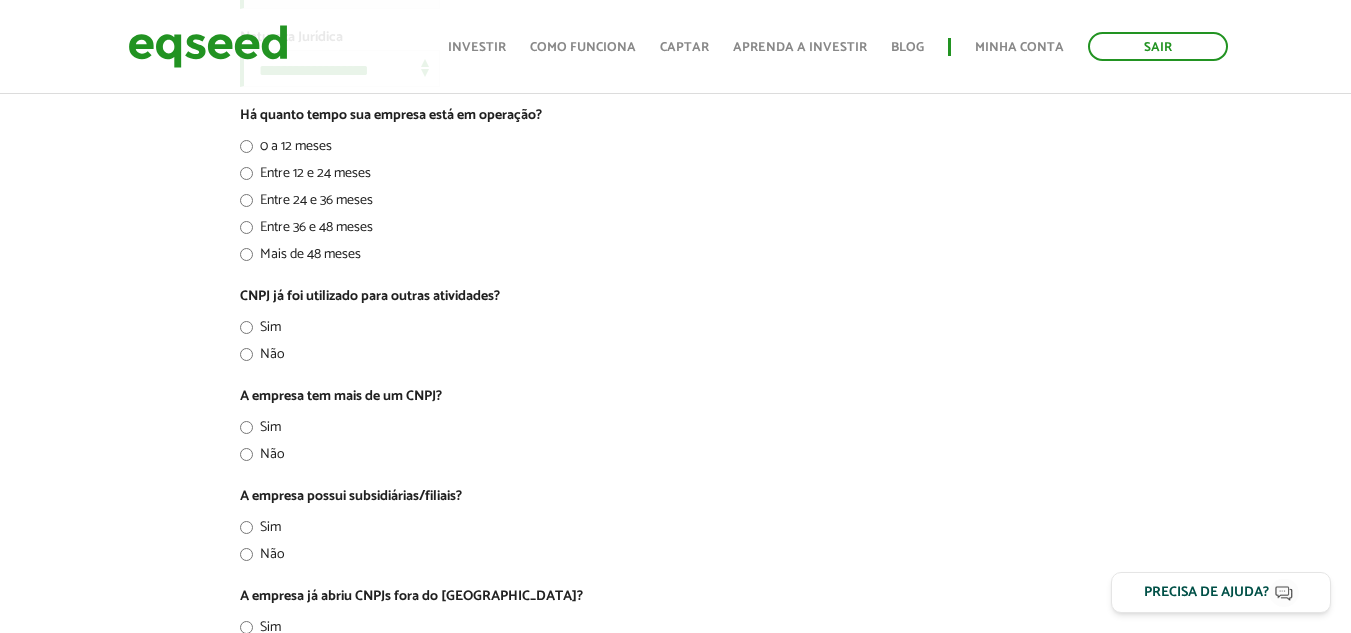 click on "Não" at bounding box center [262, 458] 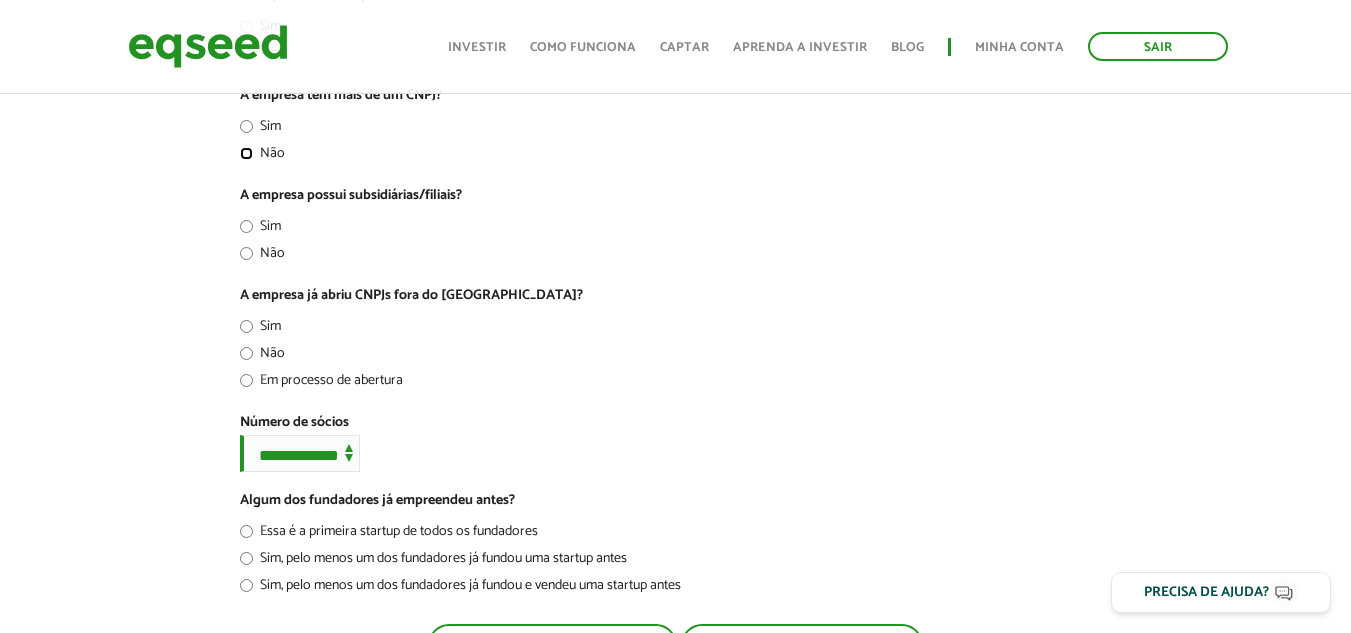 scroll, scrollTop: 618, scrollLeft: 0, axis: vertical 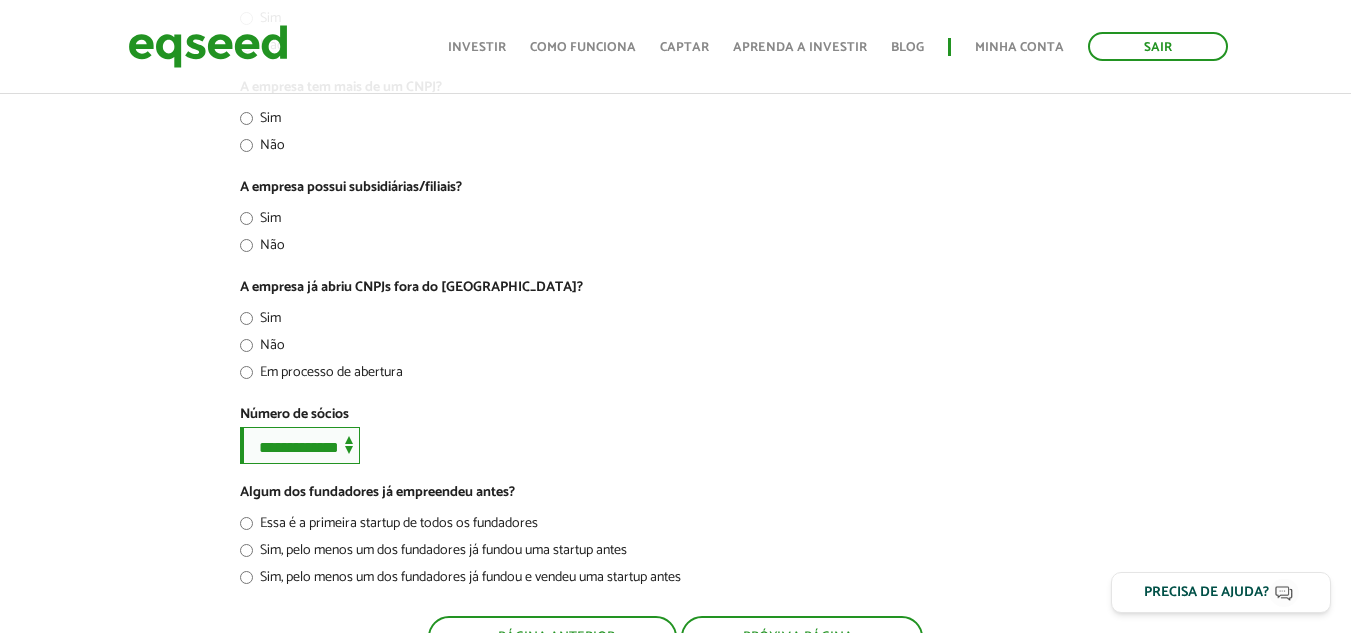 click on "**********" at bounding box center [300, 445] 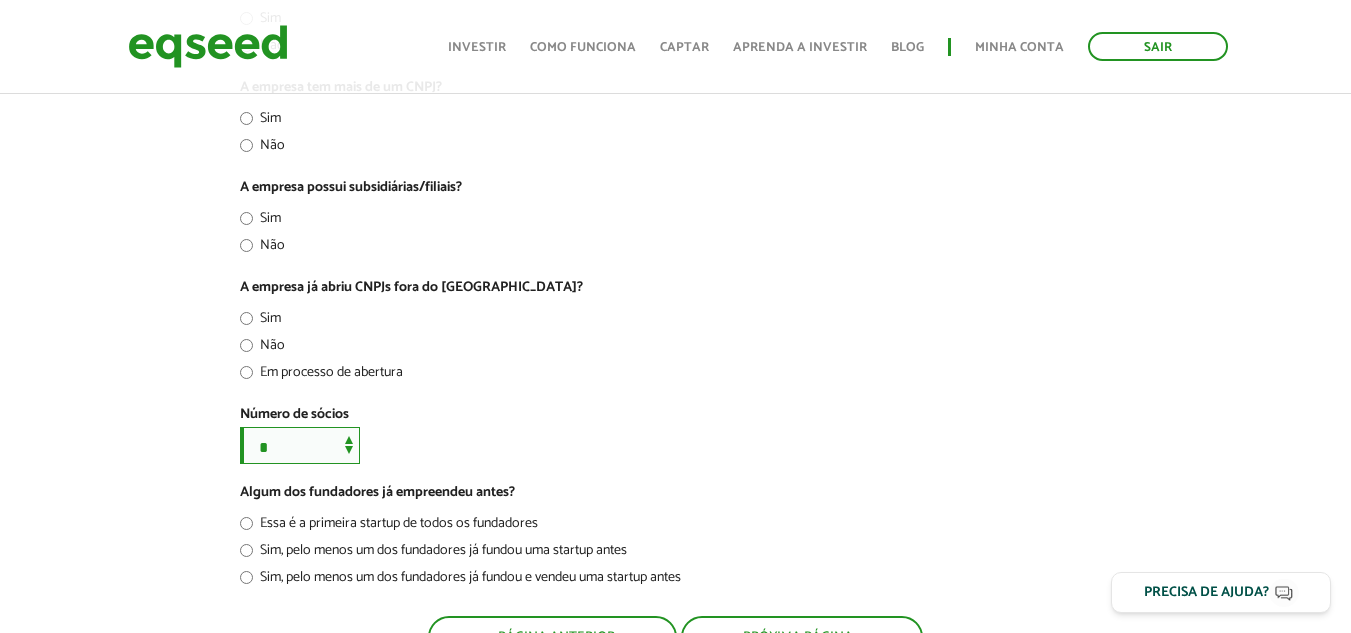click on "**********" at bounding box center [300, 445] 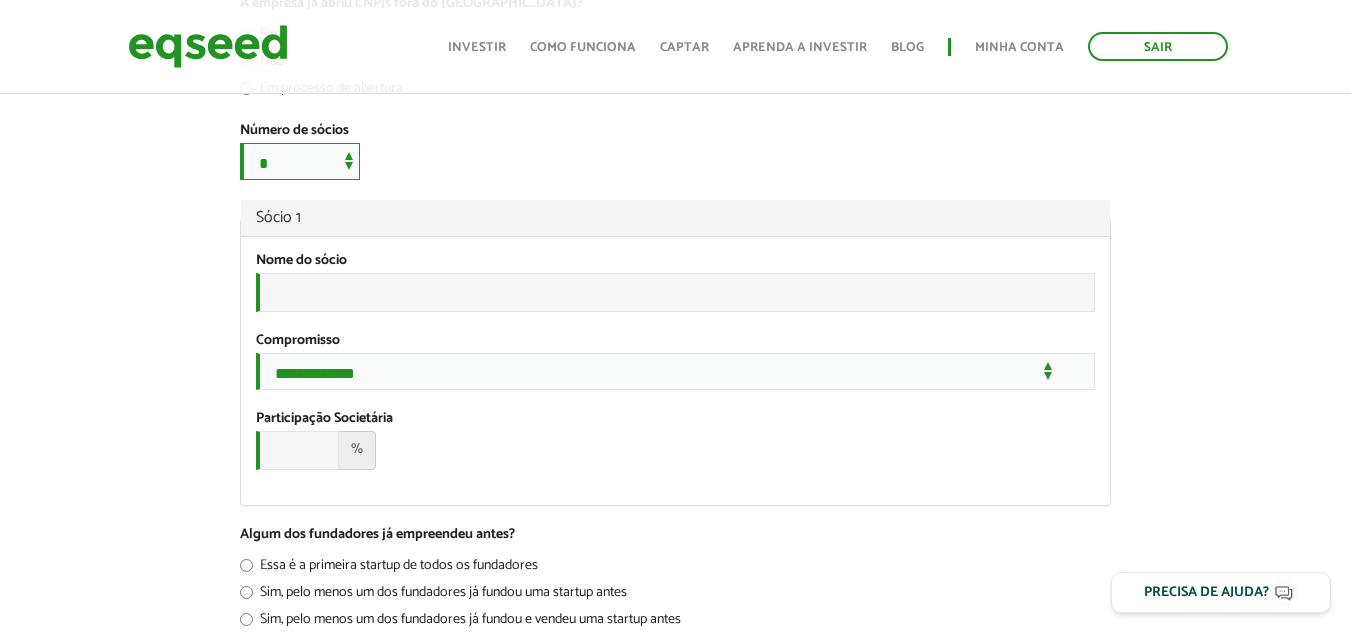 scroll, scrollTop: 915, scrollLeft: 0, axis: vertical 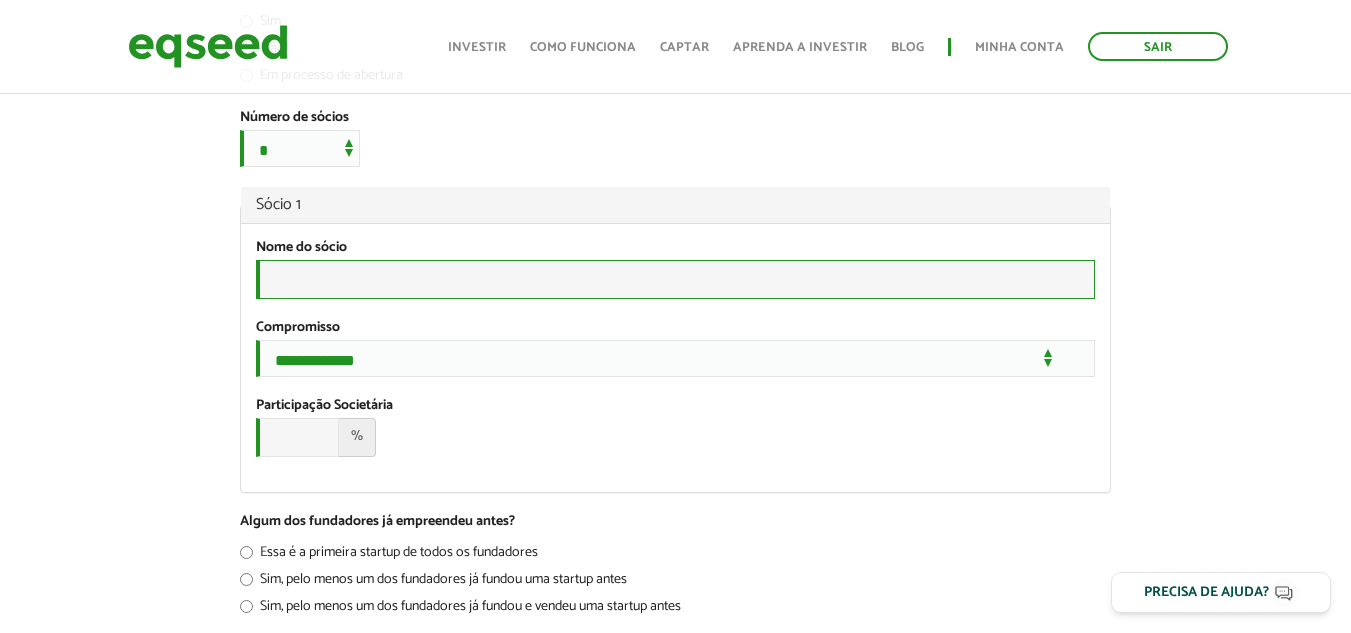 click on "Nome do sócio  *" at bounding box center [675, 279] 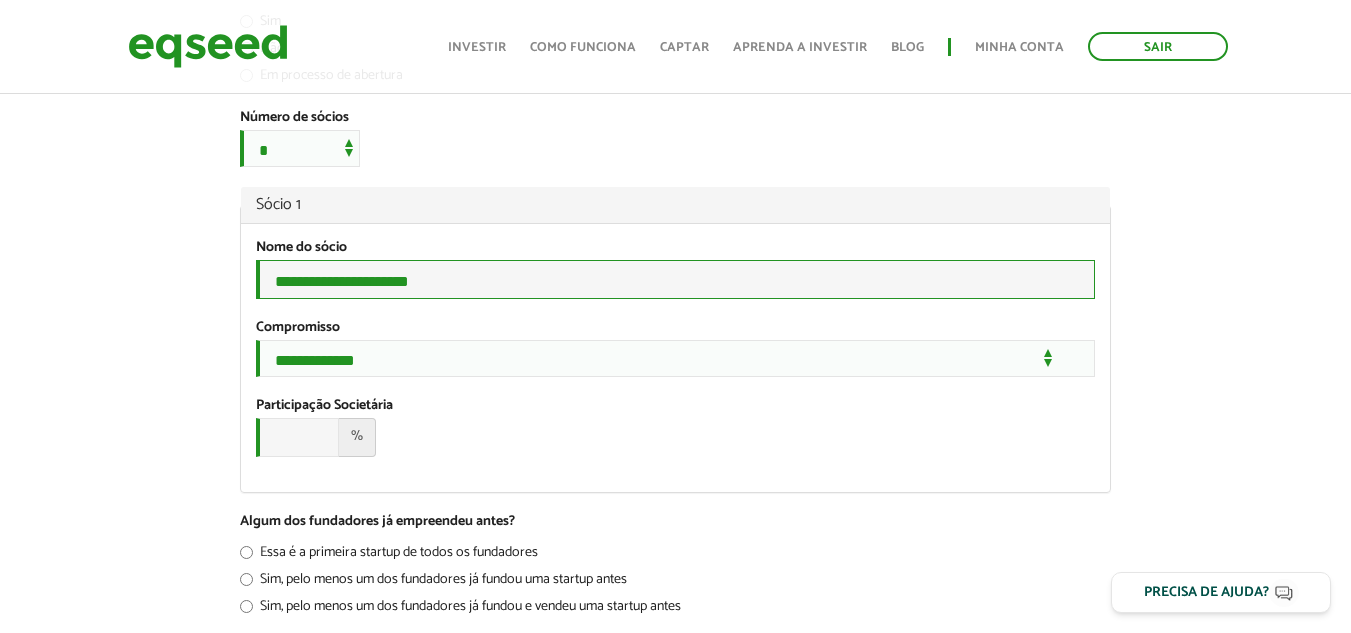 type on "**********" 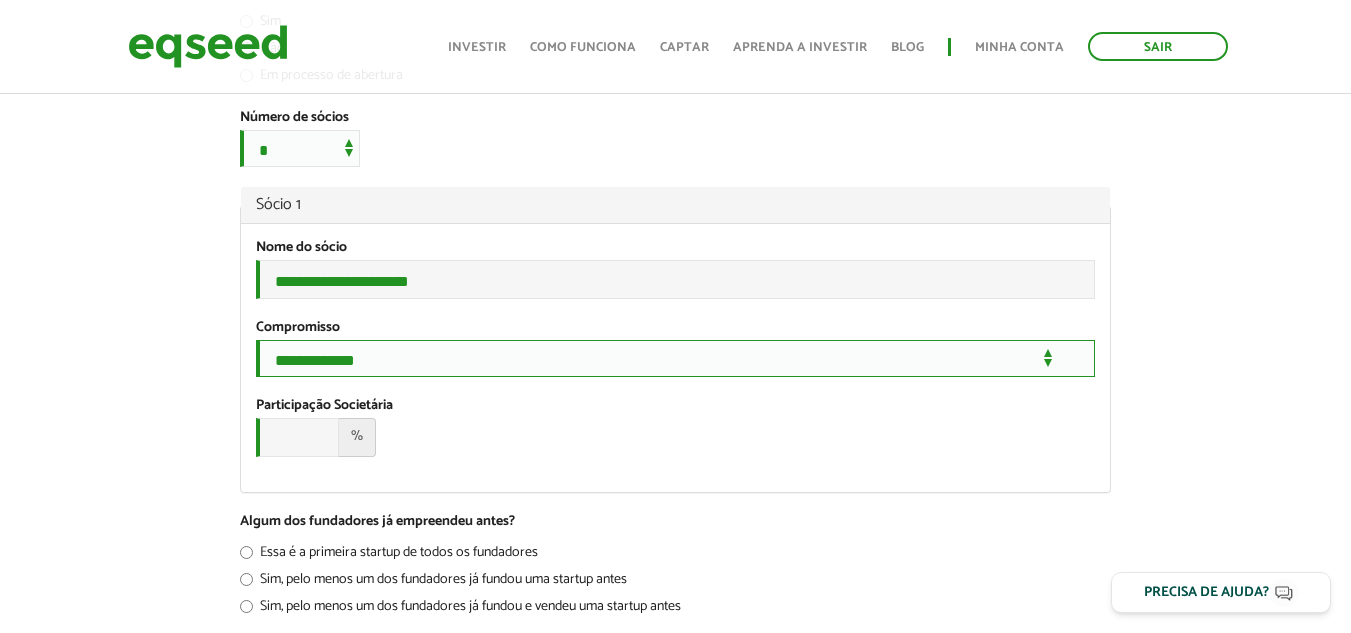 click on "**********" at bounding box center [675, 358] 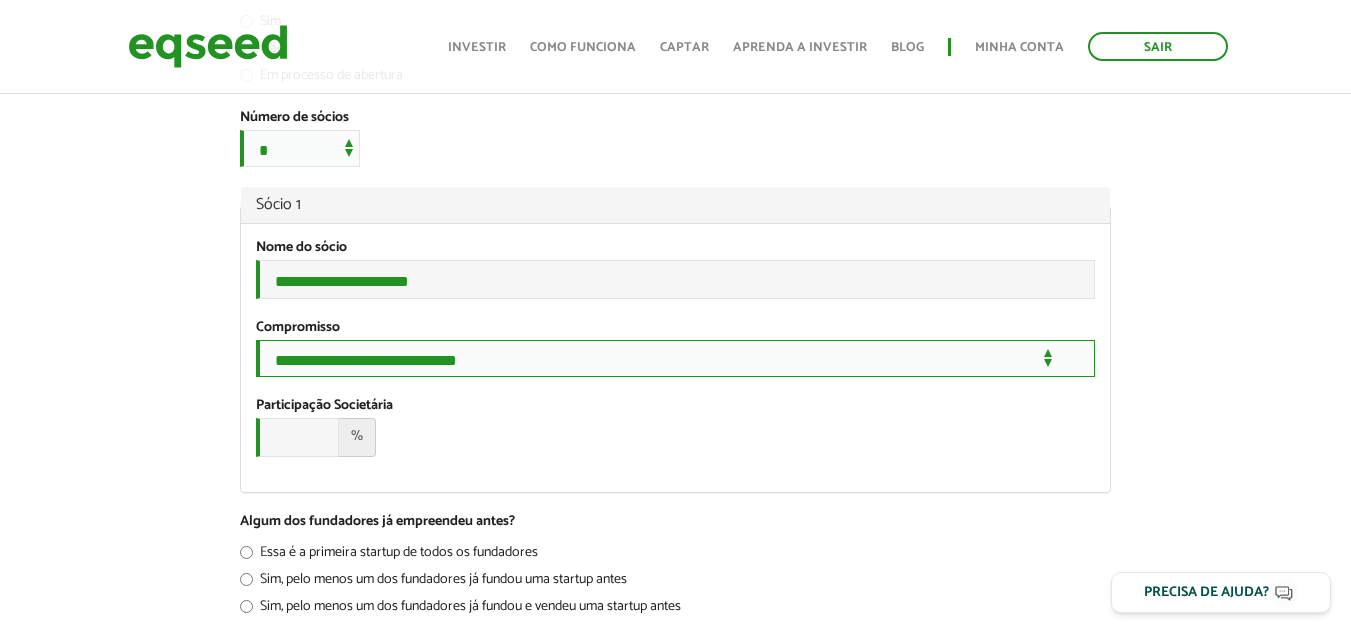 click on "**********" at bounding box center [675, 358] 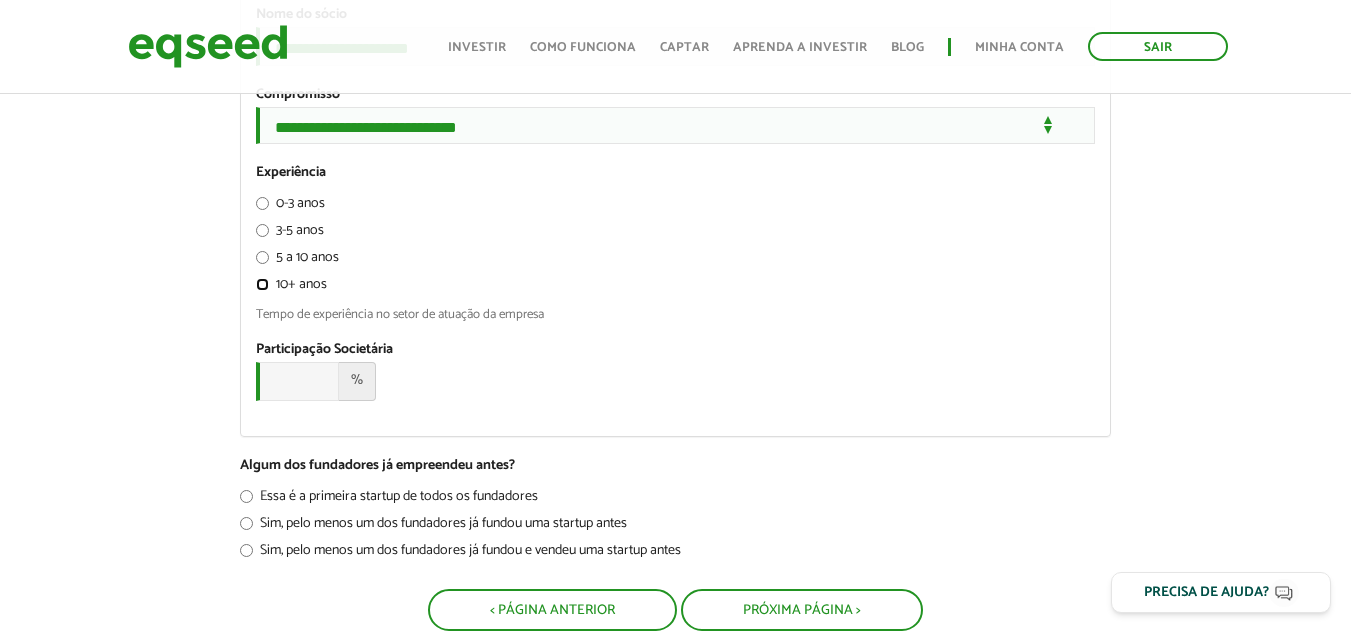 scroll, scrollTop: 1152, scrollLeft: 0, axis: vertical 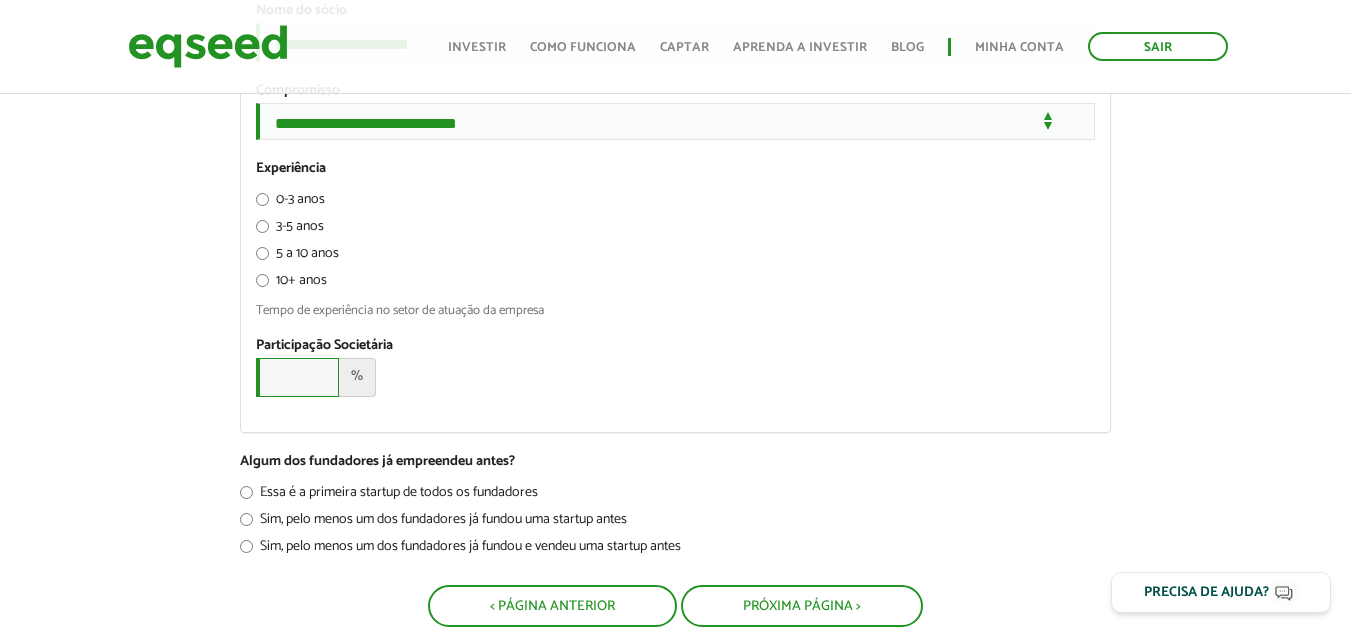 click on "Participação Societária  *" at bounding box center [297, 377] 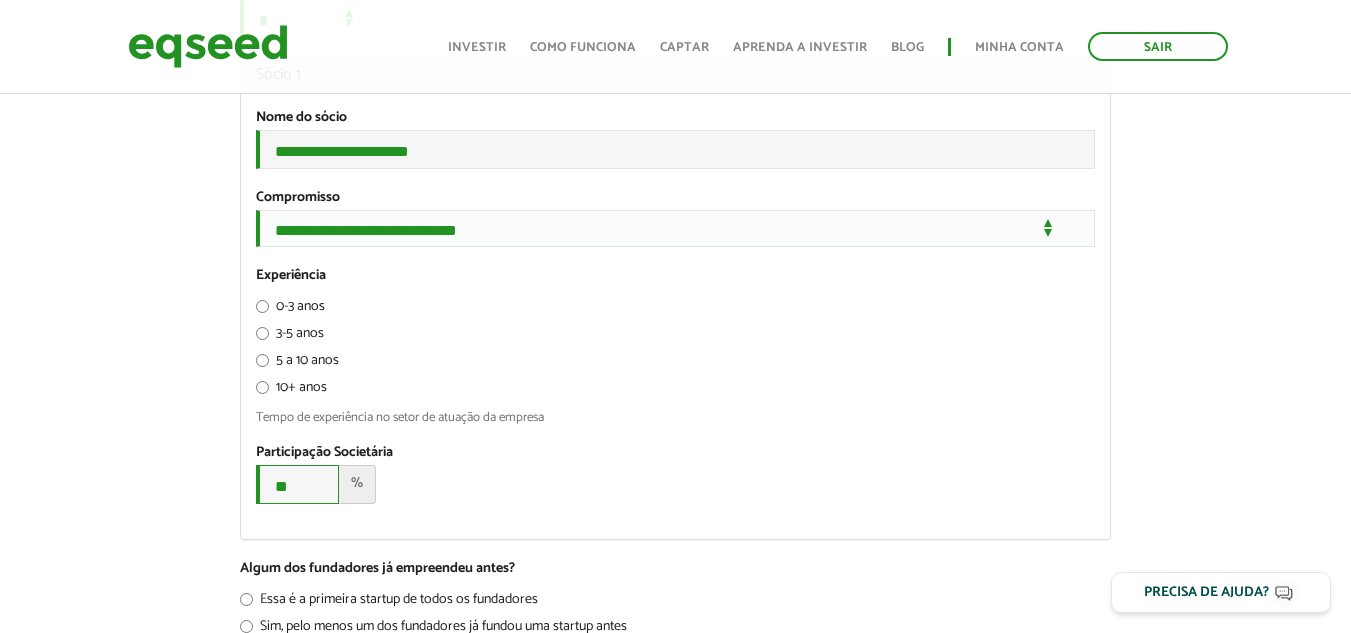 scroll, scrollTop: 1022, scrollLeft: 0, axis: vertical 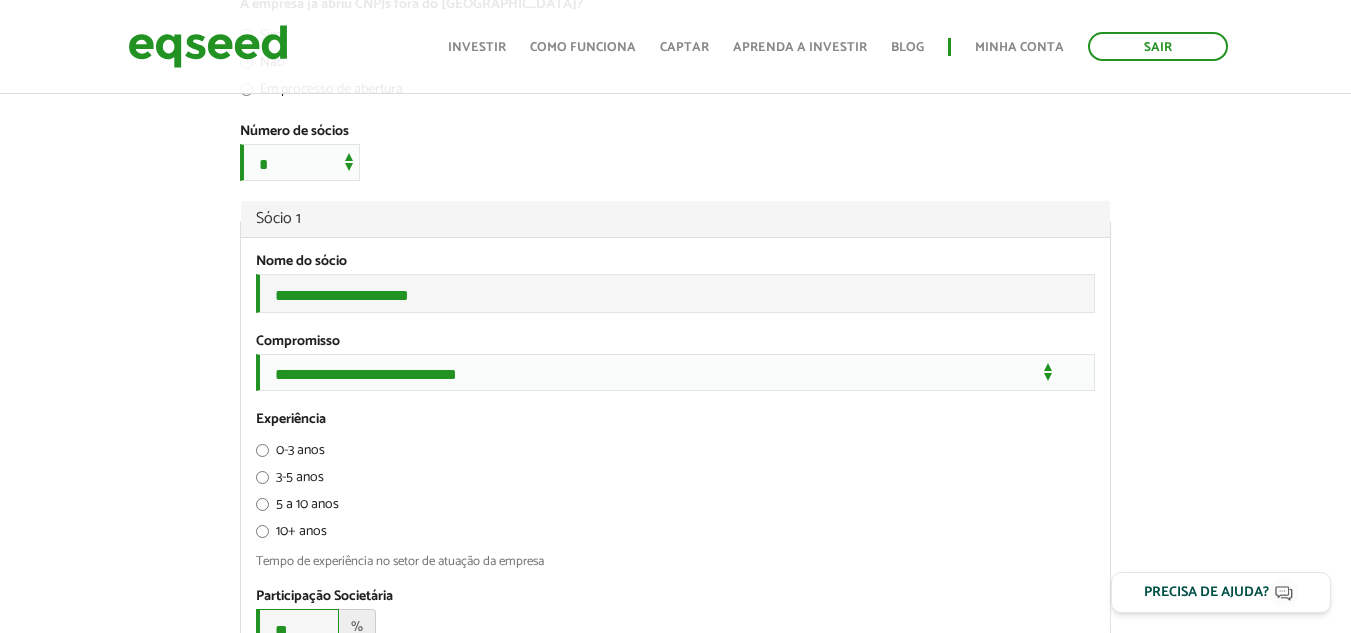 type on "**" 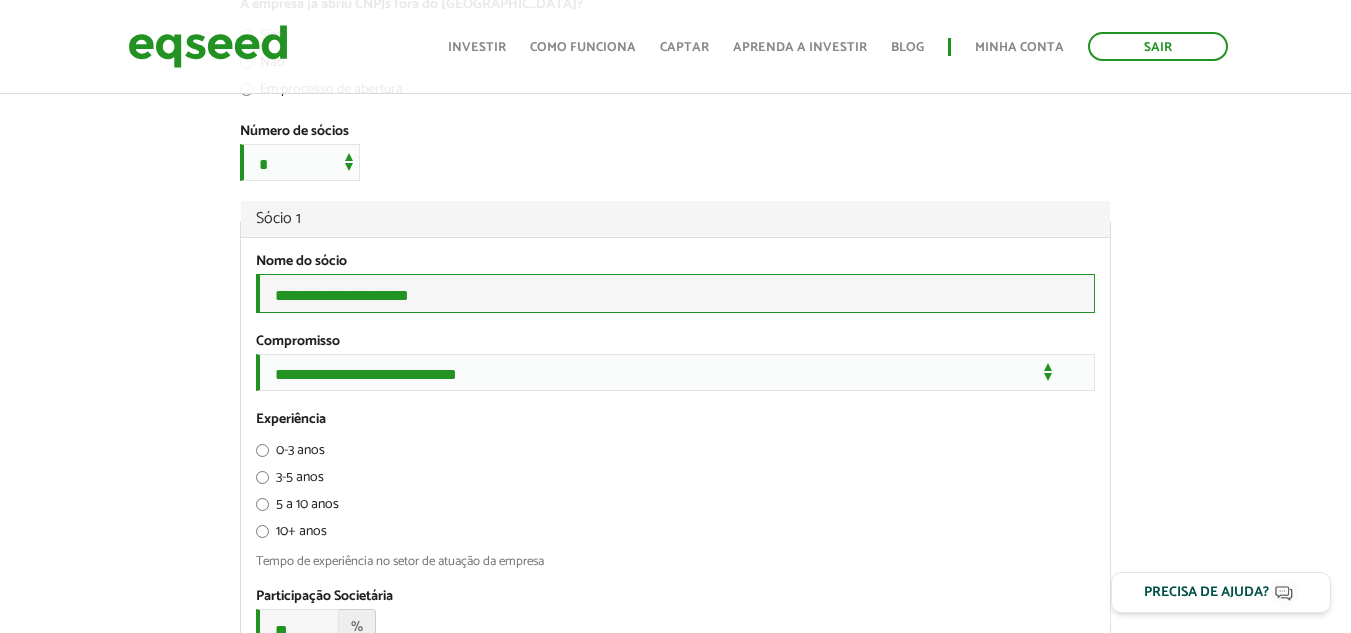 drag, startPoint x: 365, startPoint y: 335, endPoint x: 212, endPoint y: 347, distance: 153.46986 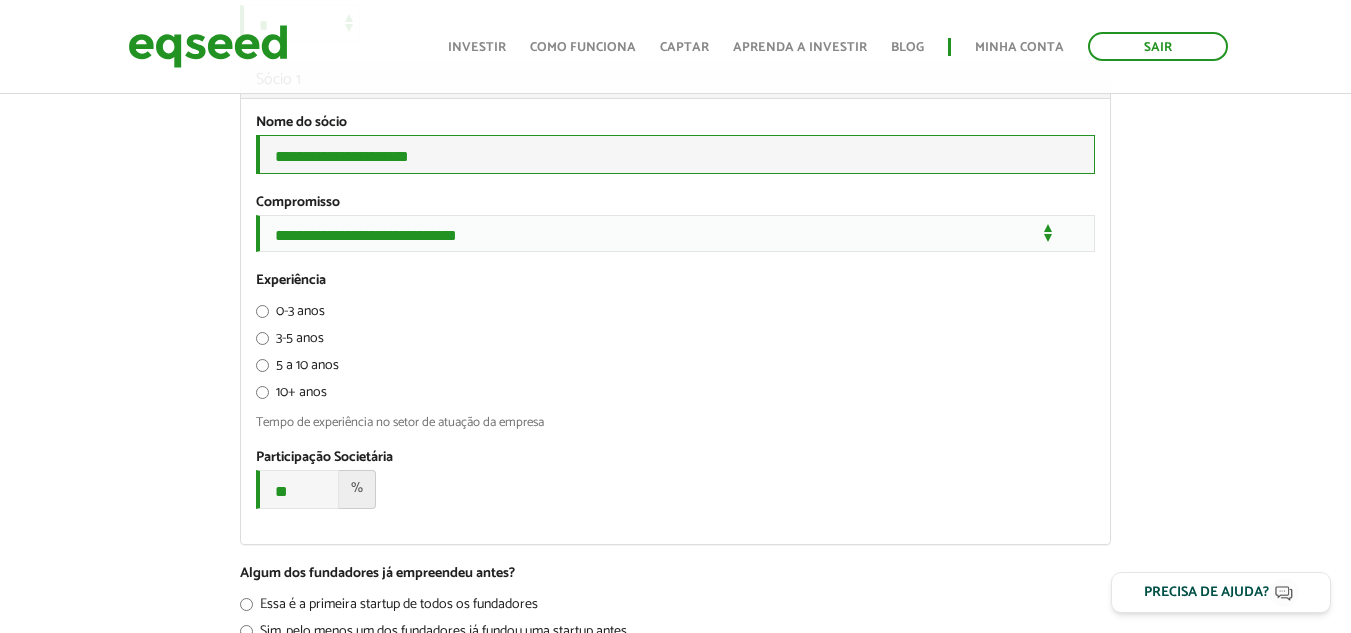 scroll, scrollTop: 807, scrollLeft: 0, axis: vertical 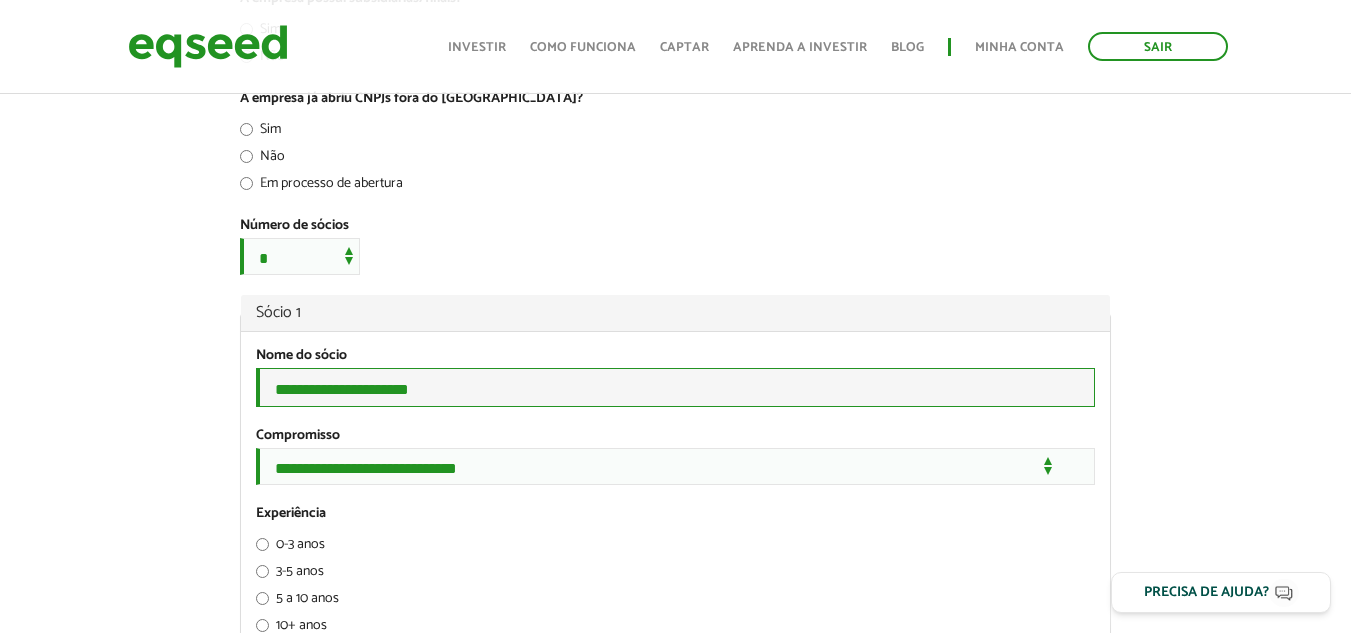type on "**********" 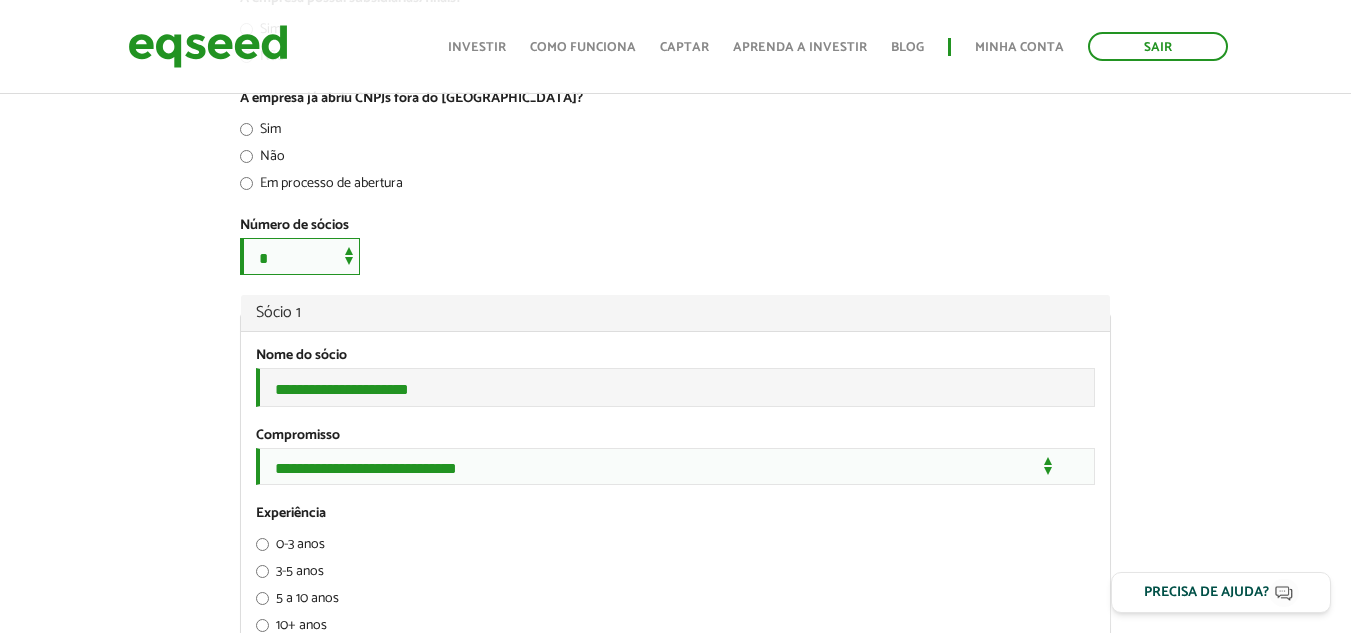click on "**********" at bounding box center (300, 256) 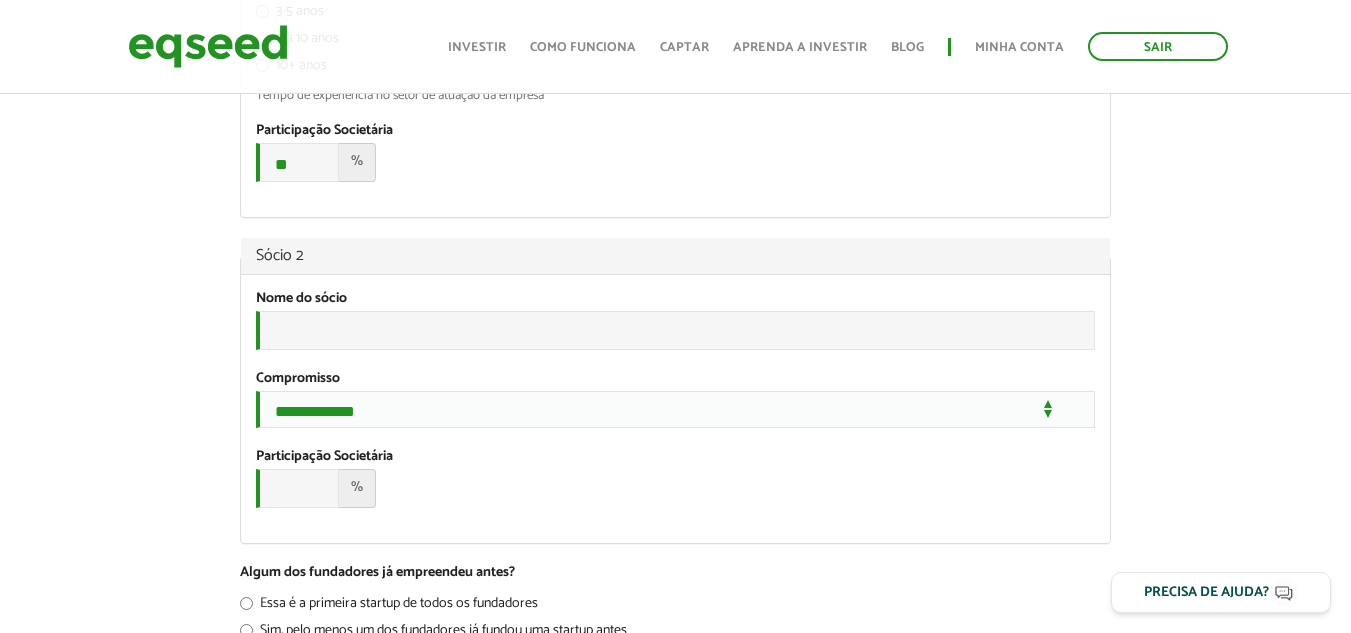 scroll, scrollTop: 1372, scrollLeft: 0, axis: vertical 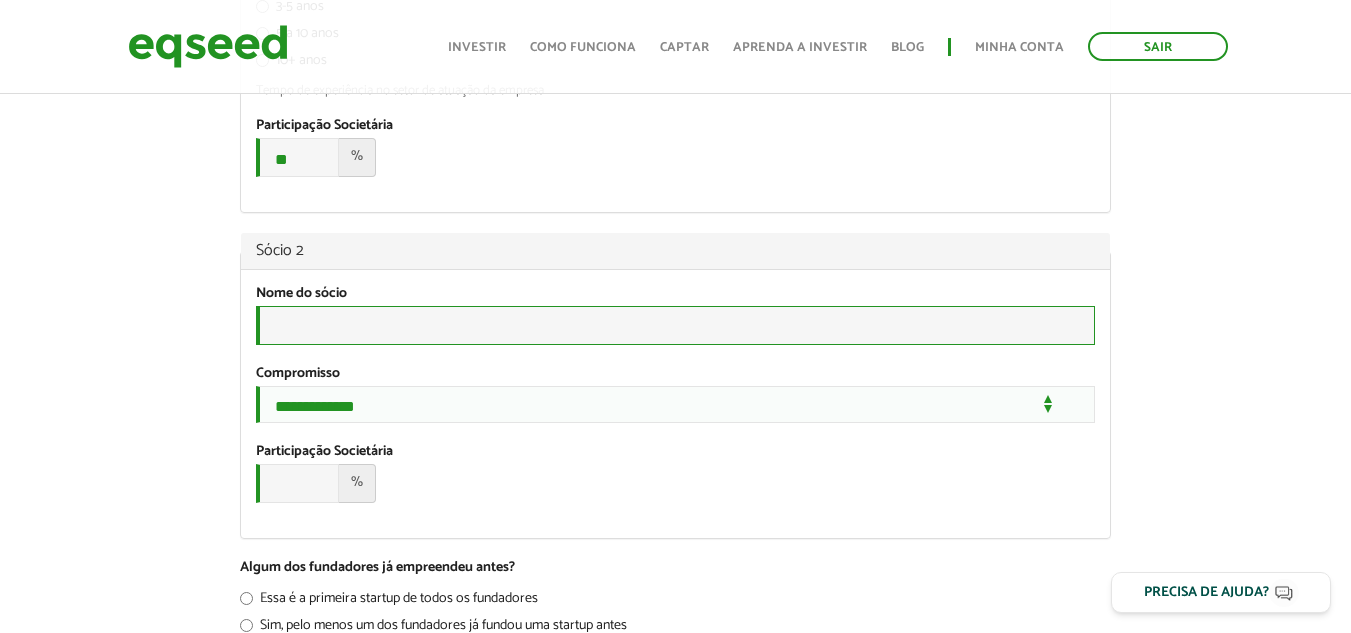 click on "Nome do sócio  *" at bounding box center (675, 325) 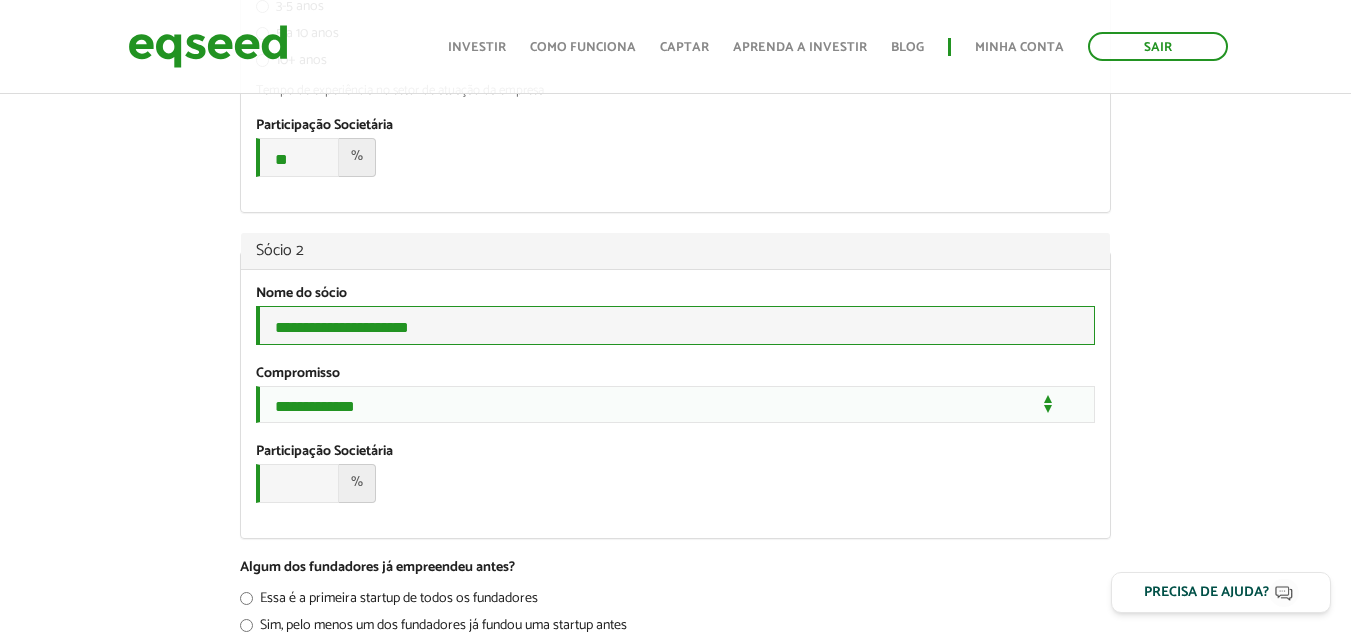 type on "**********" 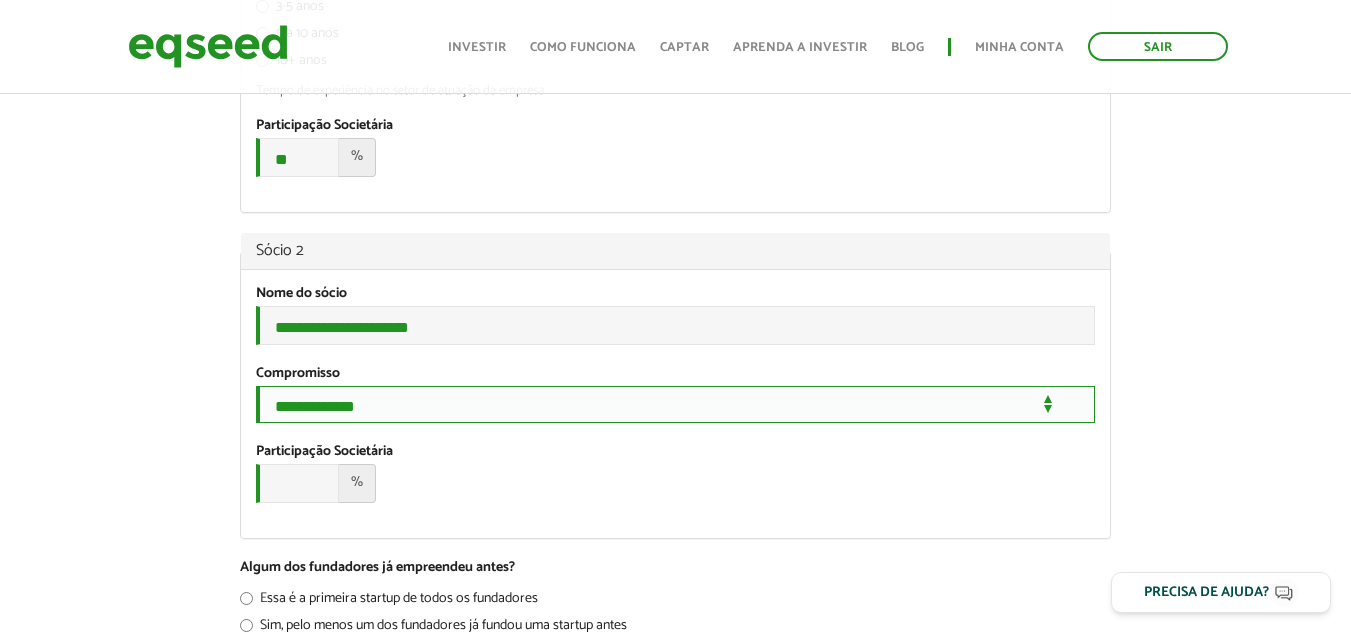 click on "**********" at bounding box center [675, 404] 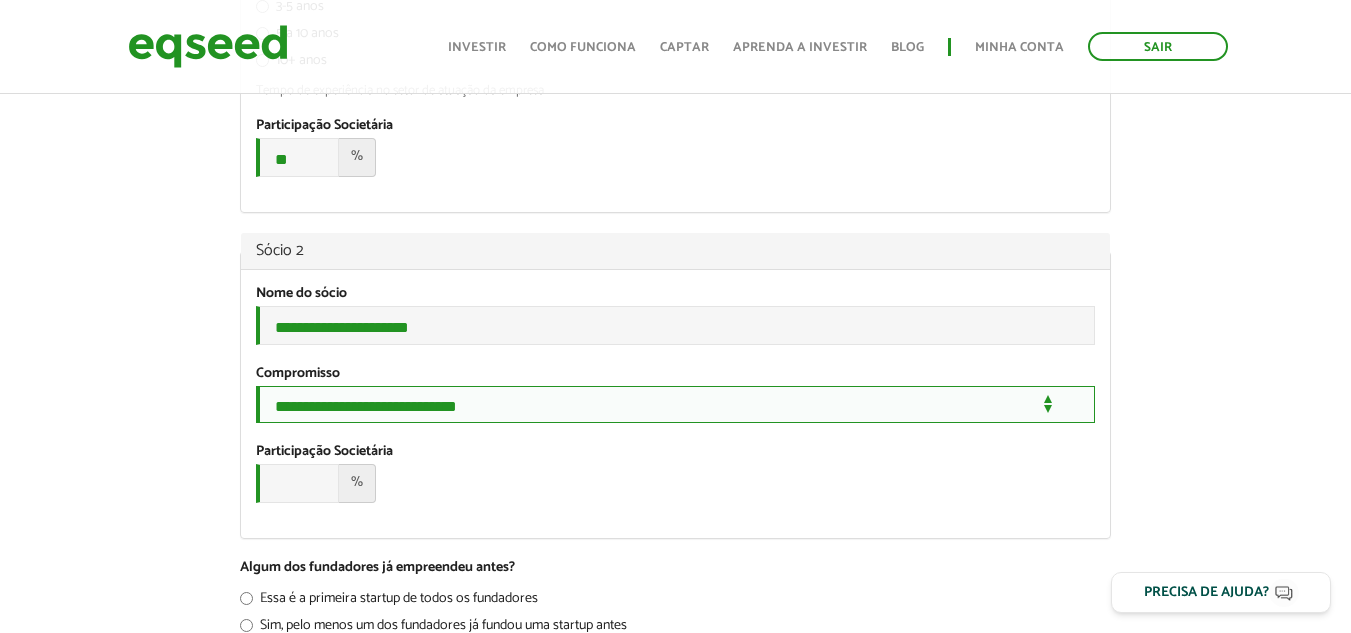 click on "**********" at bounding box center (675, 404) 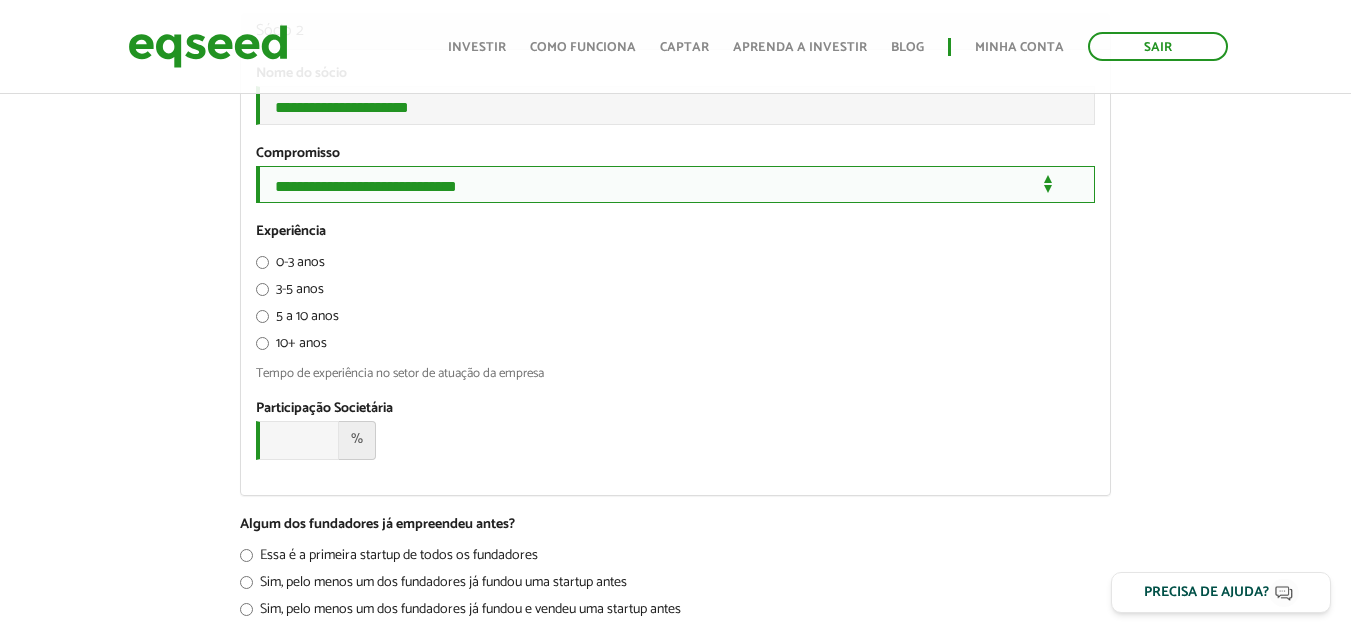 scroll, scrollTop: 1598, scrollLeft: 0, axis: vertical 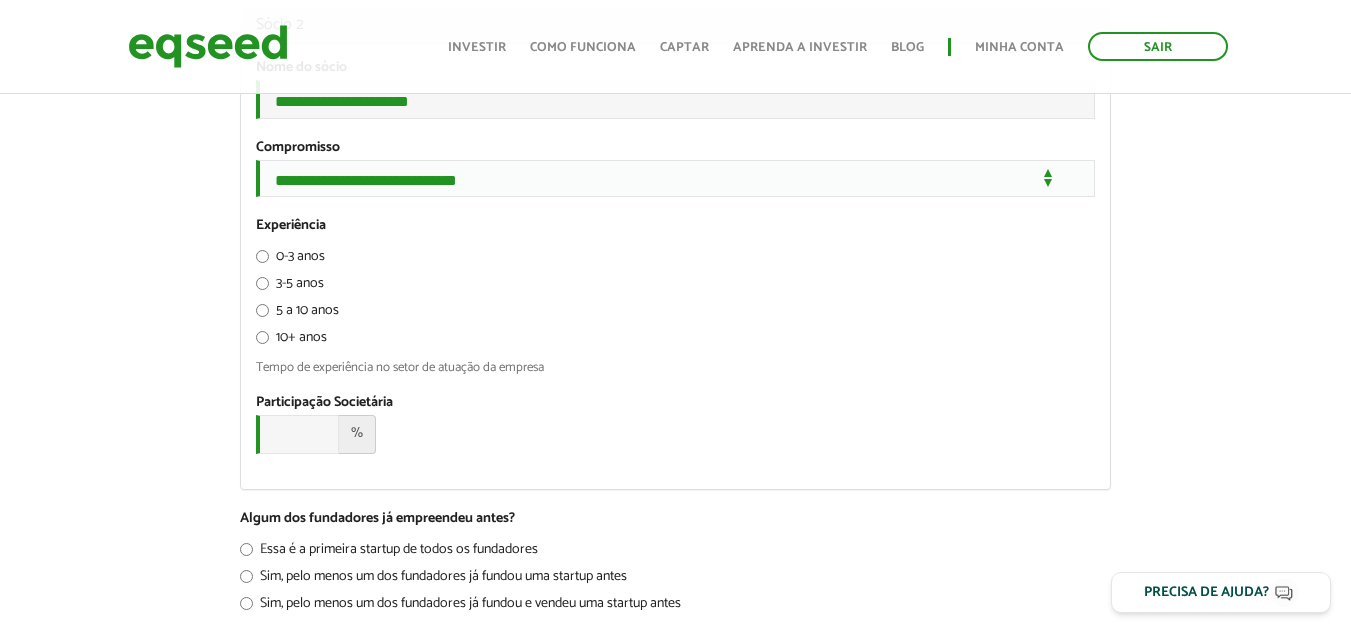 click on "5 a 10 anos" at bounding box center [297, 314] 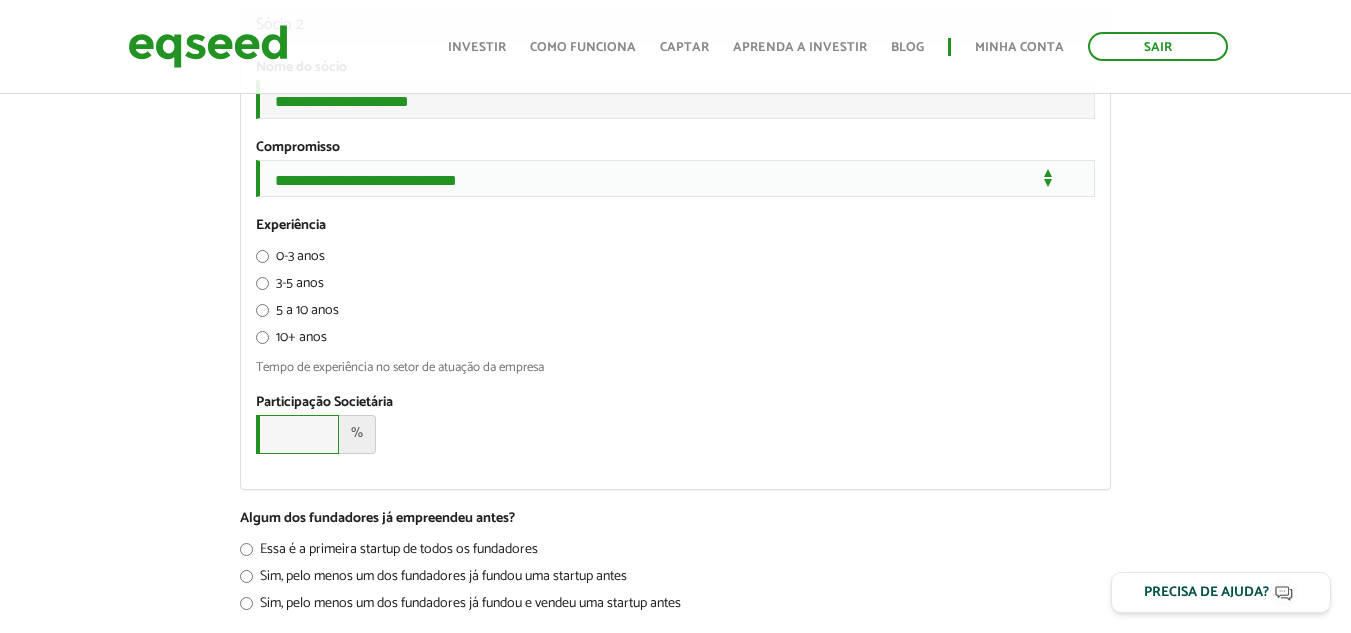 click on "Participação Societária  *" at bounding box center (297, 434) 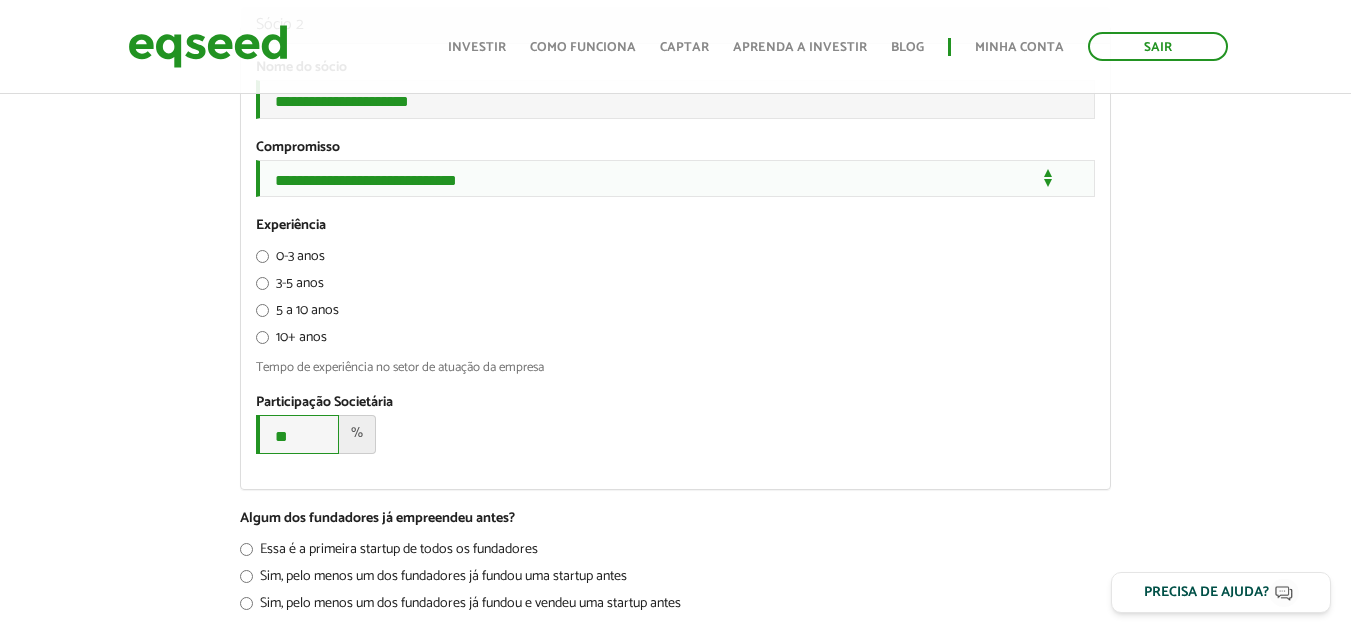 type on "**" 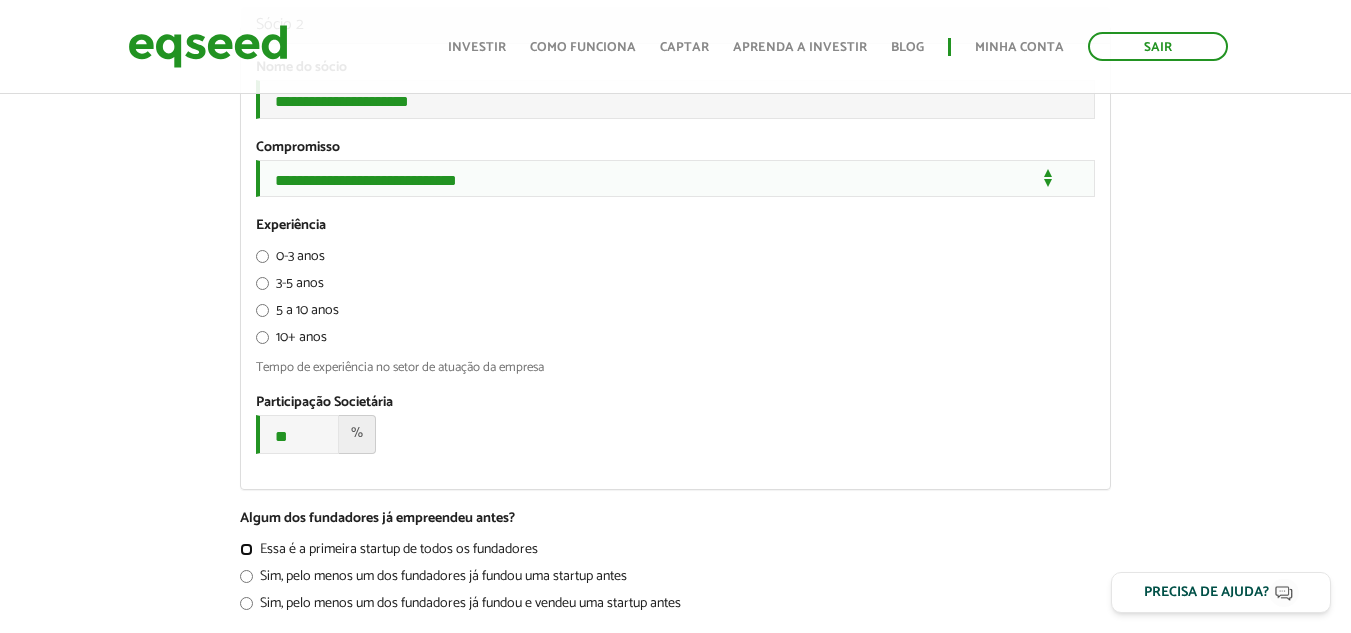 scroll, scrollTop: 1929, scrollLeft: 0, axis: vertical 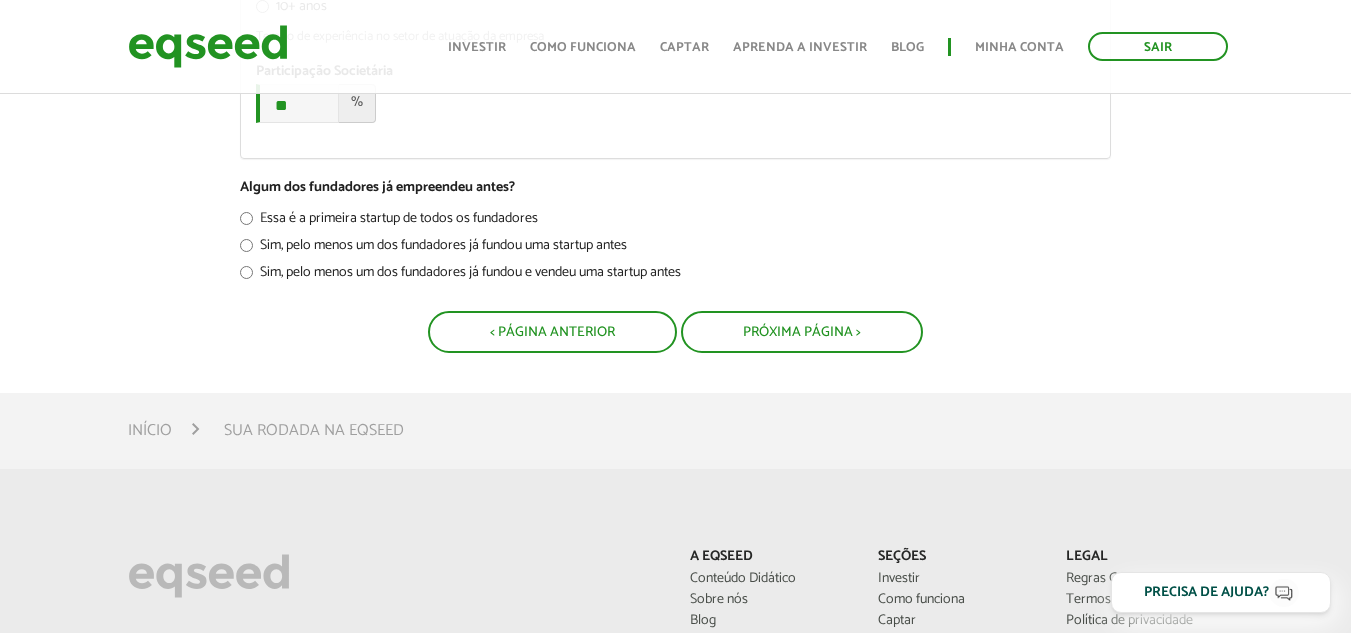 click on "Essa é a primeira startup de todos os fundadores" at bounding box center [389, 222] 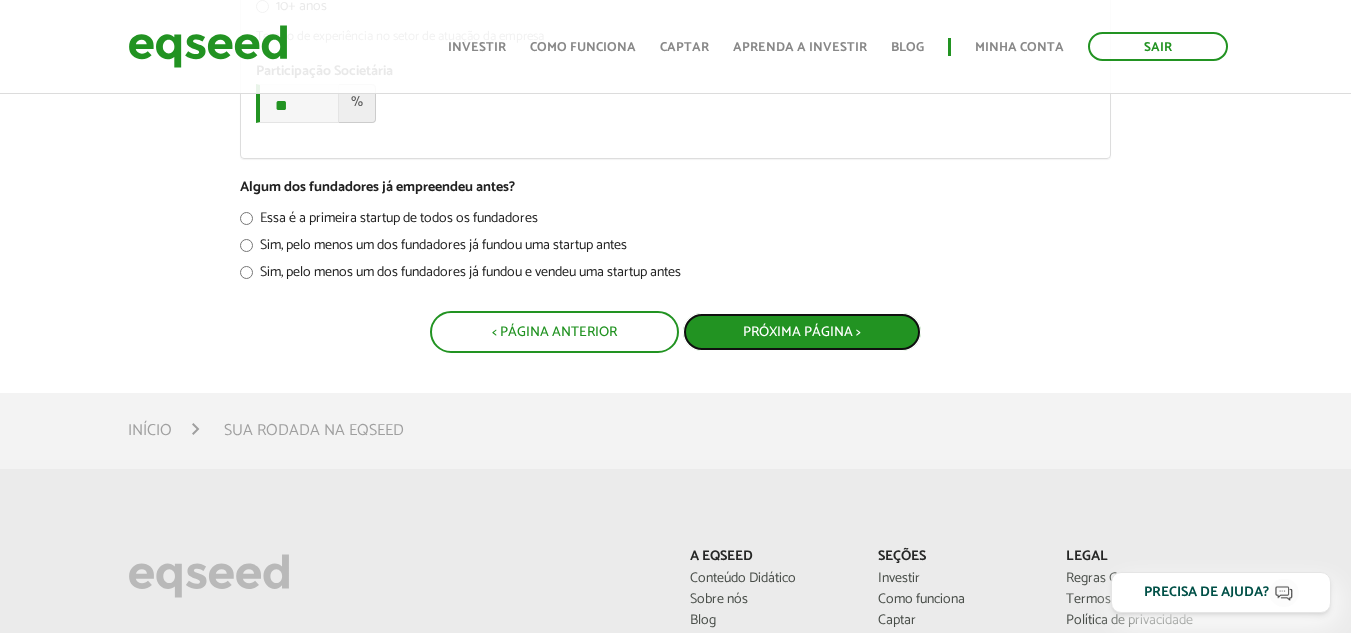 click on "Próxima Página >" at bounding box center [802, 332] 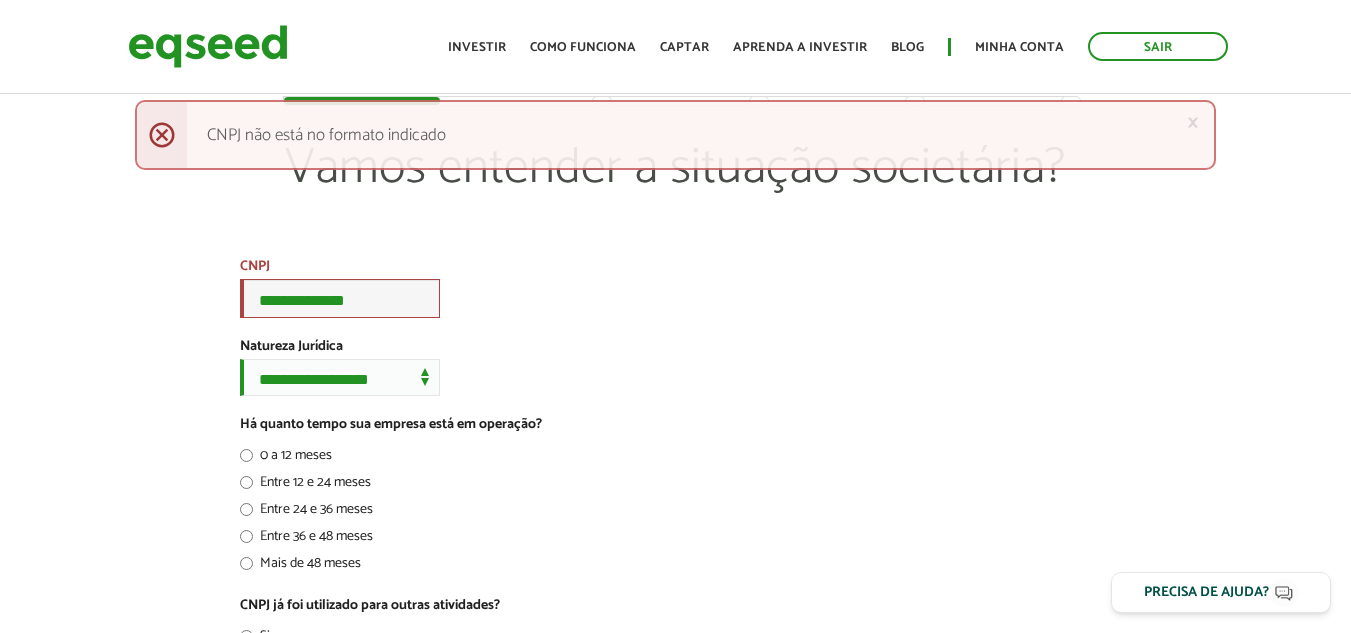 scroll, scrollTop: 0, scrollLeft: 0, axis: both 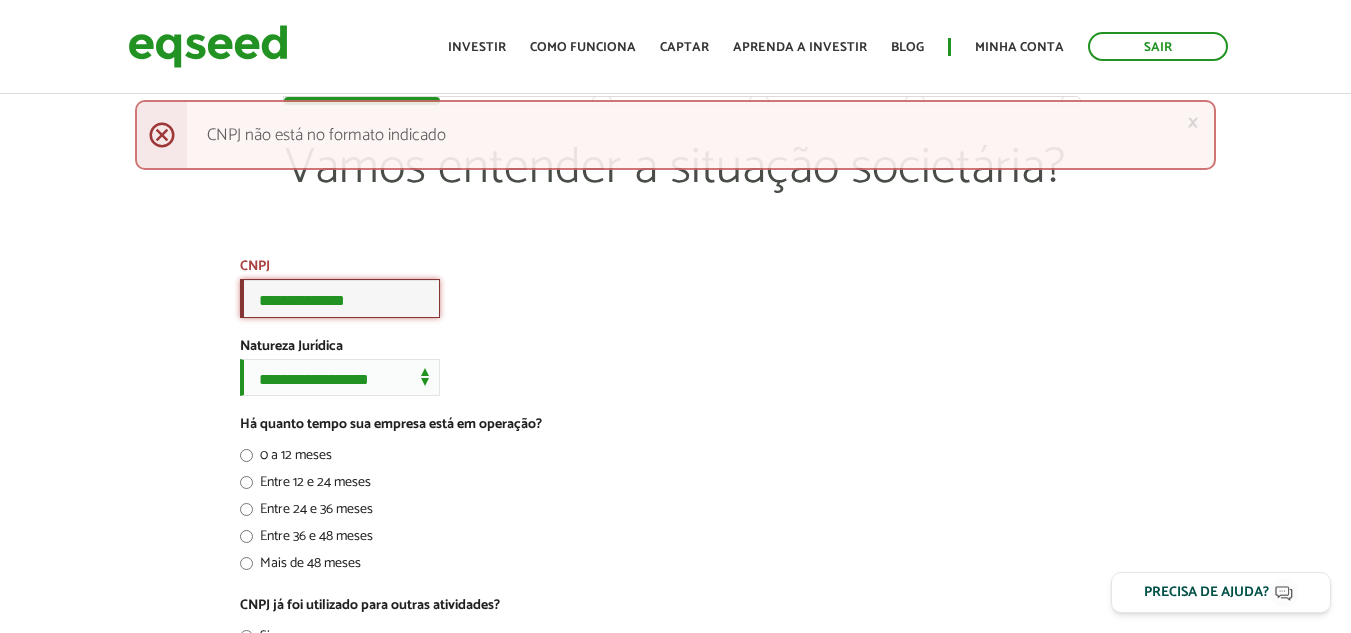 drag, startPoint x: 399, startPoint y: 304, endPoint x: 151, endPoint y: 318, distance: 248.39485 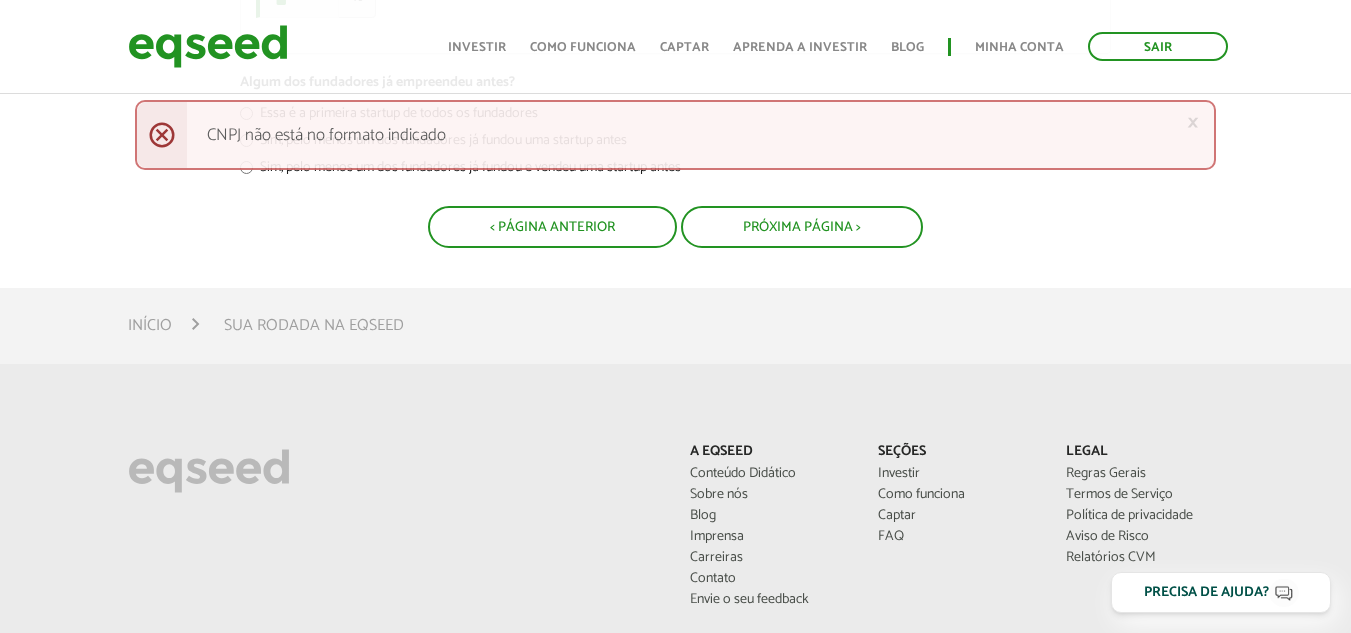 scroll, scrollTop: 2094, scrollLeft: 0, axis: vertical 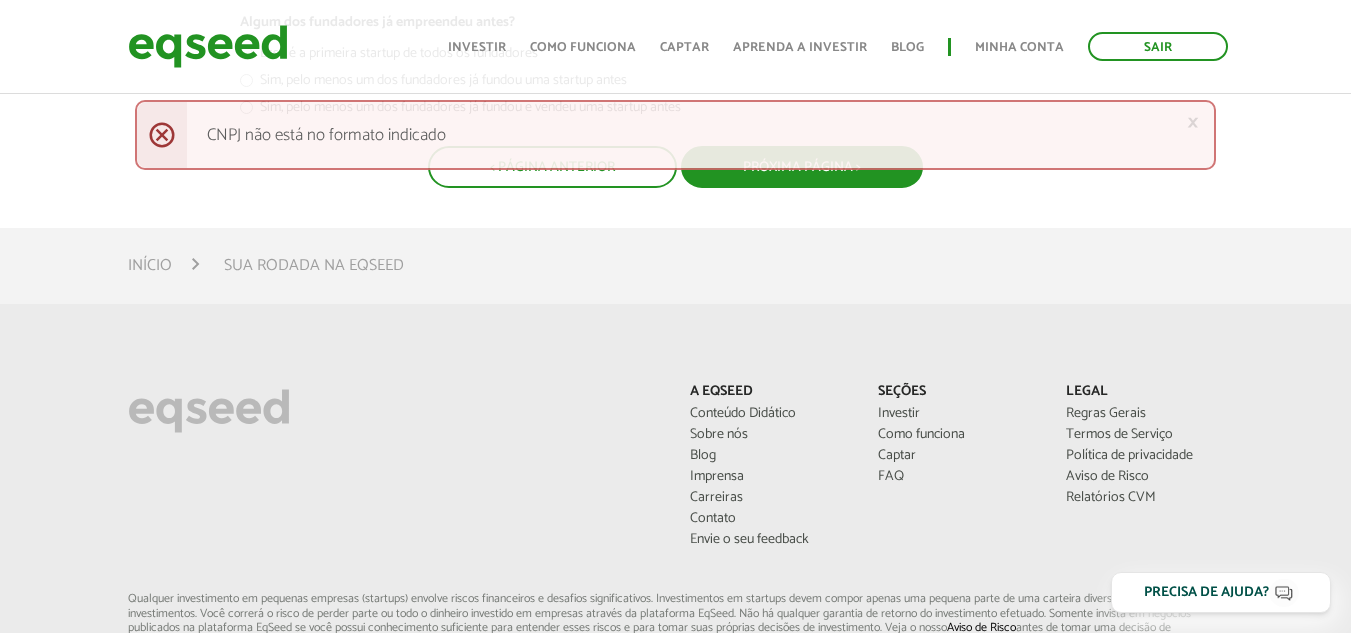 type on "**********" 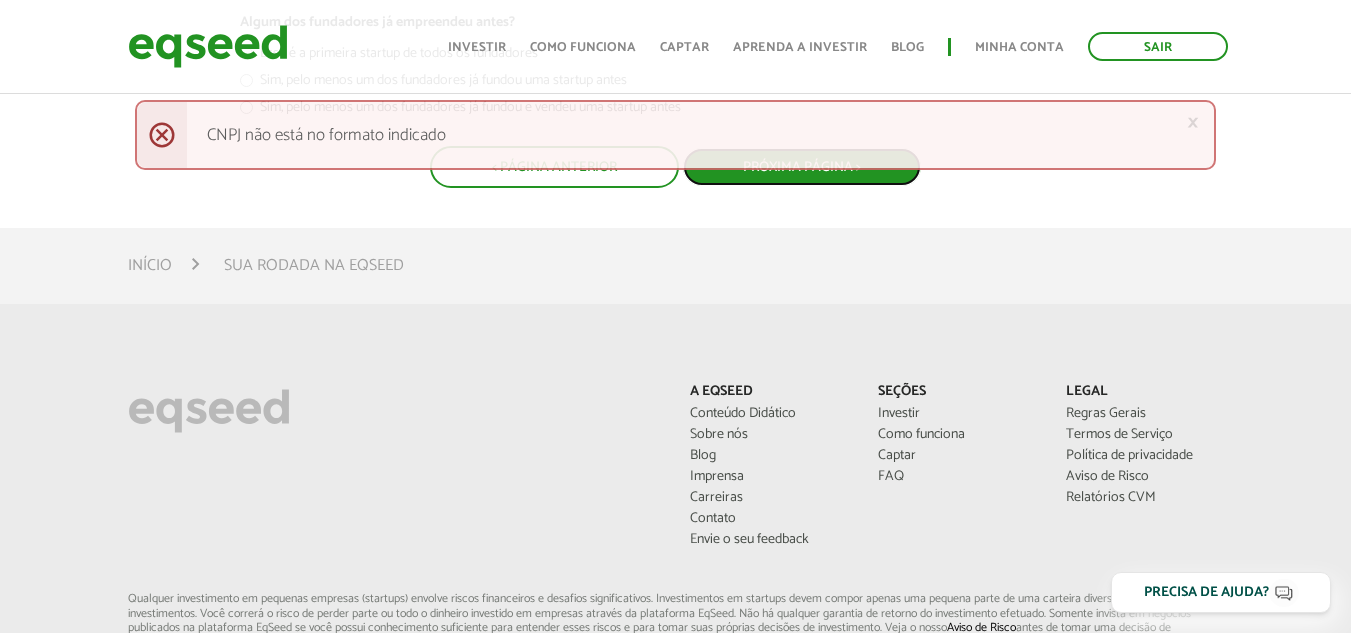 click on "Próxima Página >" at bounding box center [802, 167] 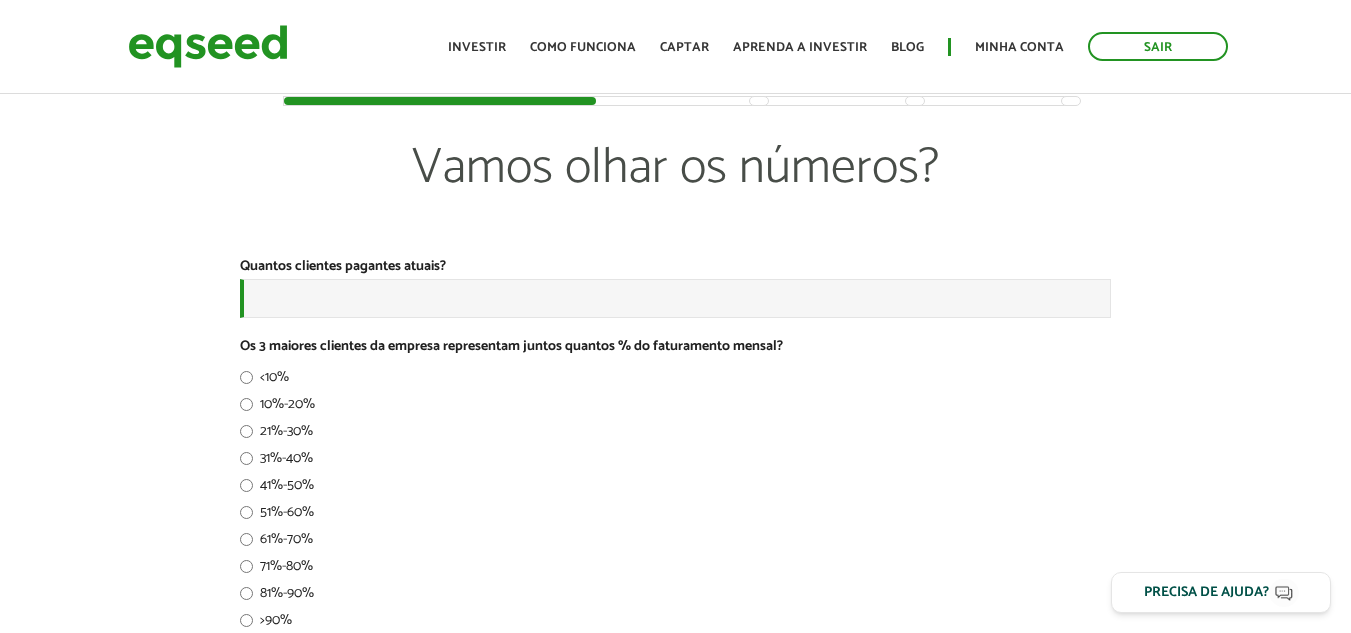 scroll, scrollTop: 0, scrollLeft: 0, axis: both 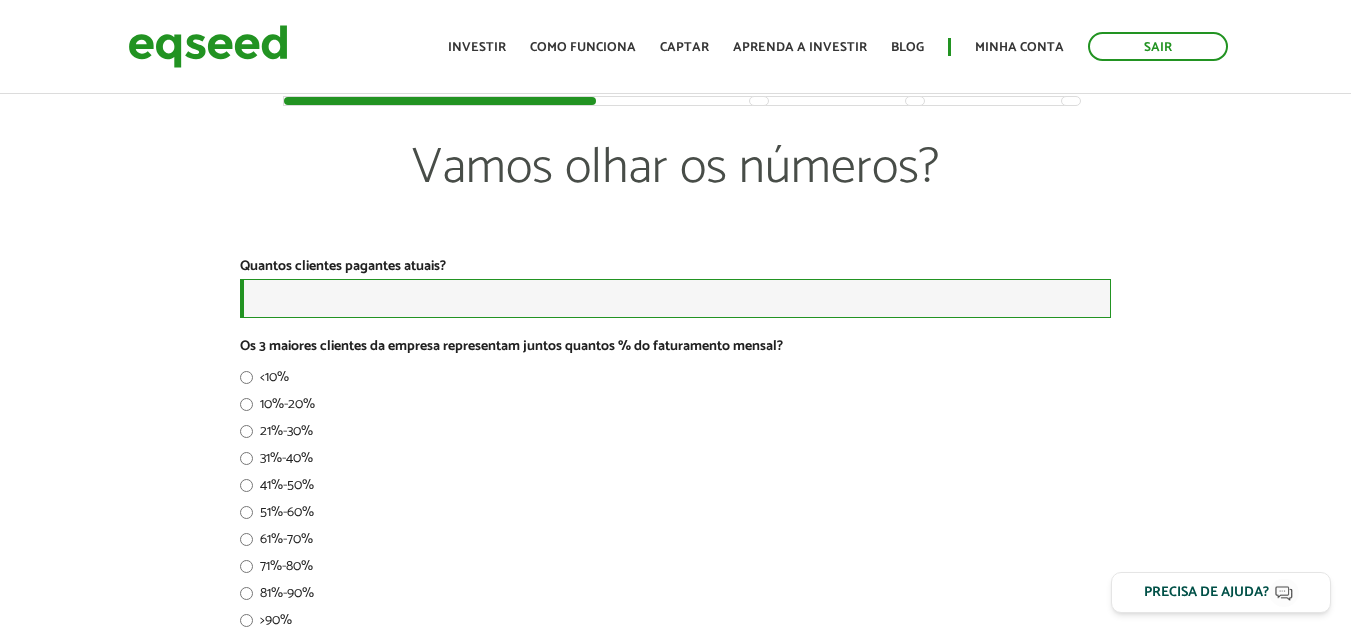 click on "Quantos clientes pagantes atuais?  *" at bounding box center (675, 298) 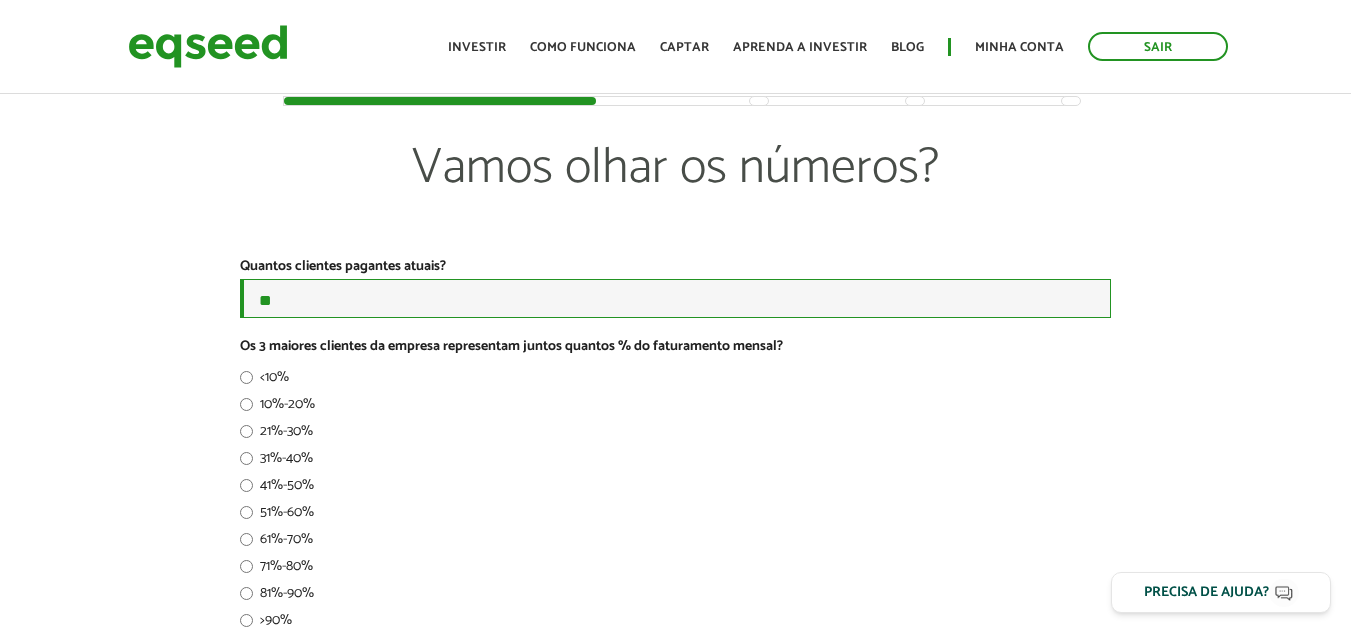 type on "**" 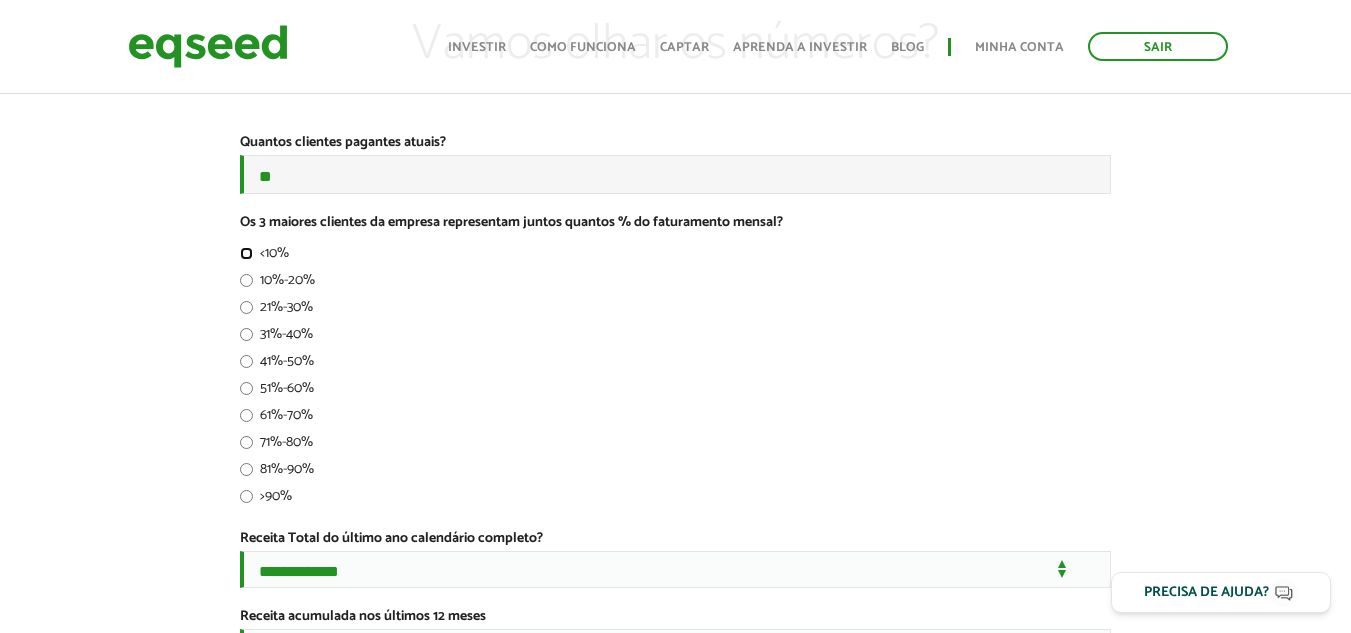 scroll, scrollTop: 128, scrollLeft: 0, axis: vertical 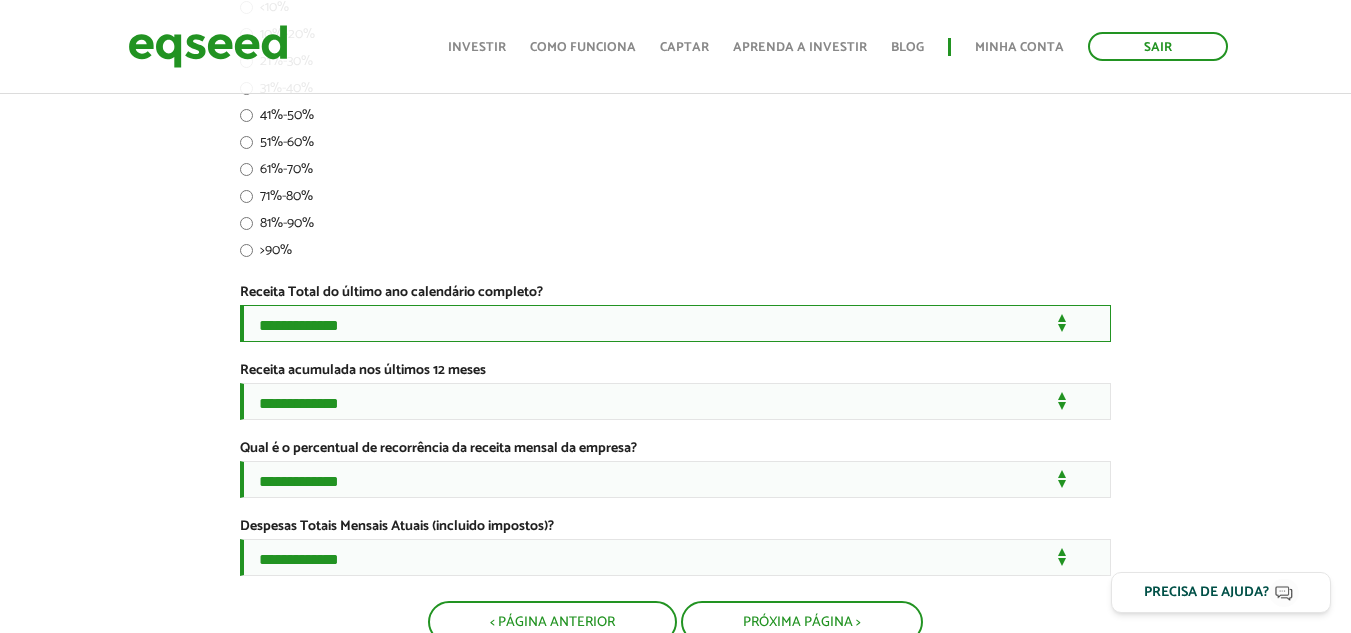 click on "**********" at bounding box center [675, 323] 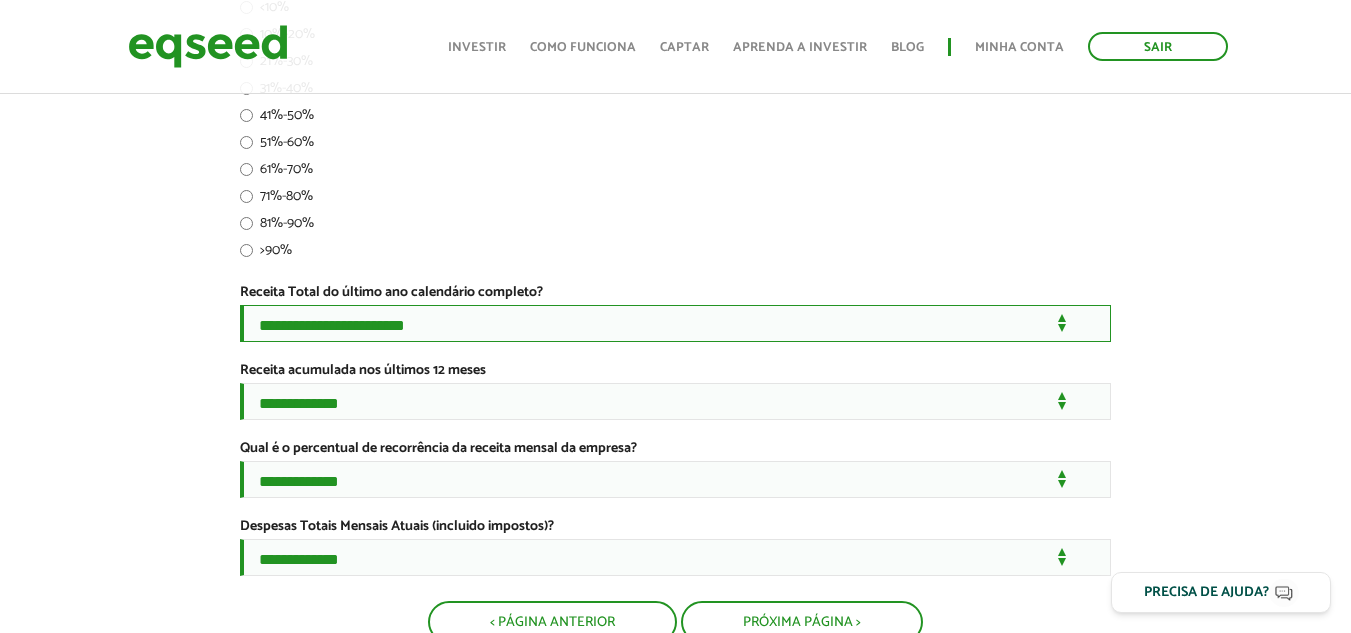 click on "**********" at bounding box center [675, 323] 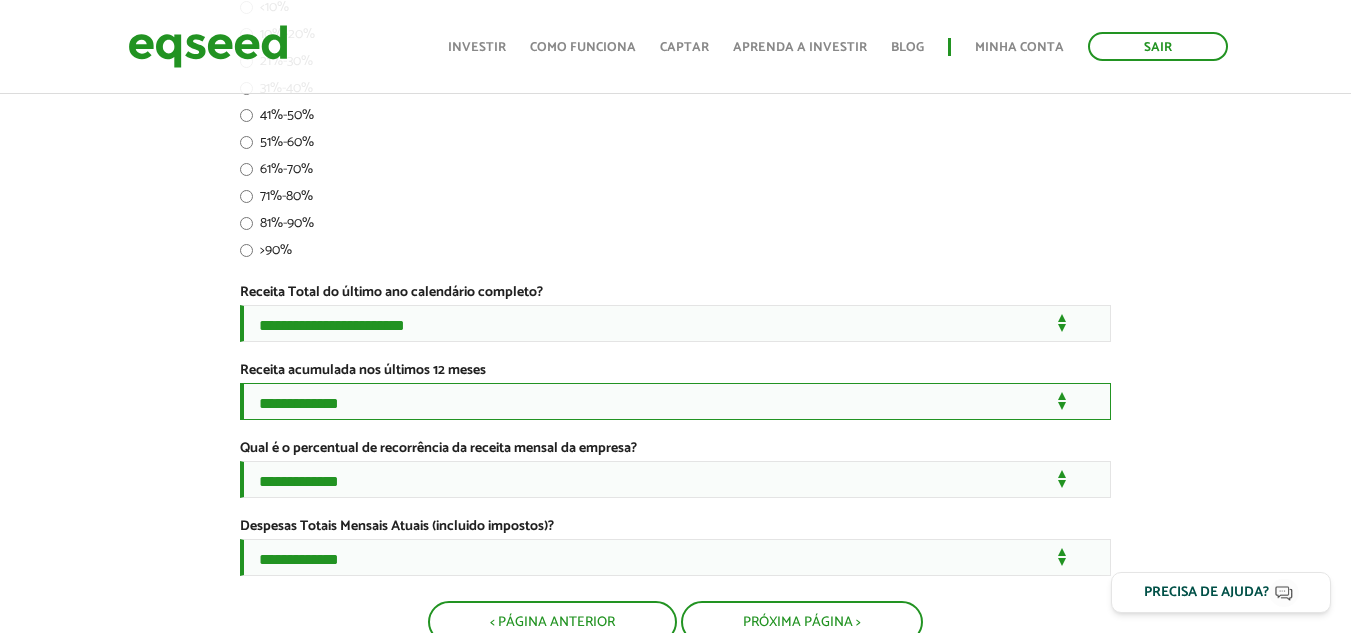 click on "**********" at bounding box center [675, 401] 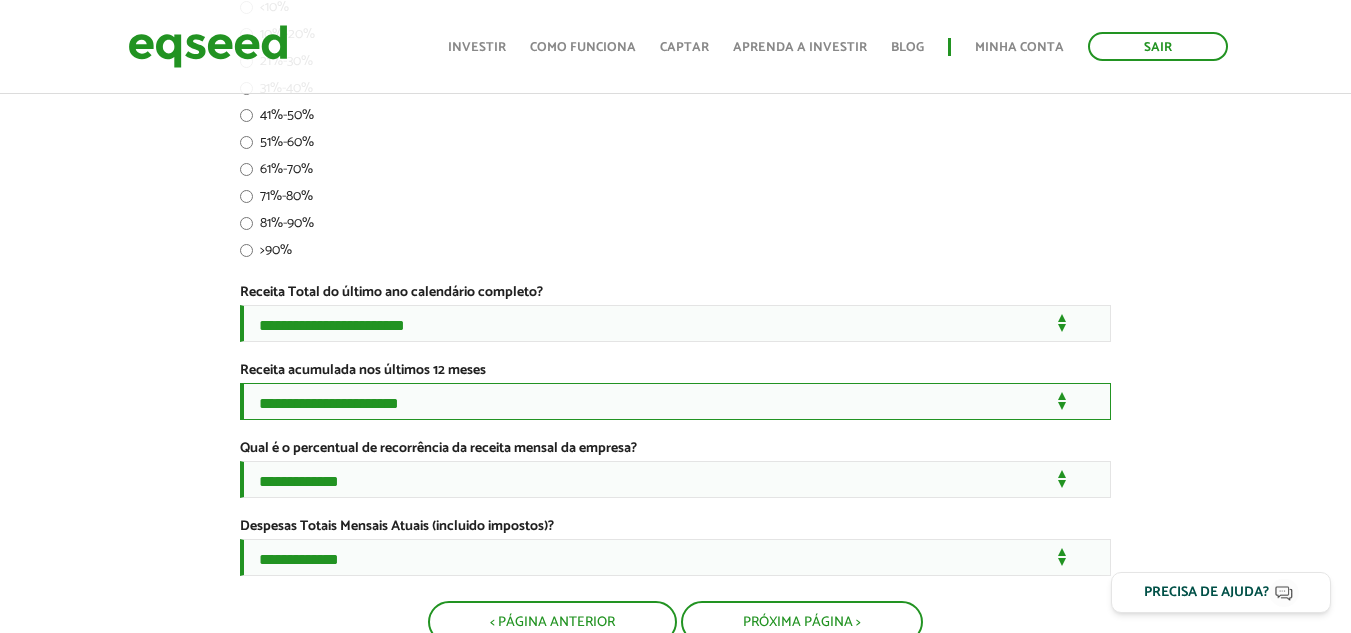 click on "**********" at bounding box center (675, 401) 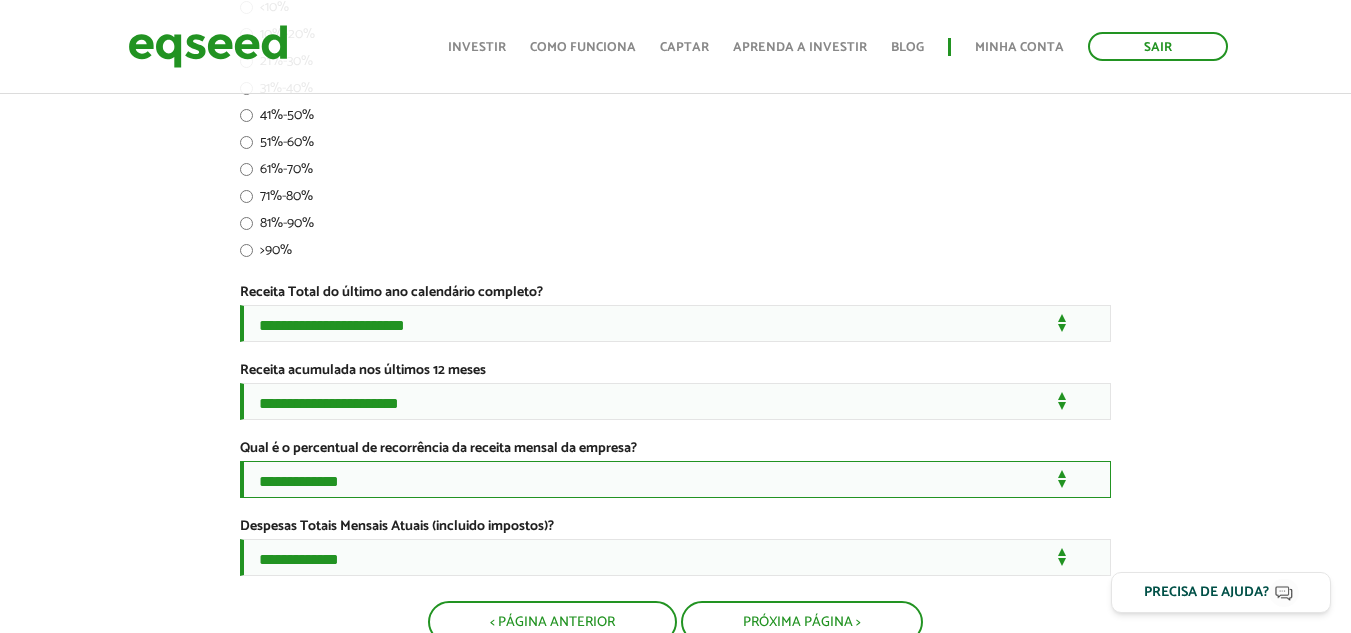 click on "**********" at bounding box center (675, 479) 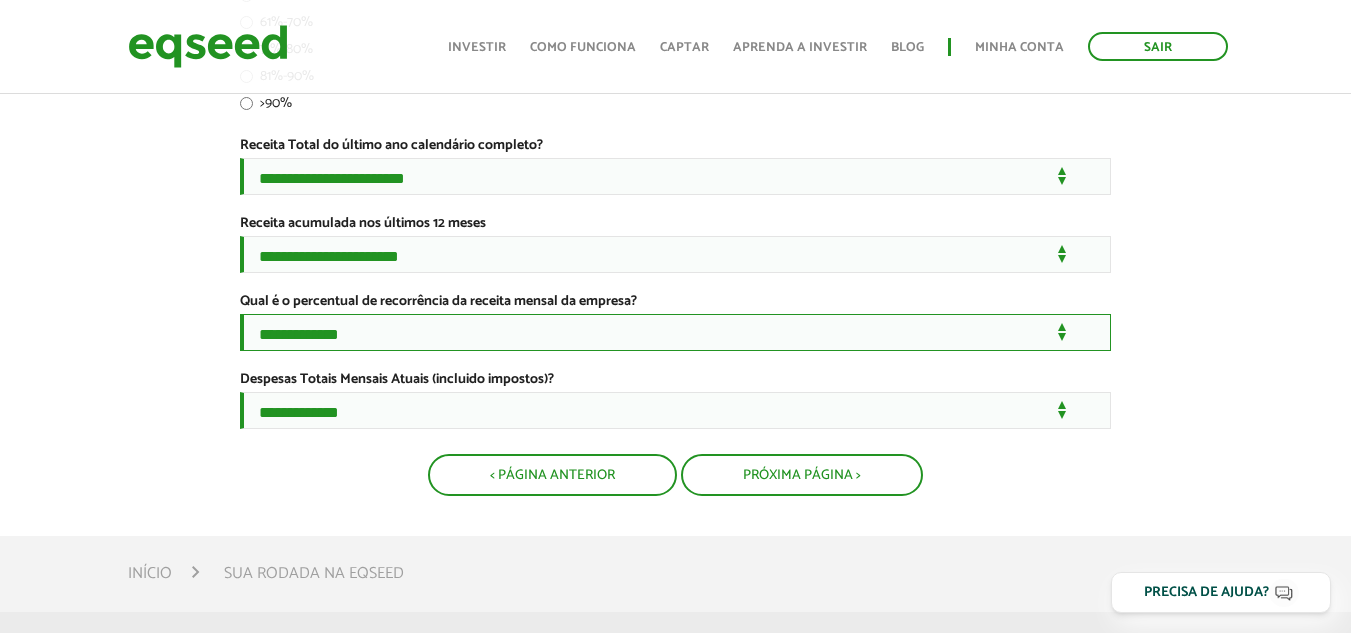 scroll, scrollTop: 526, scrollLeft: 0, axis: vertical 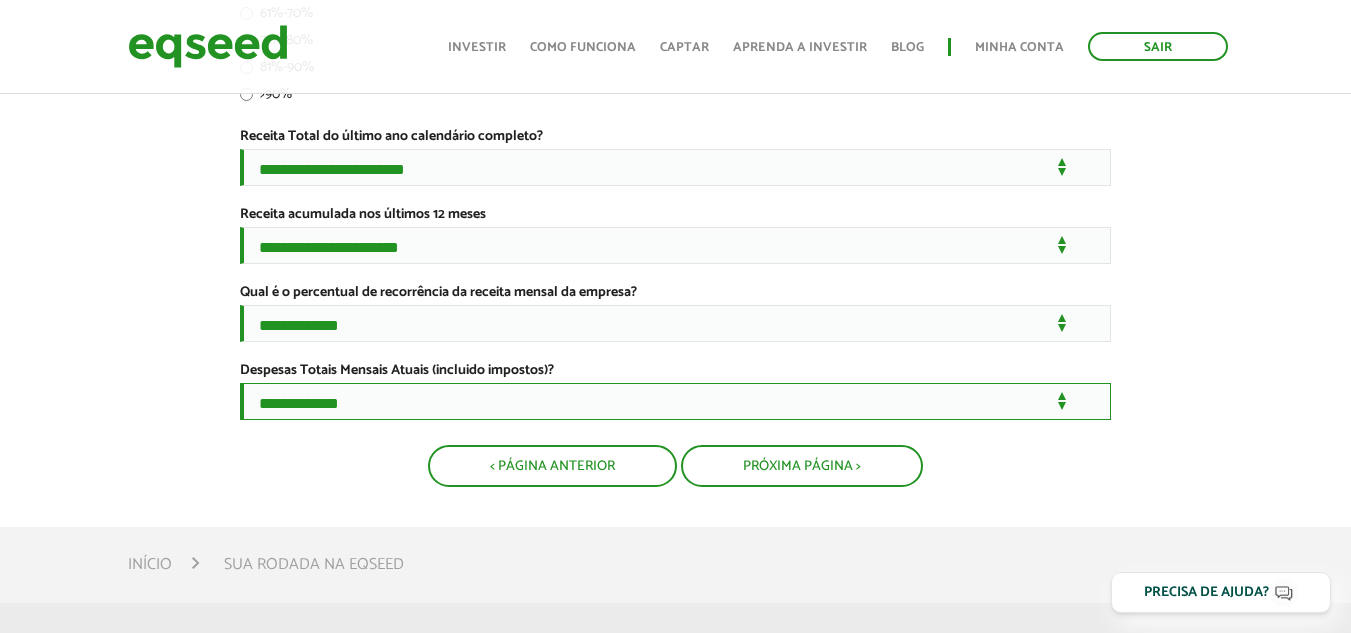 click on "**********" at bounding box center (675, 401) 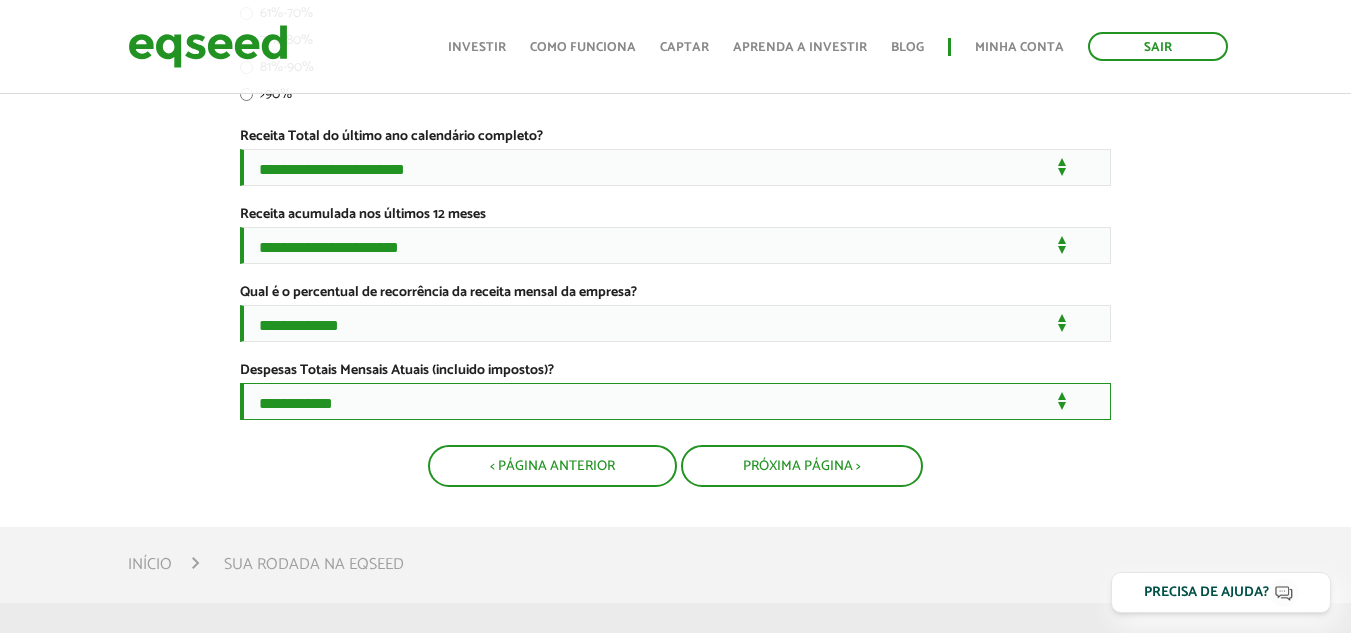 click on "**********" at bounding box center (675, 401) 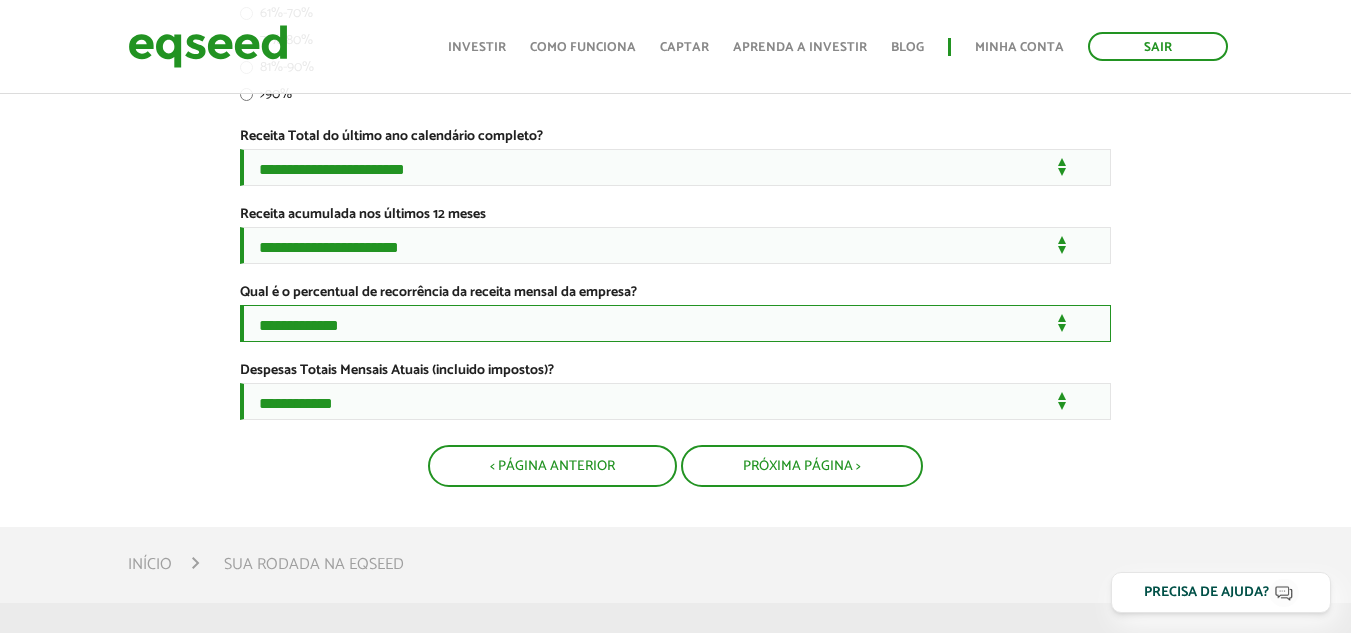 click on "**********" at bounding box center [675, 323] 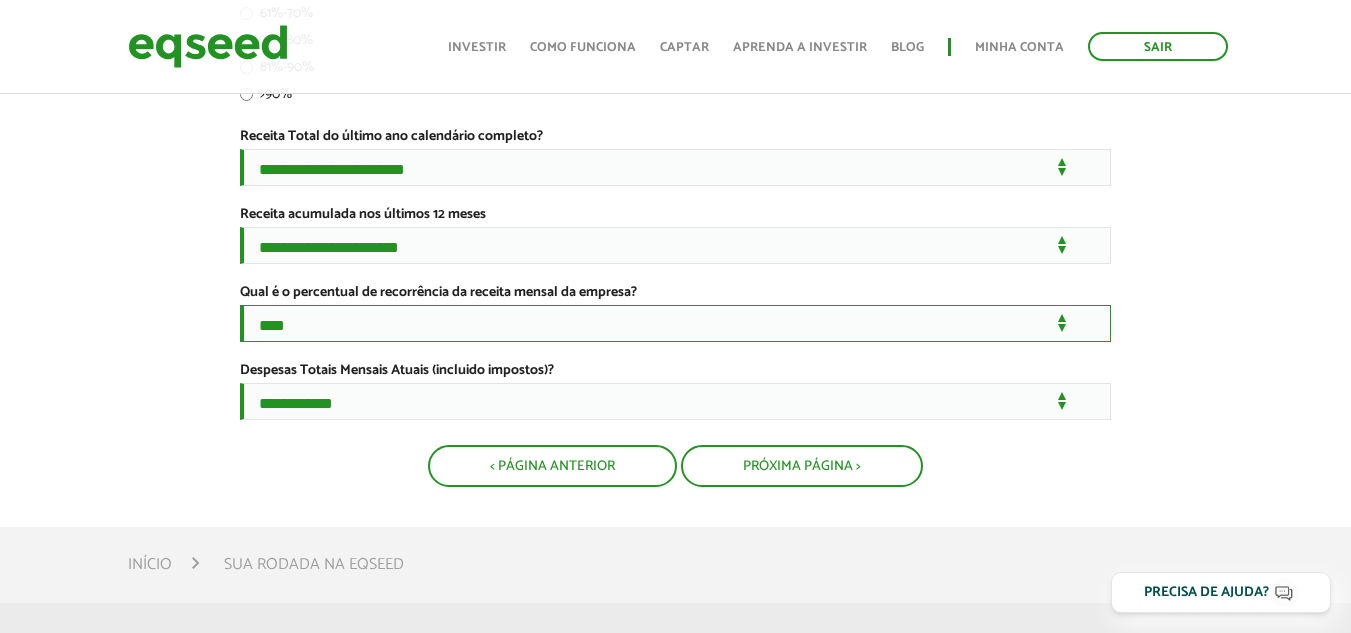 click on "**********" at bounding box center [675, 323] 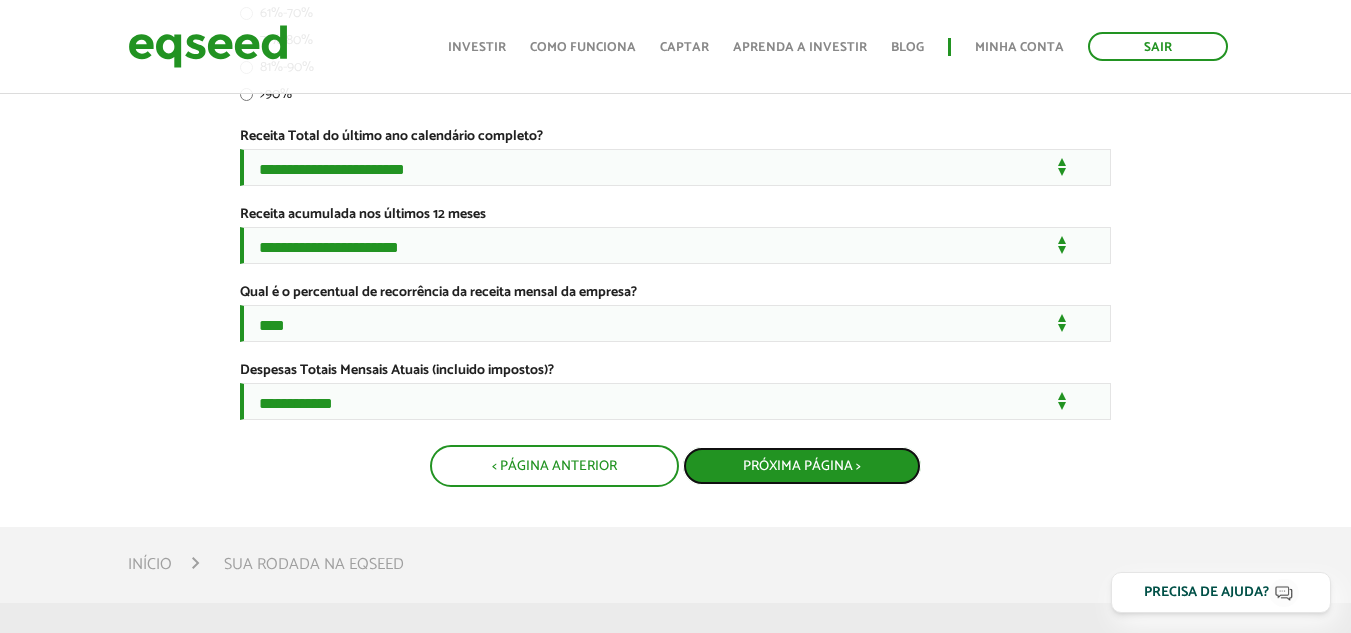 click on "Próxima Página >" at bounding box center [802, 466] 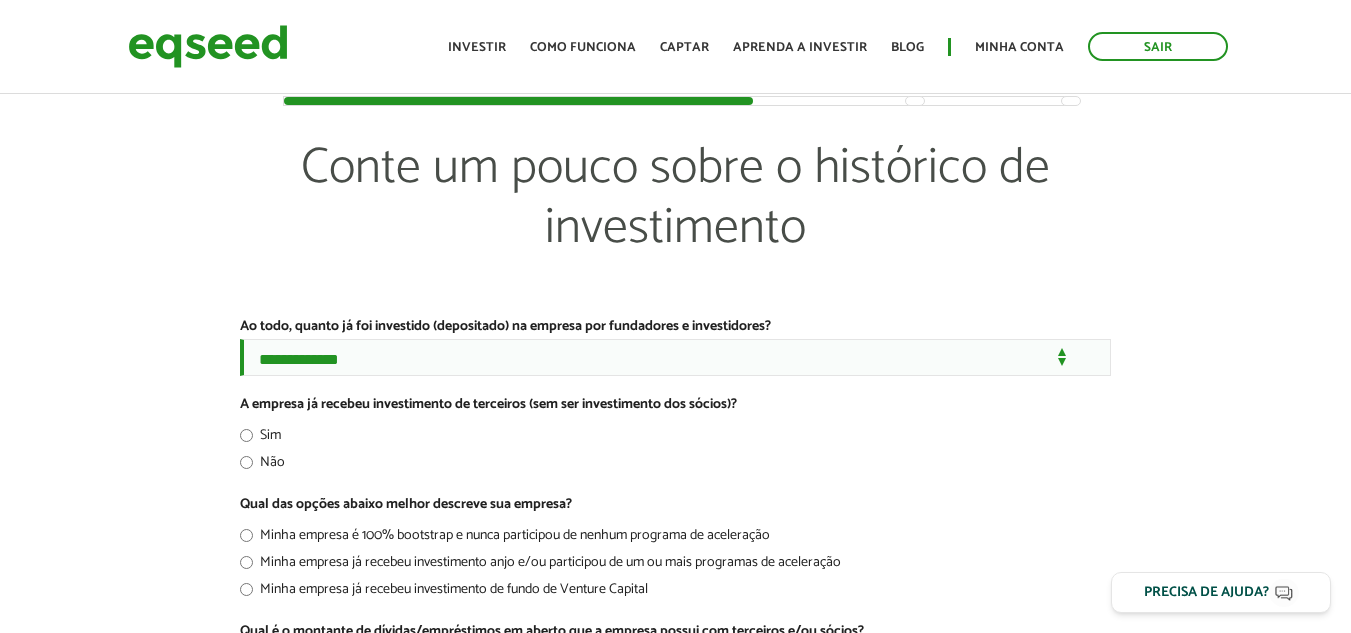 scroll, scrollTop: 0, scrollLeft: 0, axis: both 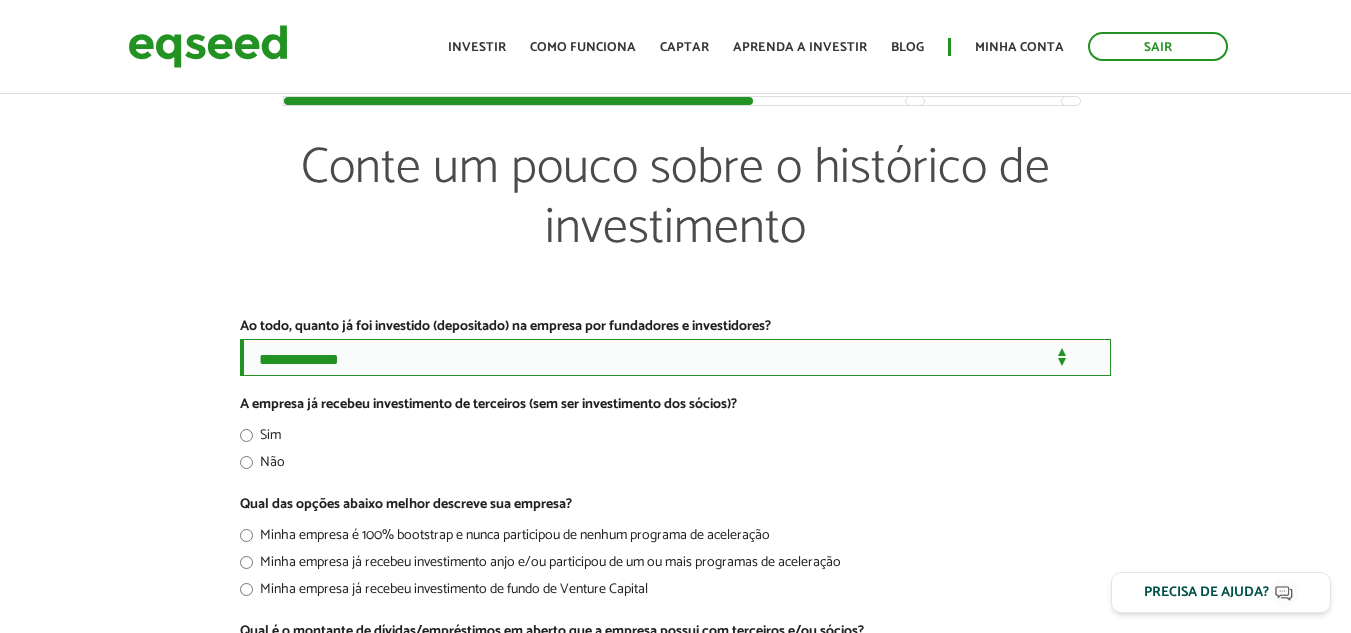 click on "**********" at bounding box center [675, 357] 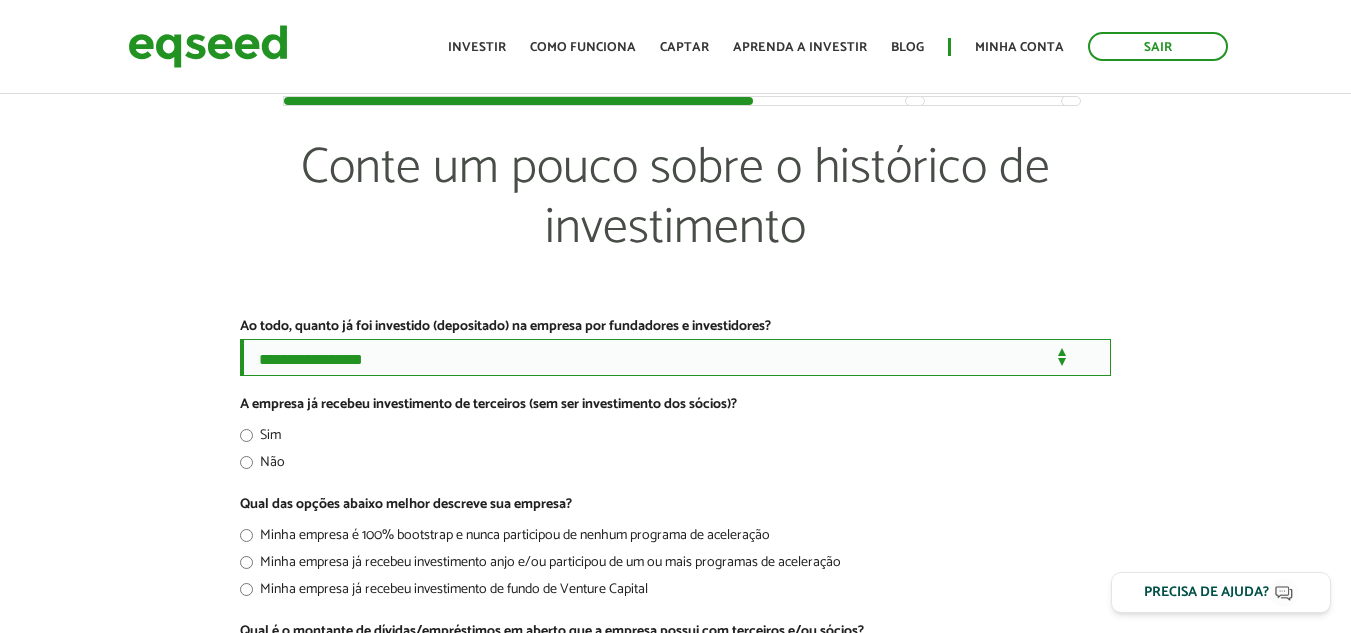 click on "**********" at bounding box center [675, 357] 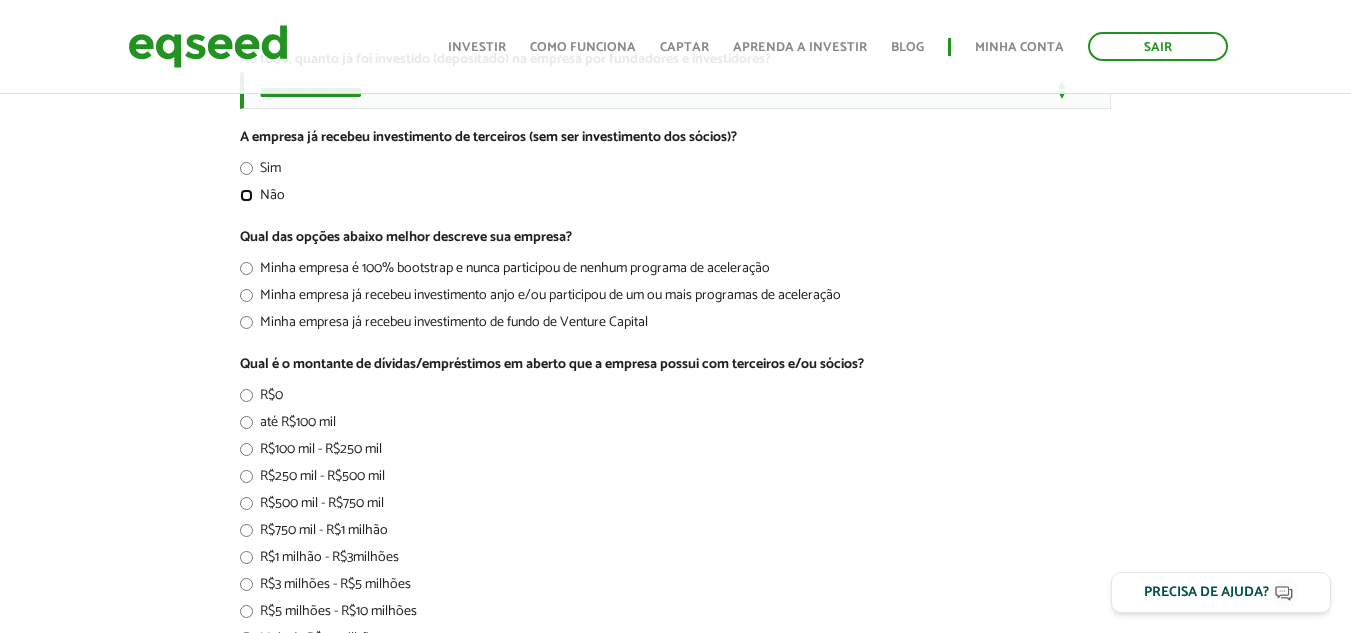 scroll, scrollTop: 273, scrollLeft: 0, axis: vertical 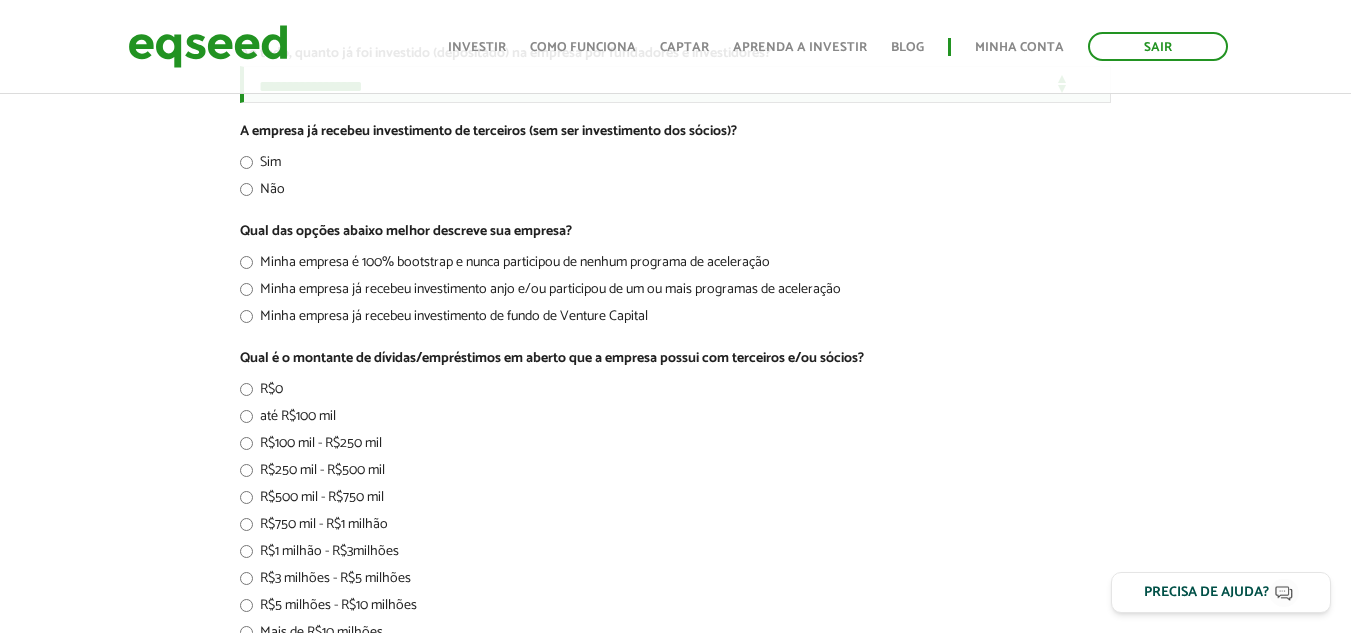 click on "Minha empresa é 100% bootstrap e nunca participou de nenhum programa de aceleração" at bounding box center [505, 266] 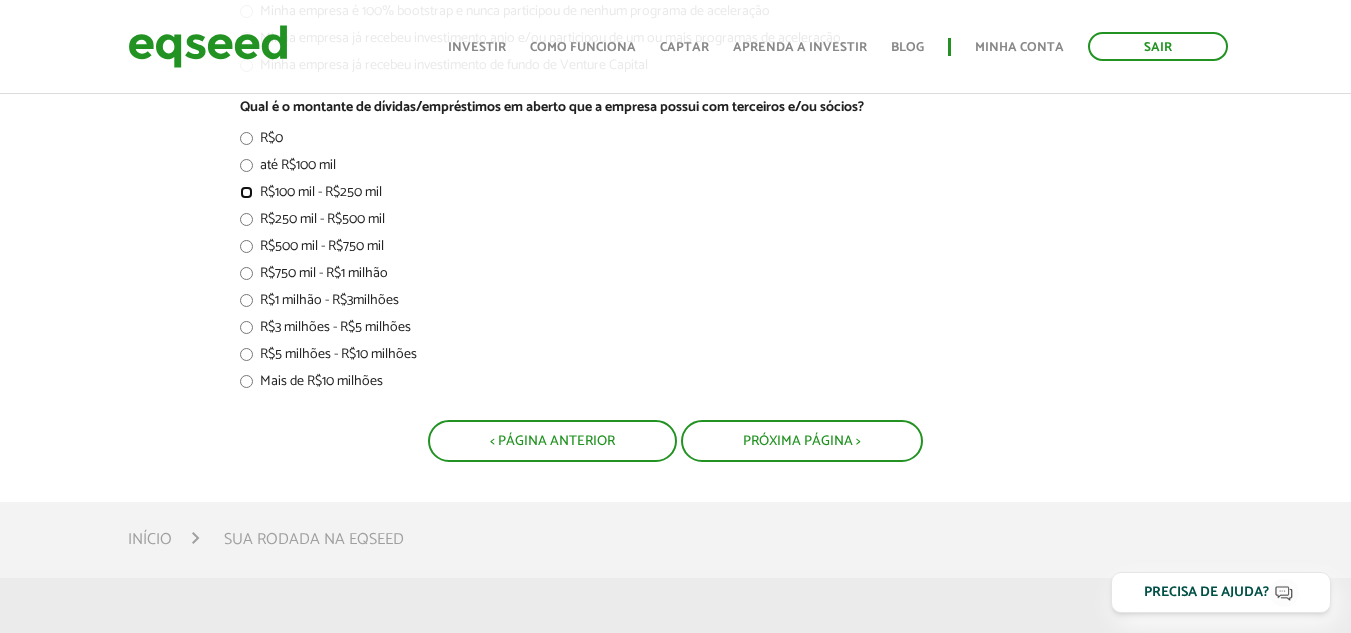 scroll, scrollTop: 527, scrollLeft: 0, axis: vertical 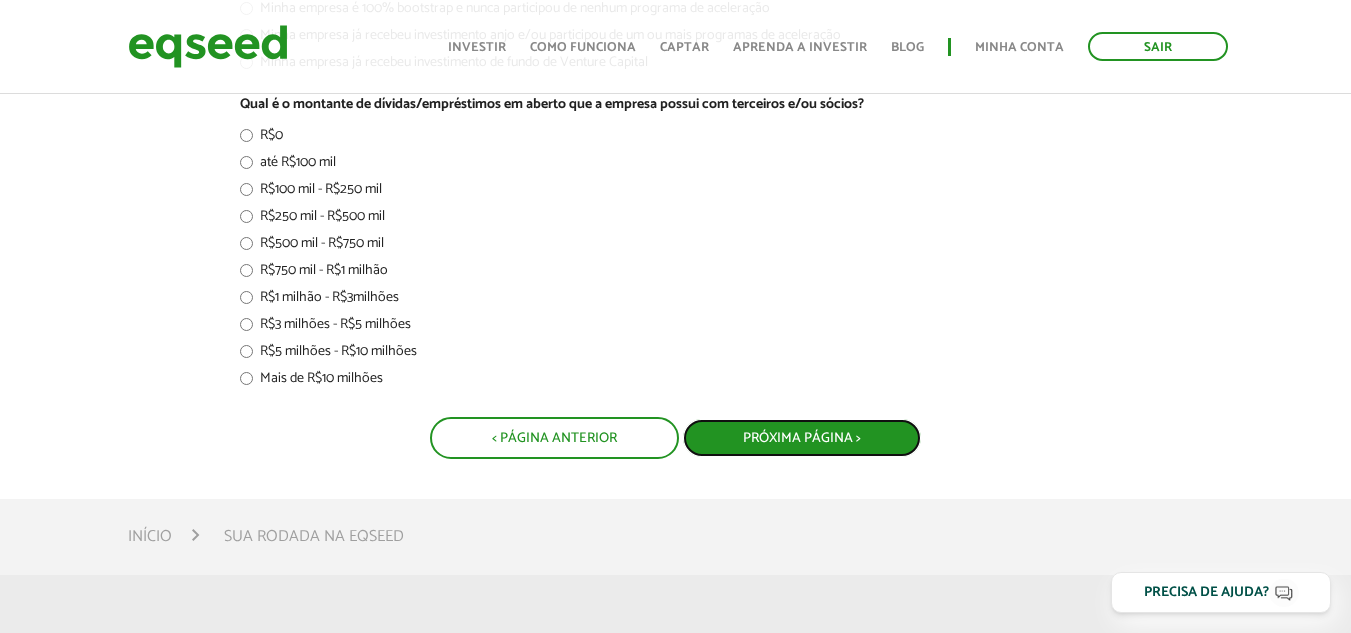 click on "Próxima Página >" at bounding box center [802, 438] 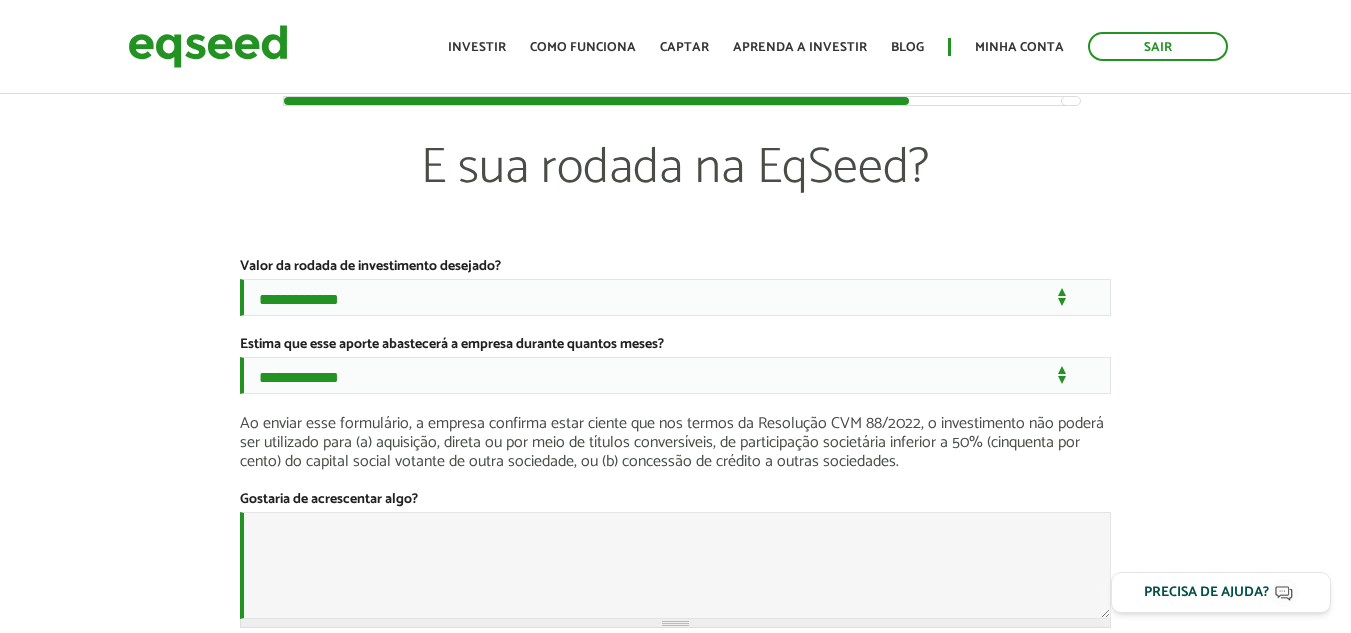 scroll, scrollTop: 0, scrollLeft: 0, axis: both 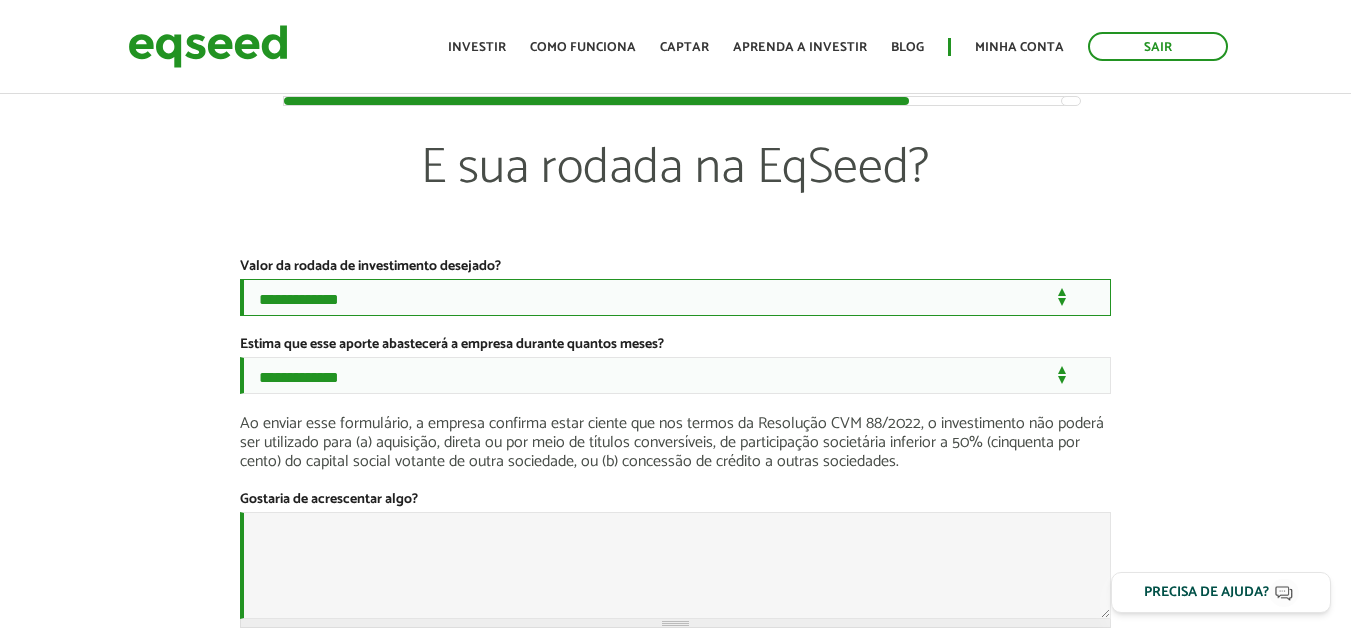 click on "**********" at bounding box center [675, 297] 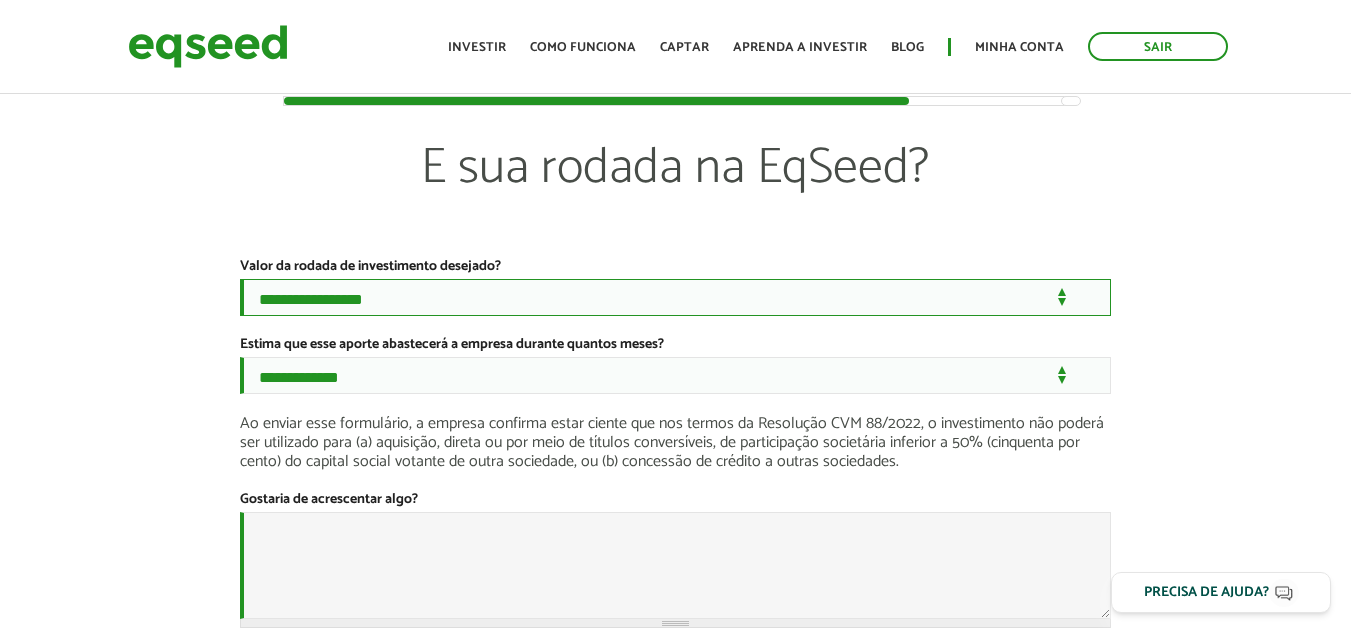 click on "**********" at bounding box center [675, 297] 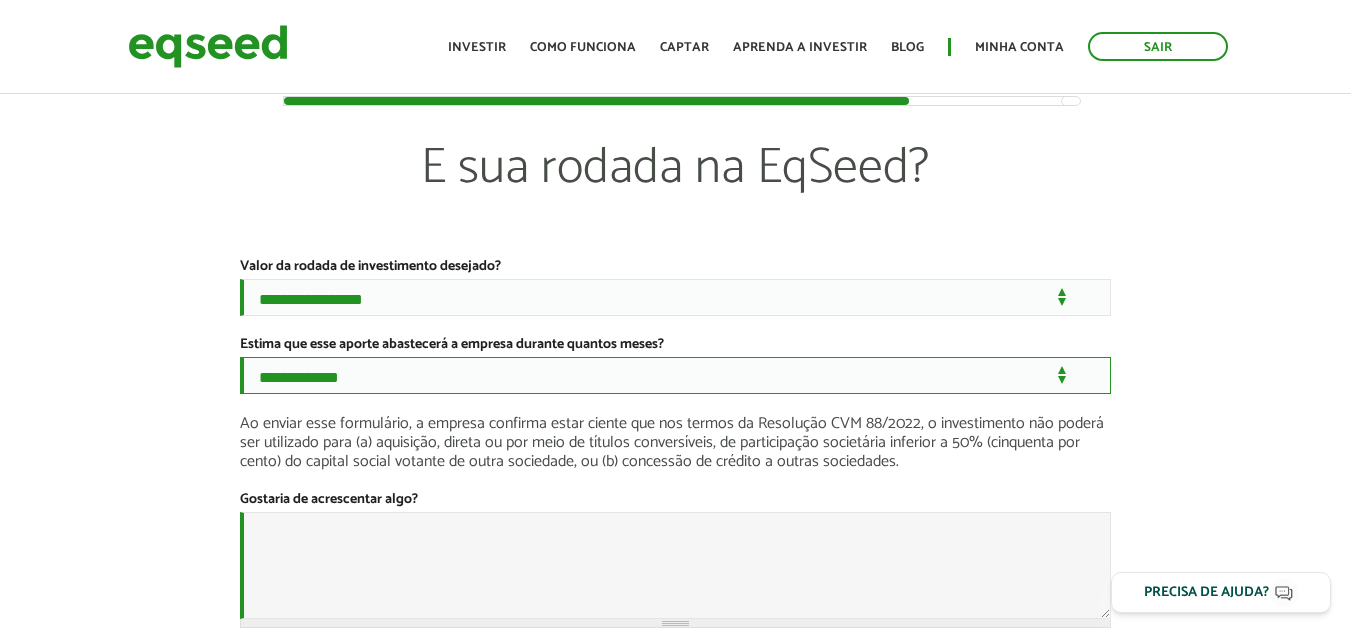 click on "**********" at bounding box center (675, 375) 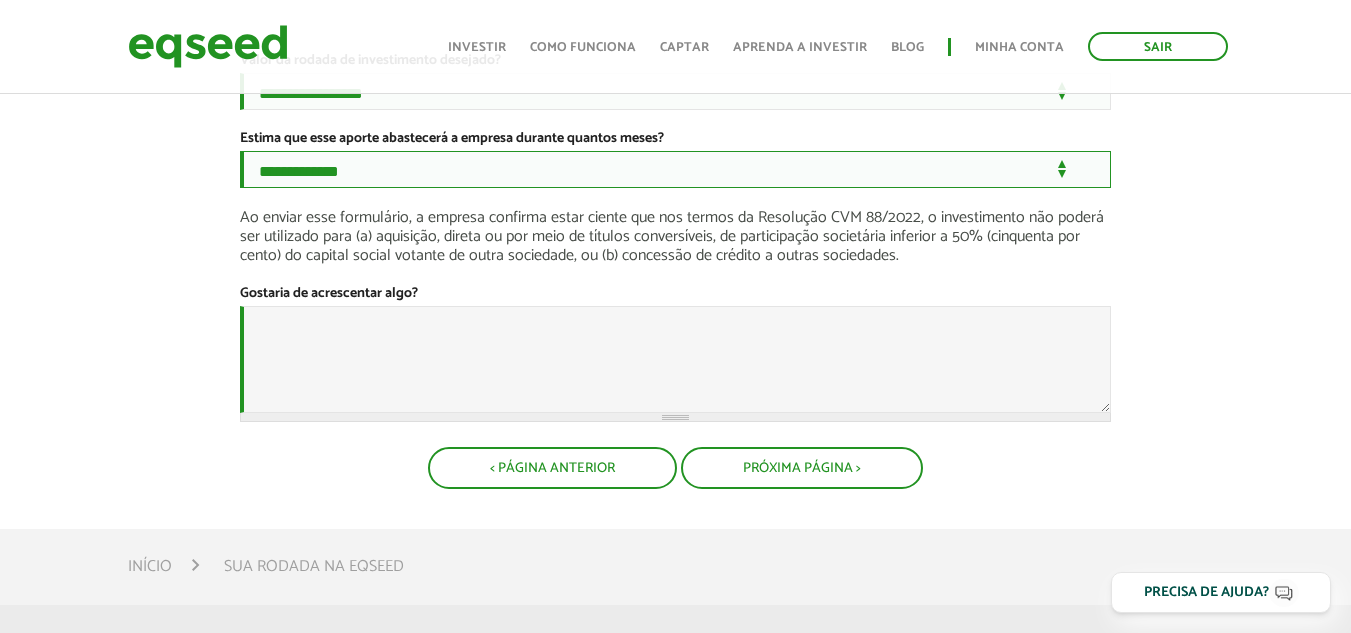 scroll, scrollTop: 209, scrollLeft: 0, axis: vertical 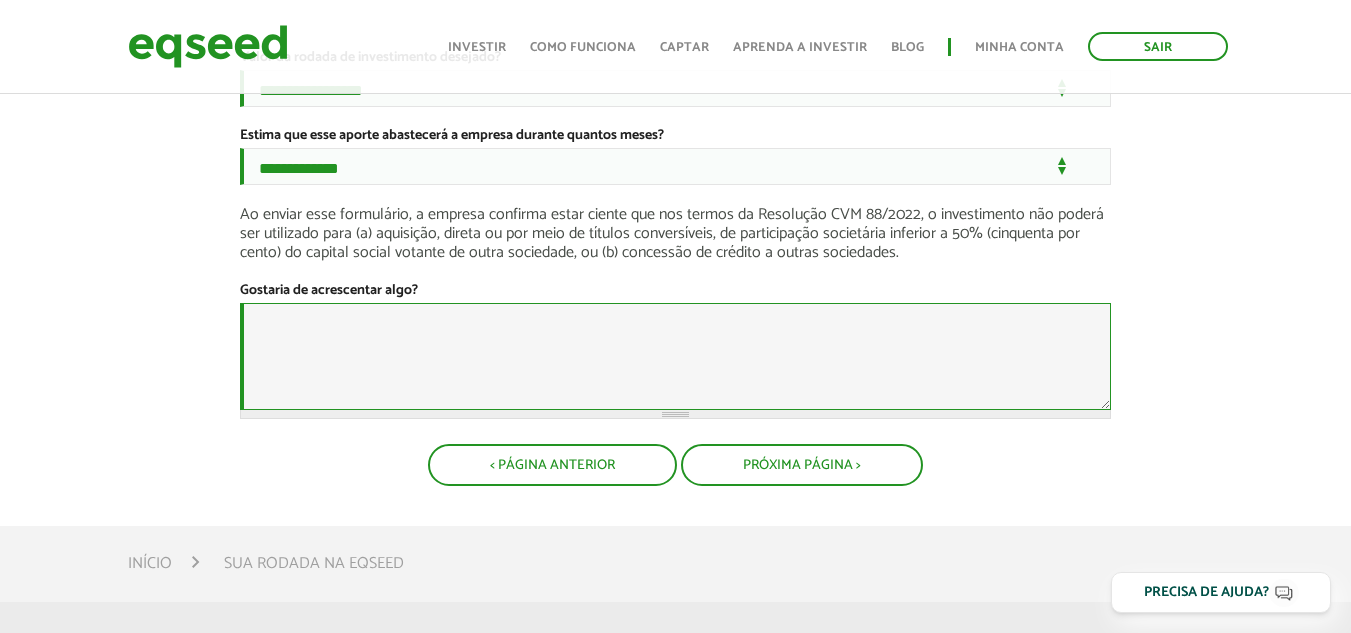 click on "Gostaria de acrescentar algo?" at bounding box center [675, 356] 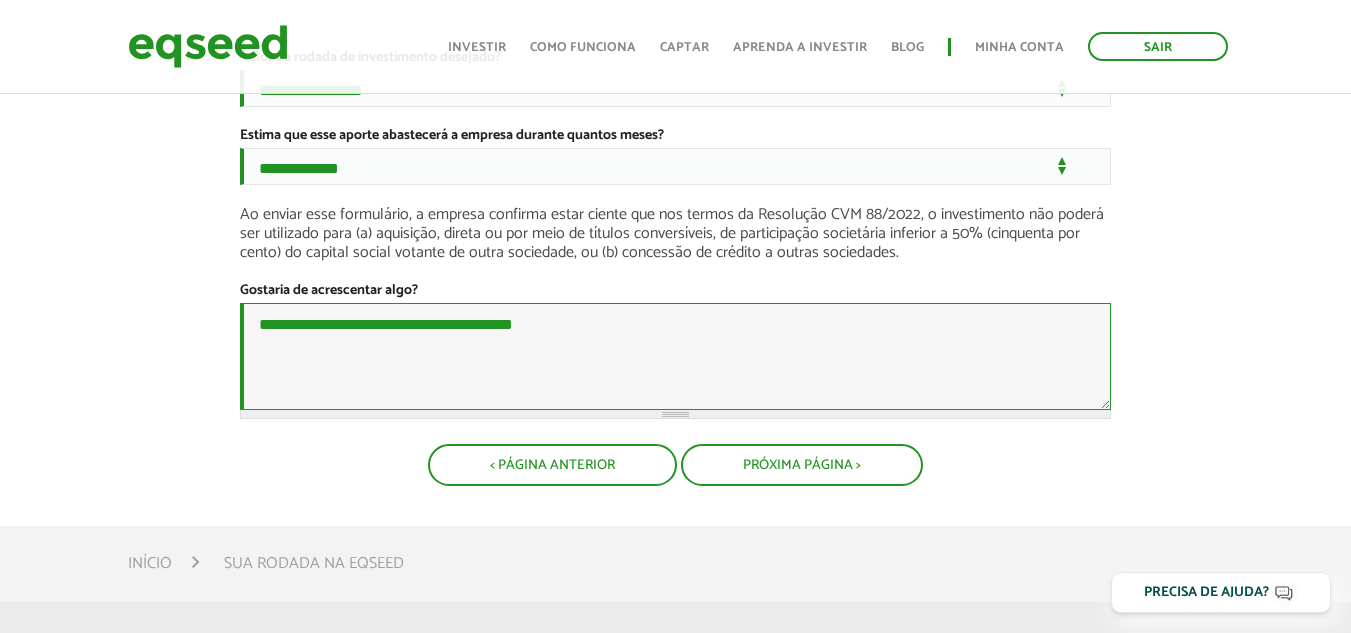 click on "**********" at bounding box center (675, 356) 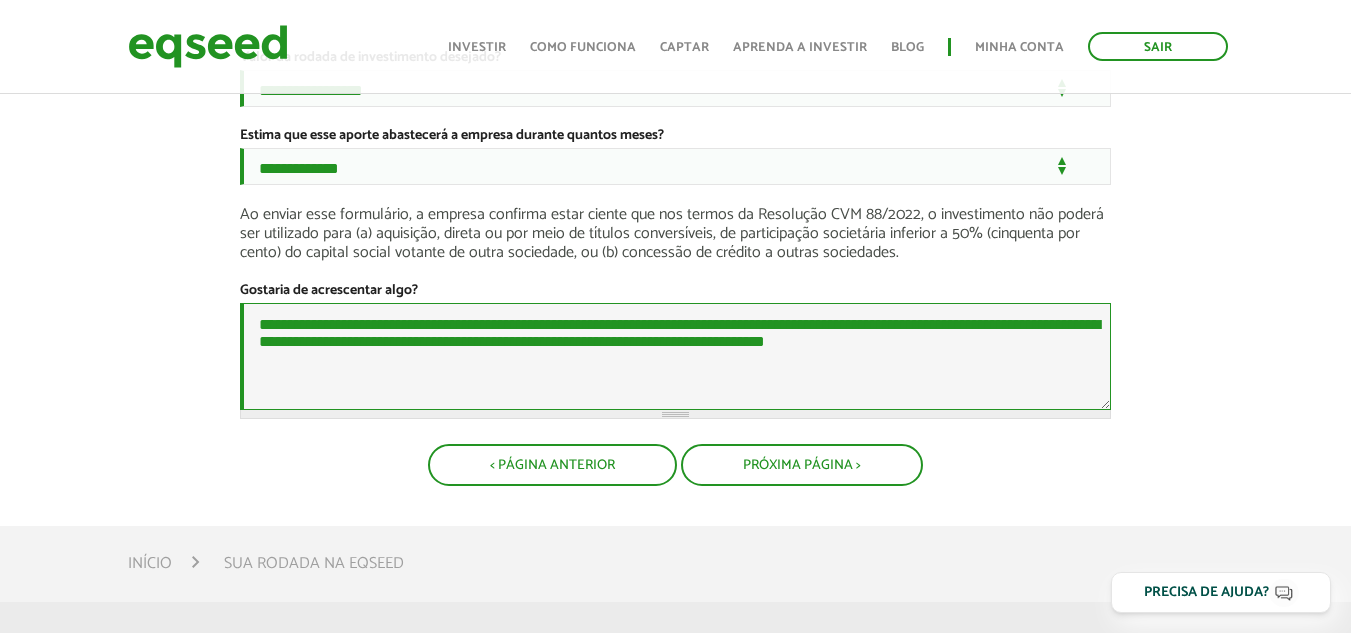 click on "**********" at bounding box center [675, 356] 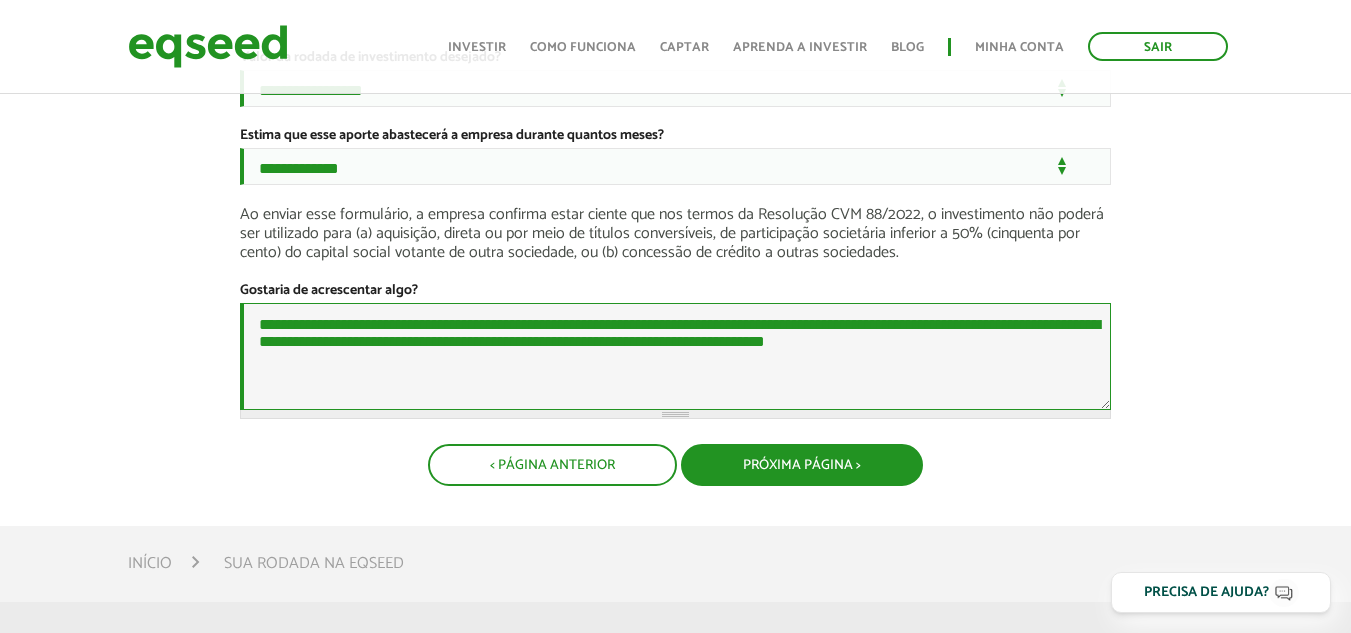type on "**********" 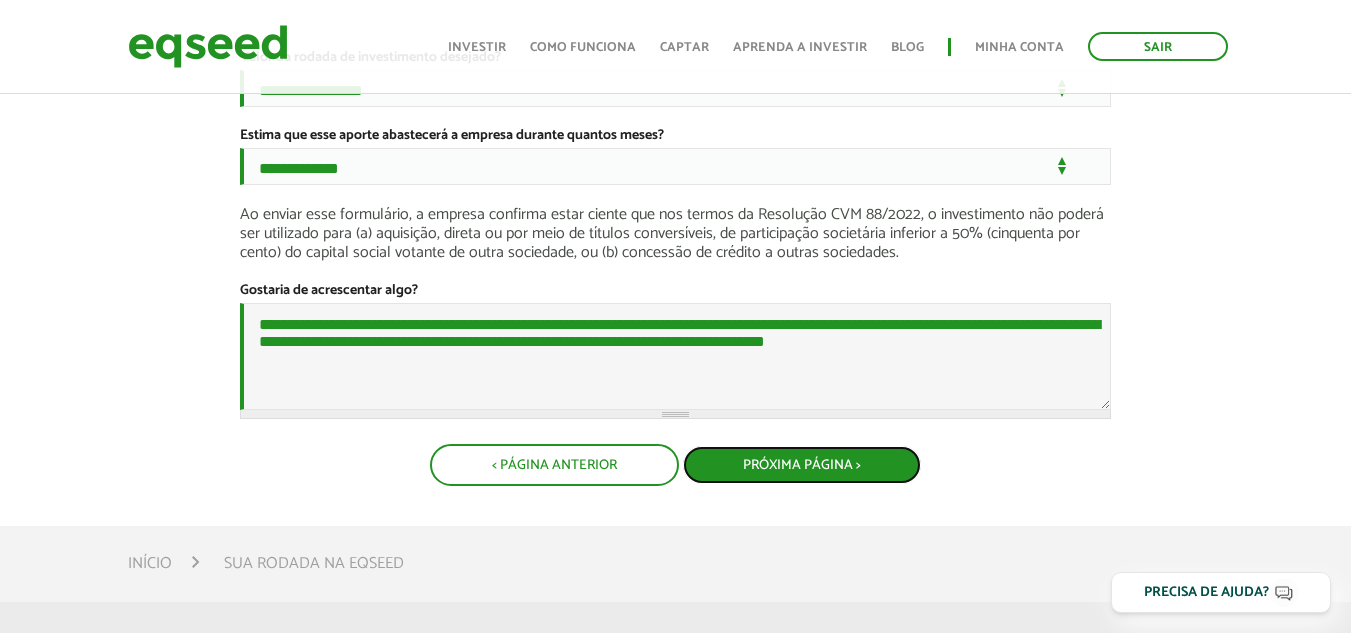 click on "Próxima Página >" at bounding box center [802, 465] 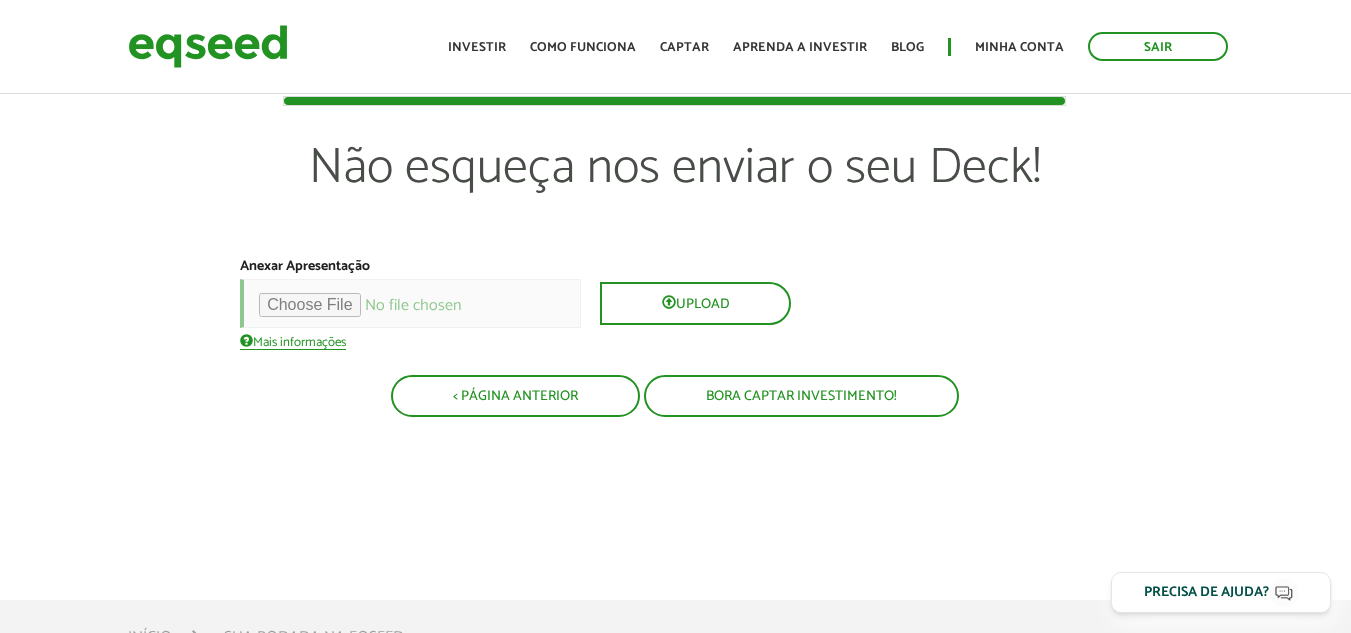 scroll, scrollTop: 0, scrollLeft: 0, axis: both 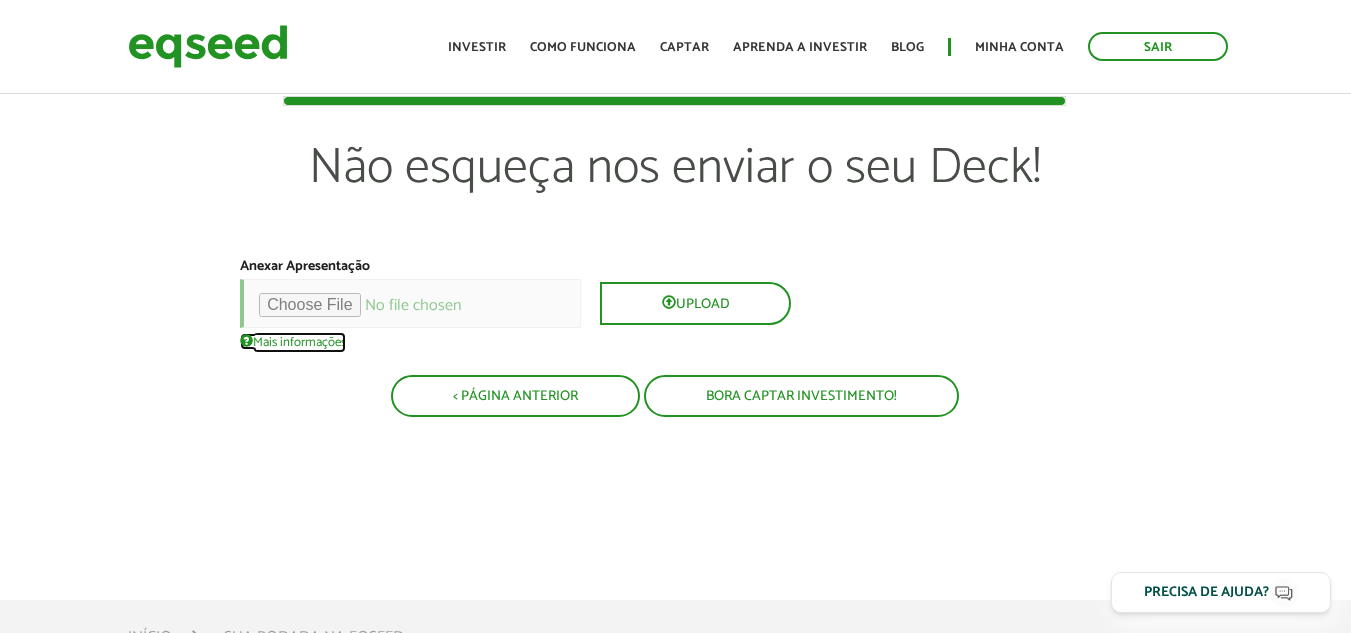click on "Mais informações" at bounding box center (293, 341) 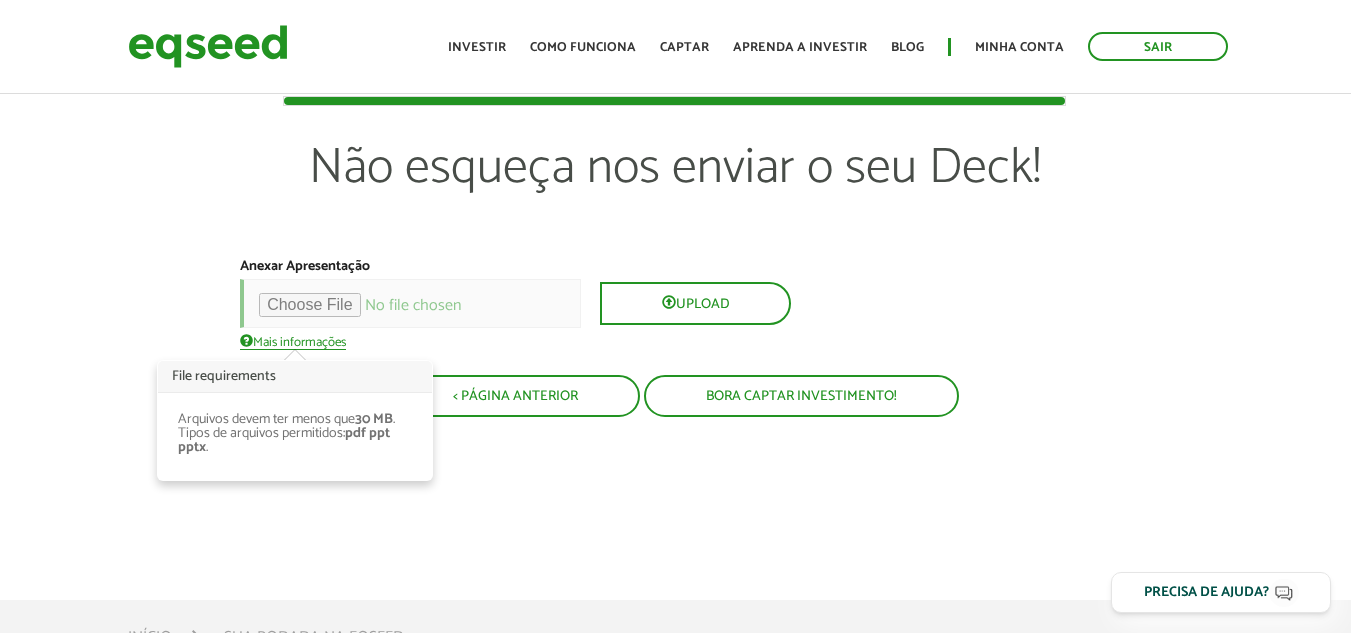 click on "Sua rodada na EqSeed
1
2
3
4
5
6
Não esqueça nos enviar o seu Deck!
Anexar Apresentação  *
Upload
Mais informações Arquivos devem ter menos que  30 MB .
Tipos de arquivos permitidos:  pdf ppt pptx .
< Página Anterior
Bora captar investimento!
Voltar" at bounding box center [675, 300] 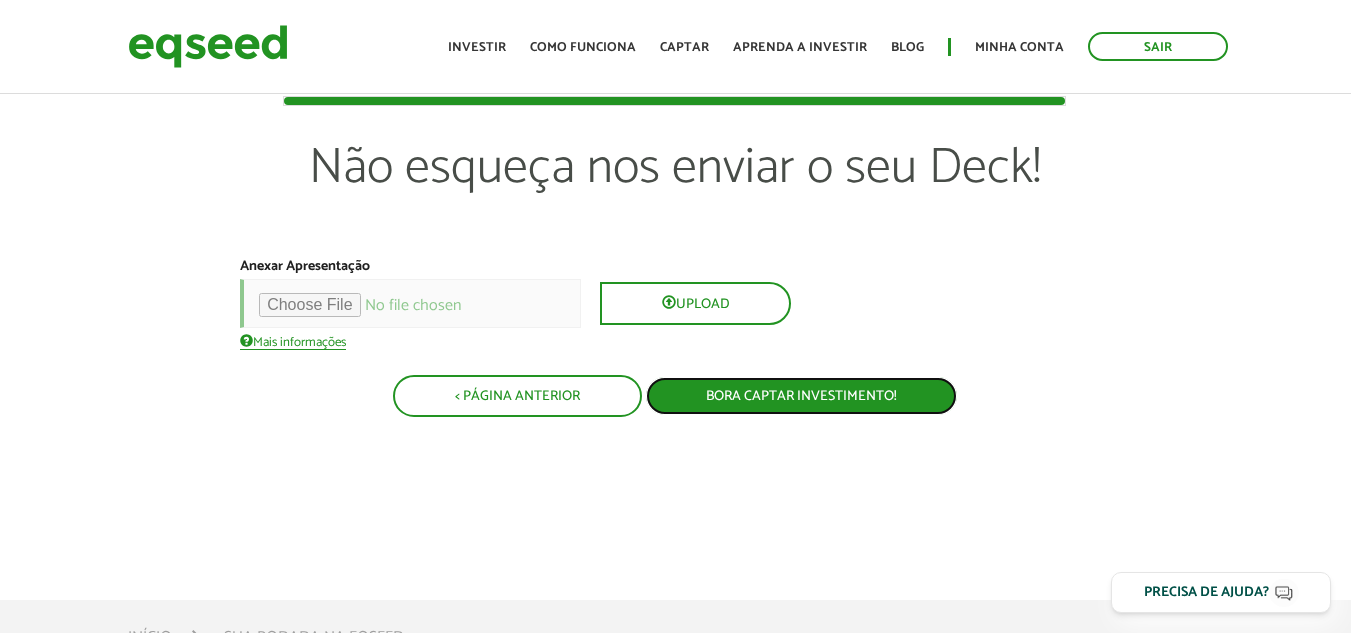 click on "Bora captar investimento!" at bounding box center (801, 396) 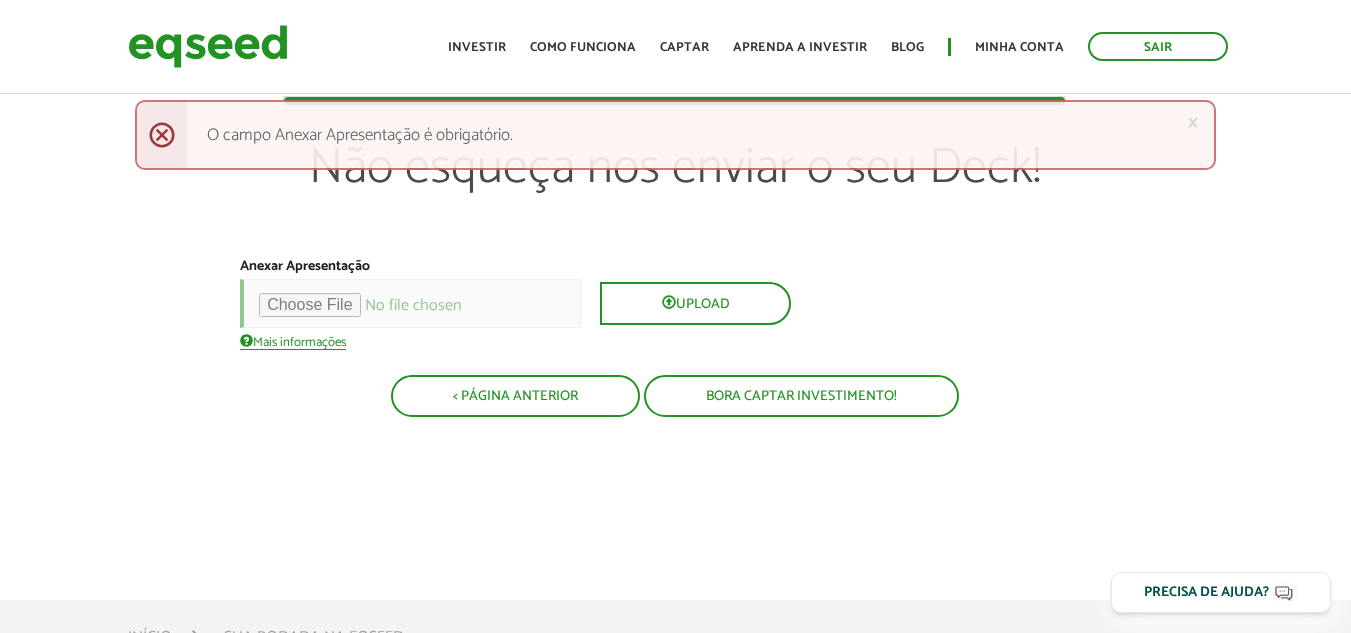 scroll, scrollTop: 0, scrollLeft: 0, axis: both 